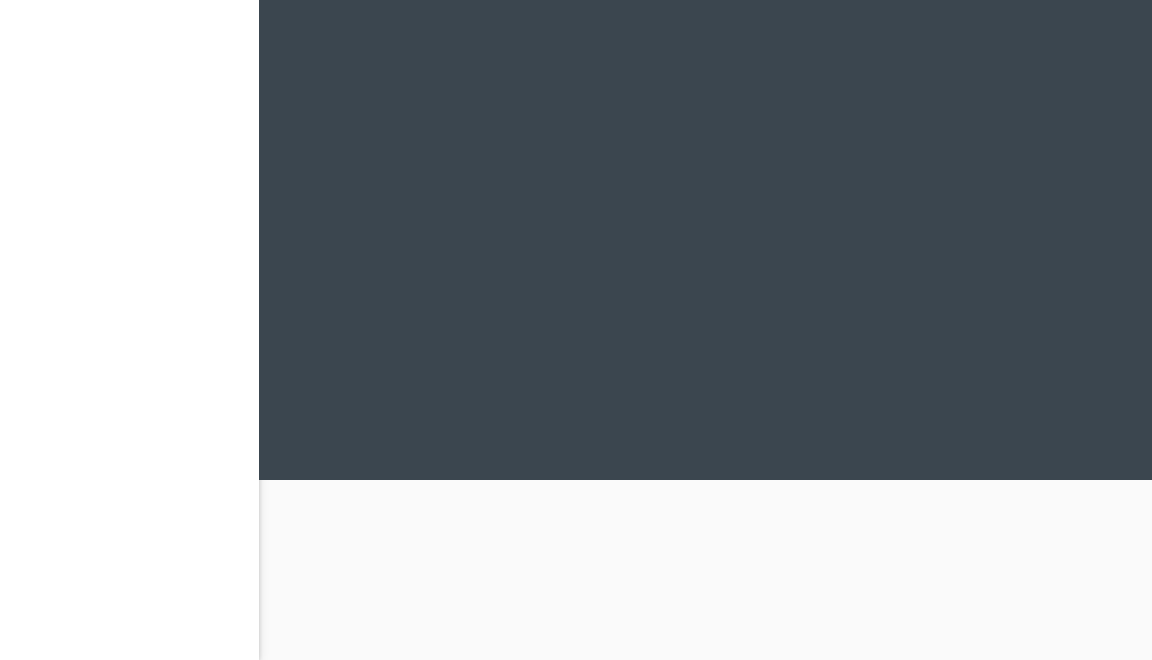 scroll, scrollTop: 0, scrollLeft: 0, axis: both 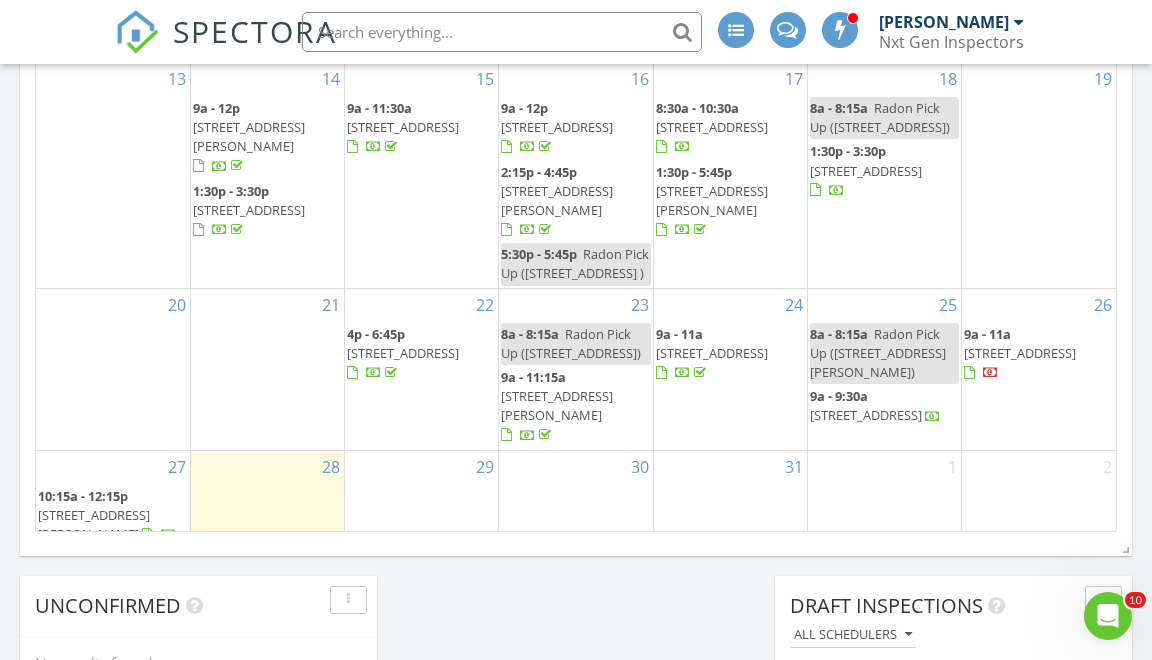 click on "321 Overton Rd , Rock Island  38581" at bounding box center [94, 524] 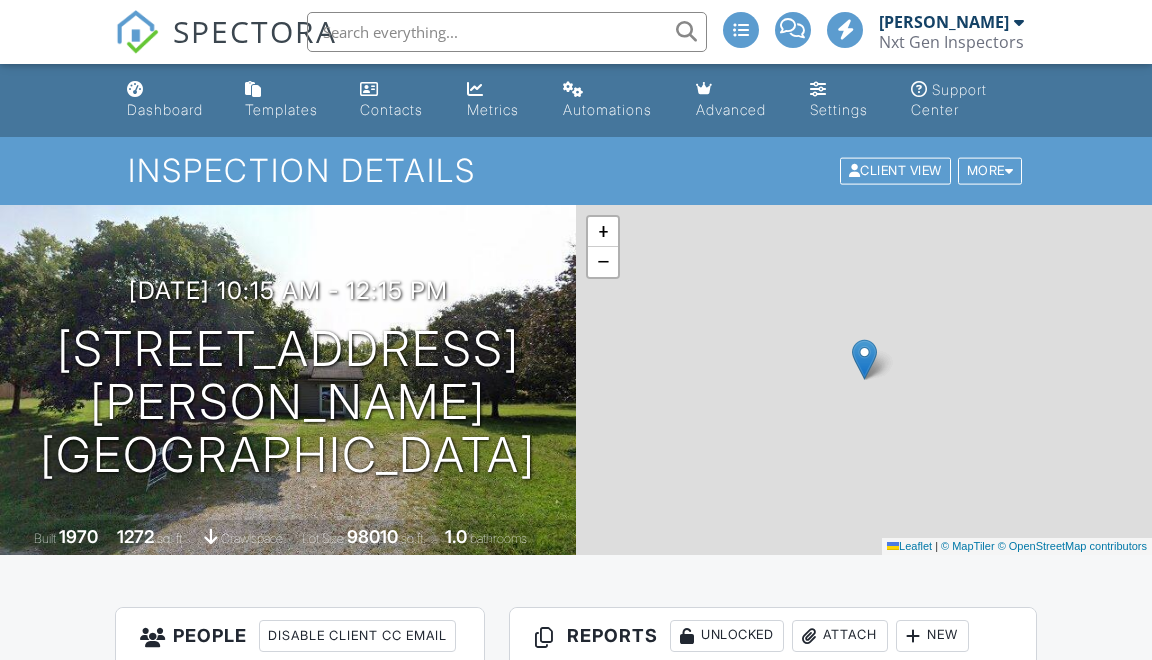 scroll, scrollTop: 0, scrollLeft: 0, axis: both 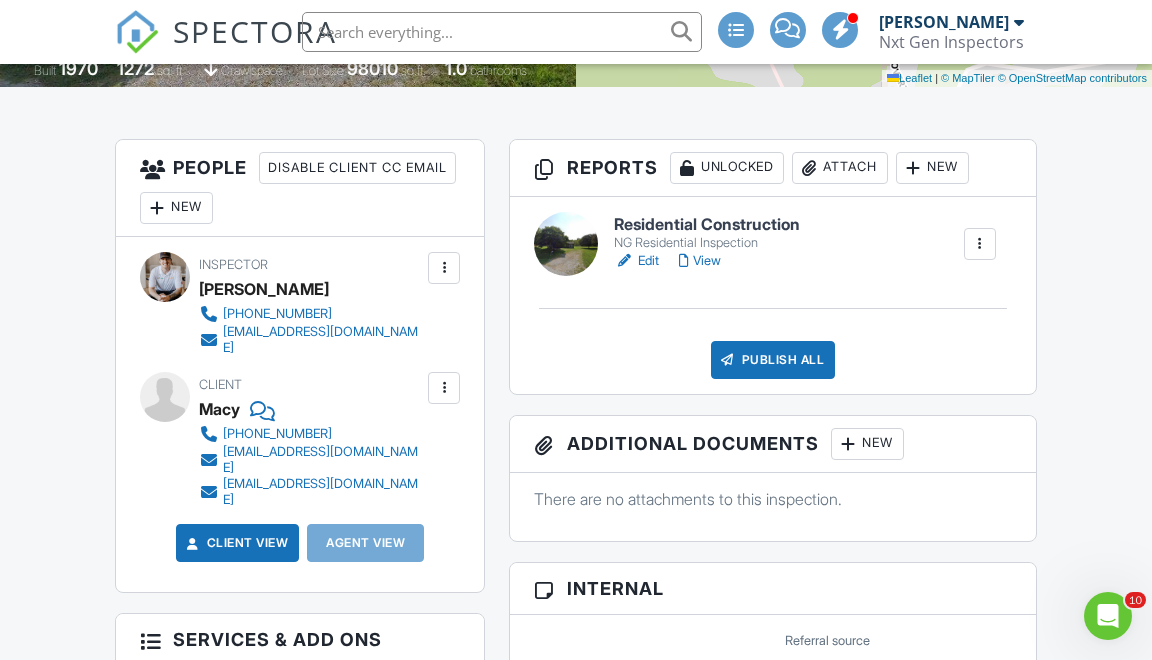 click on "View" at bounding box center [700, 261] 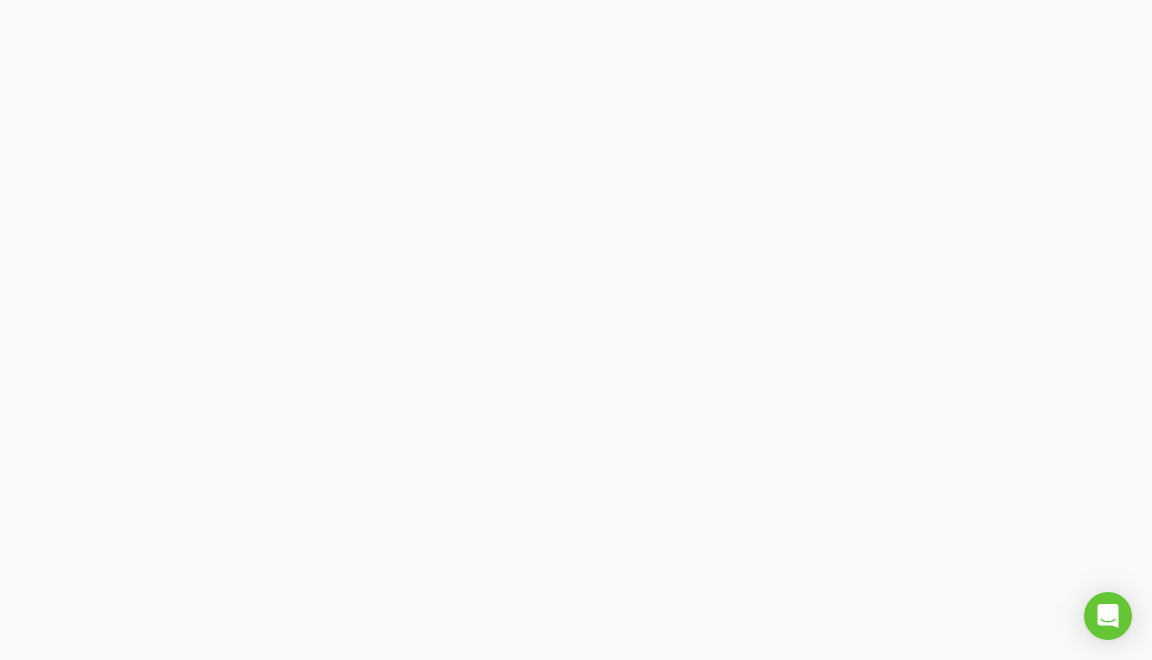 scroll, scrollTop: 0, scrollLeft: 0, axis: both 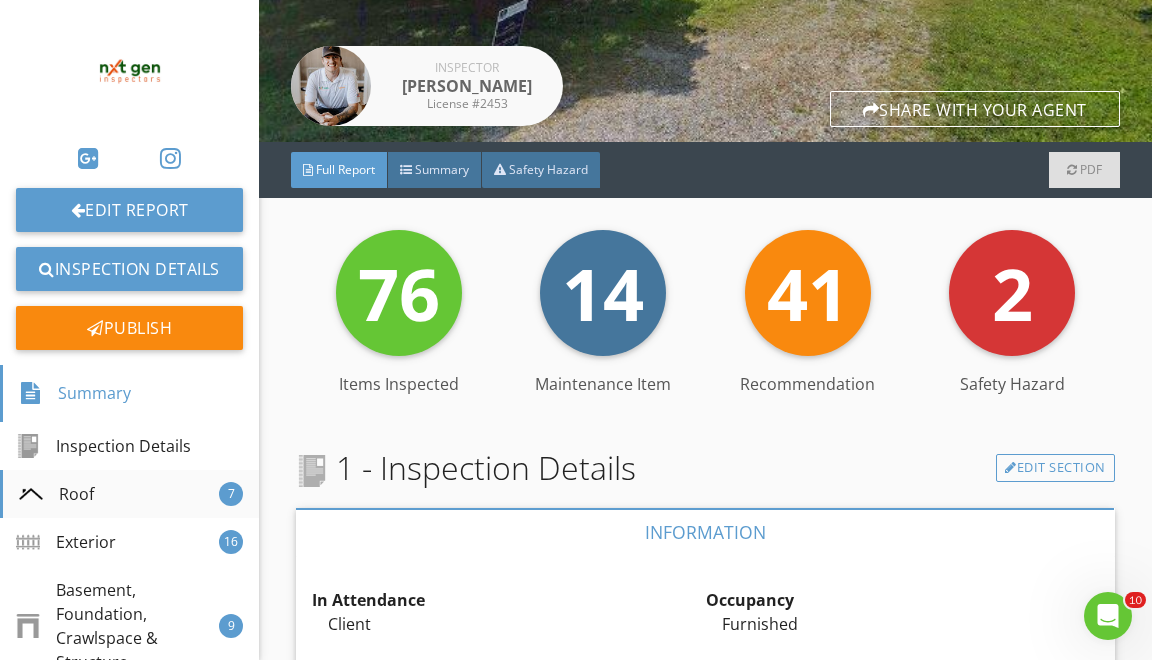 click on "Roof
7" at bounding box center [129, 494] 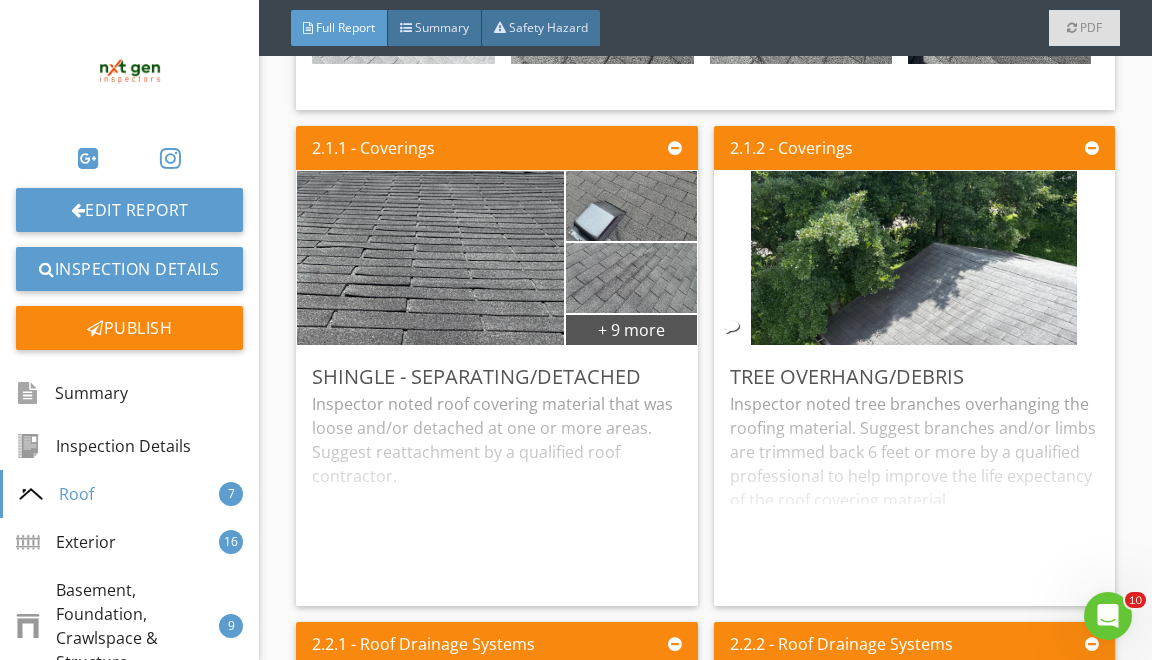 scroll, scrollTop: 2390, scrollLeft: 0, axis: vertical 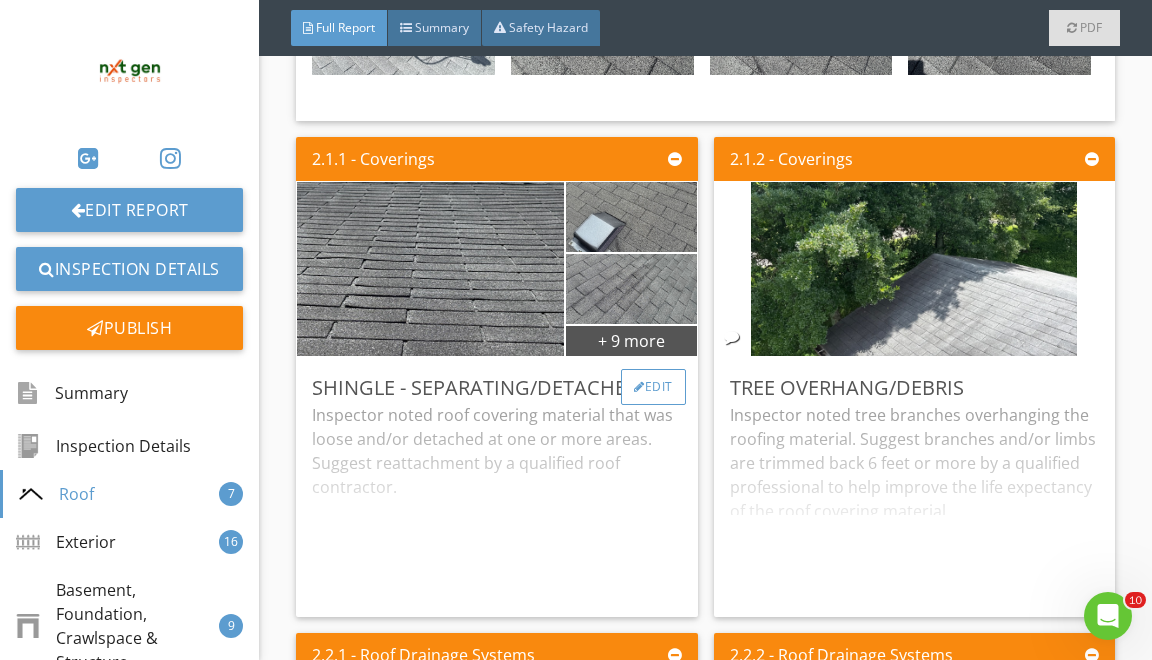 click at bounding box center (639, 387) 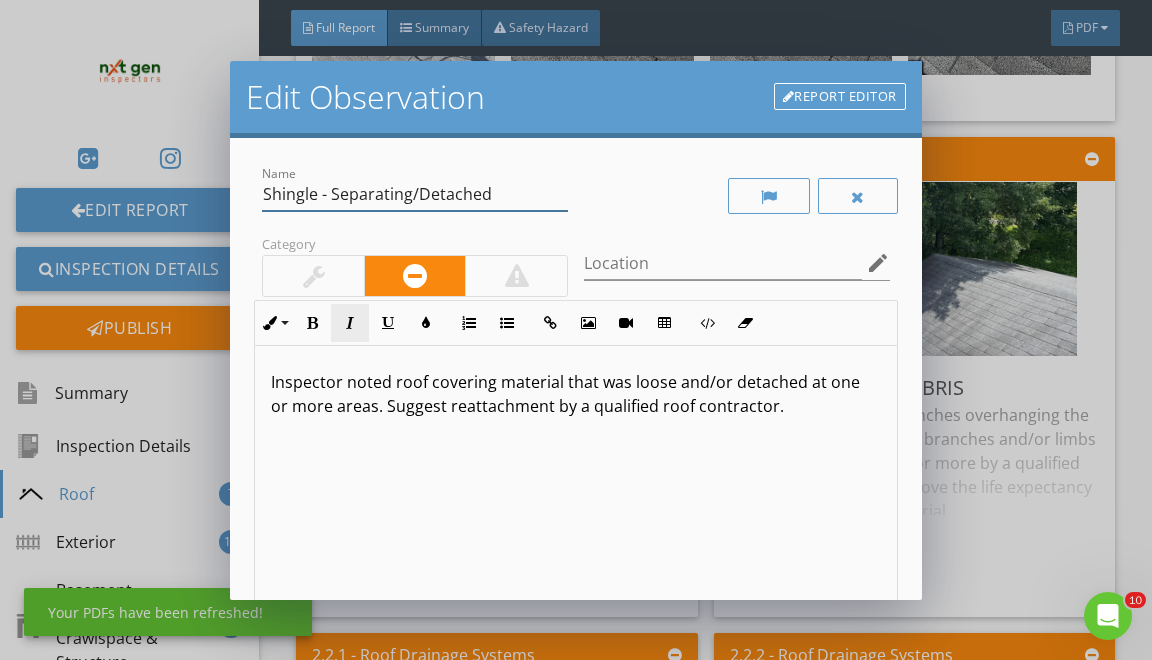 drag, startPoint x: 268, startPoint y: 193, endPoint x: 343, endPoint y: 323, distance: 150.08331 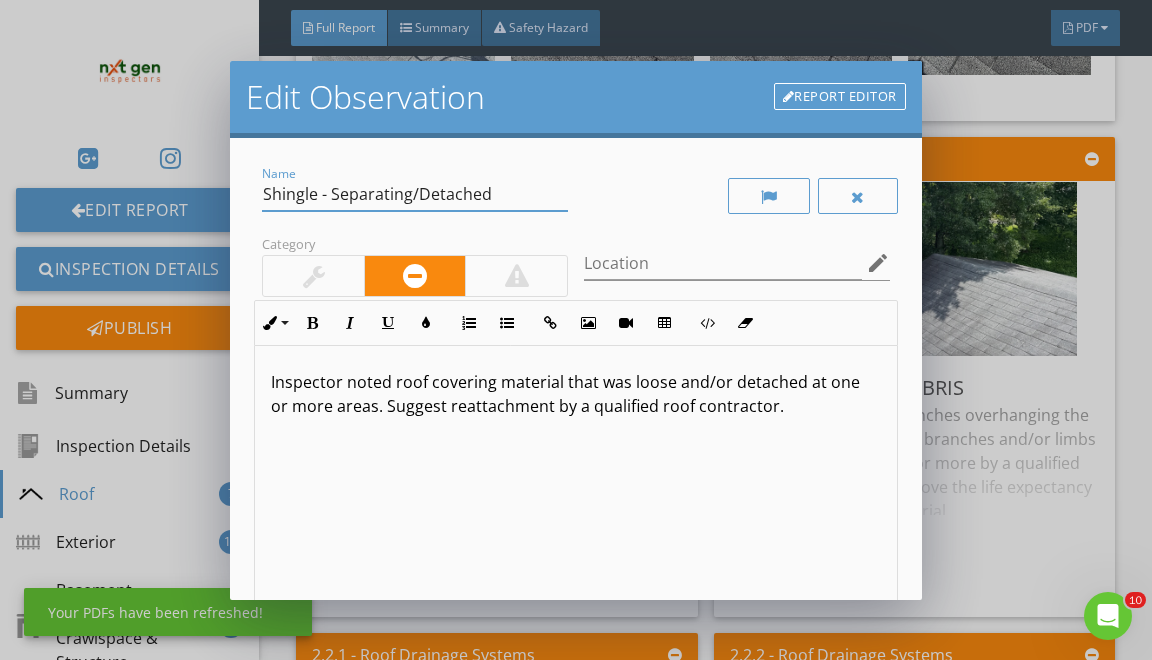 type on "S" 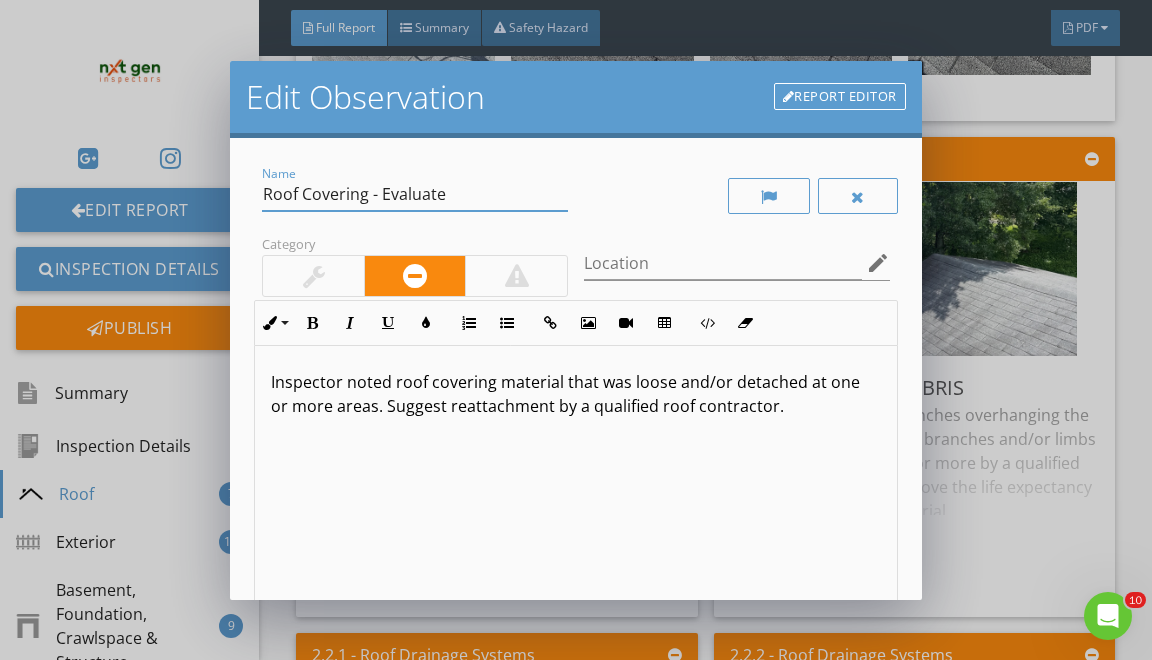 type on "Roof Covering - Evaluate" 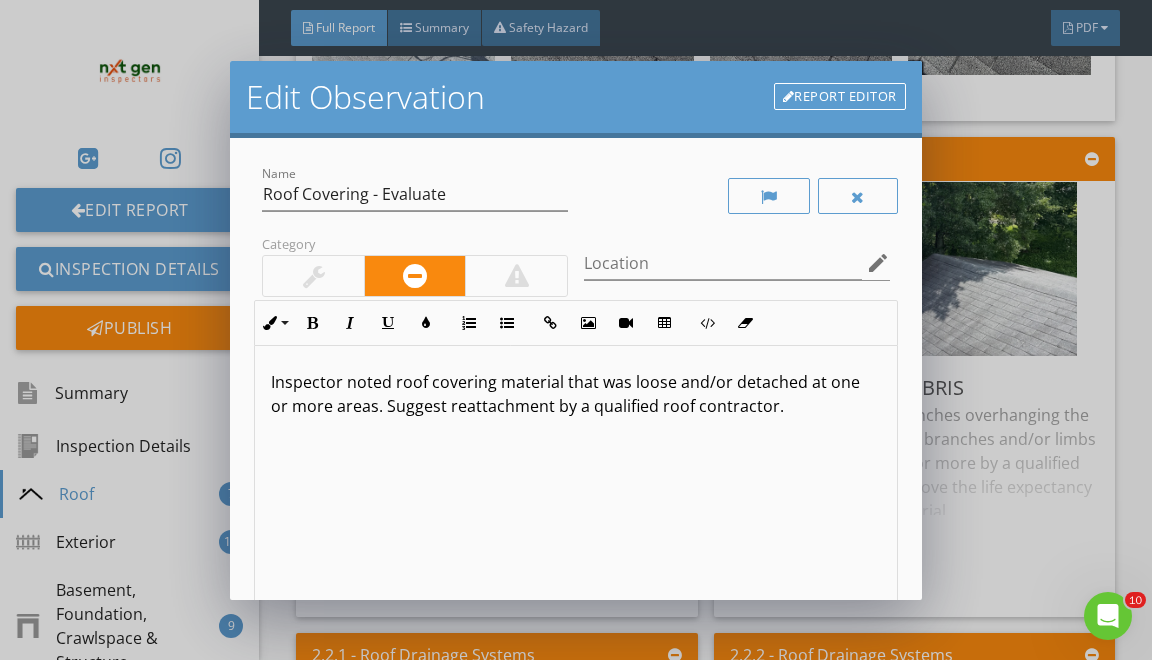 drag, startPoint x: 392, startPoint y: 377, endPoint x: 412, endPoint y: 659, distance: 282.70834 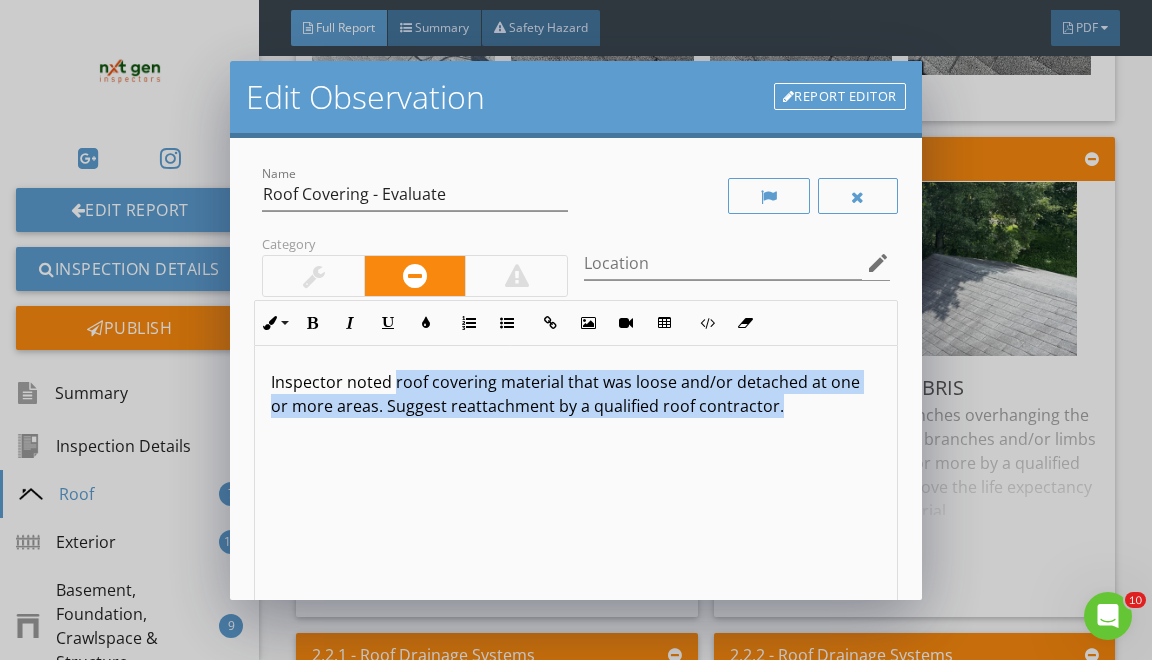 type 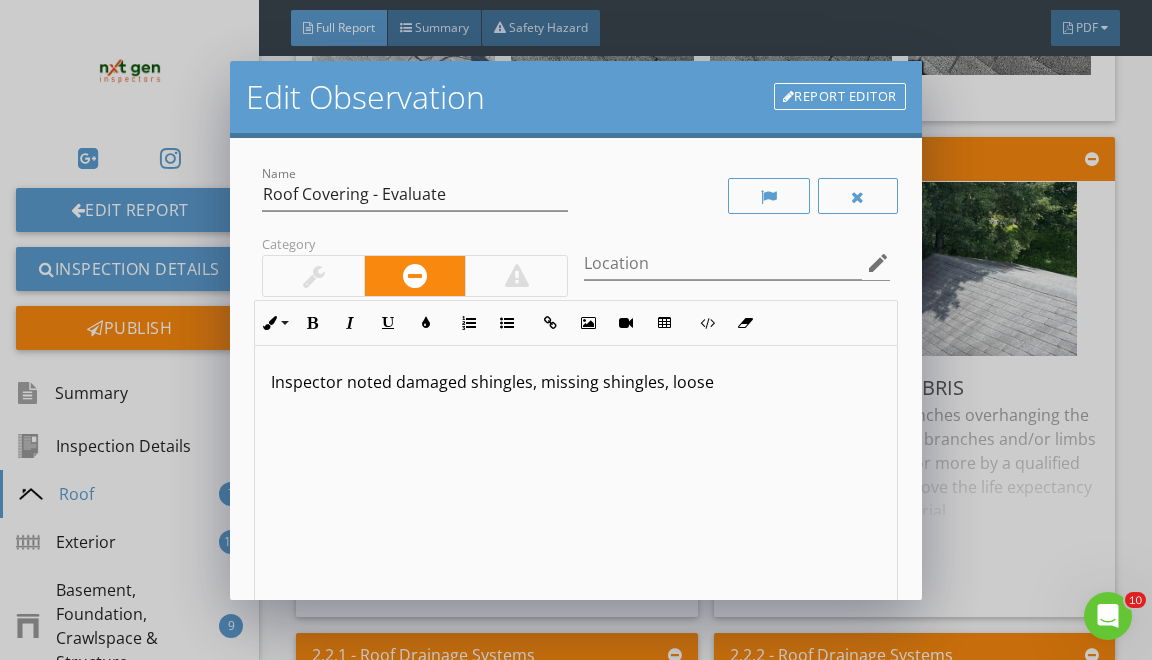 click on "Inspector noted damaged shingles, missing shingles, loose" at bounding box center (575, 382) 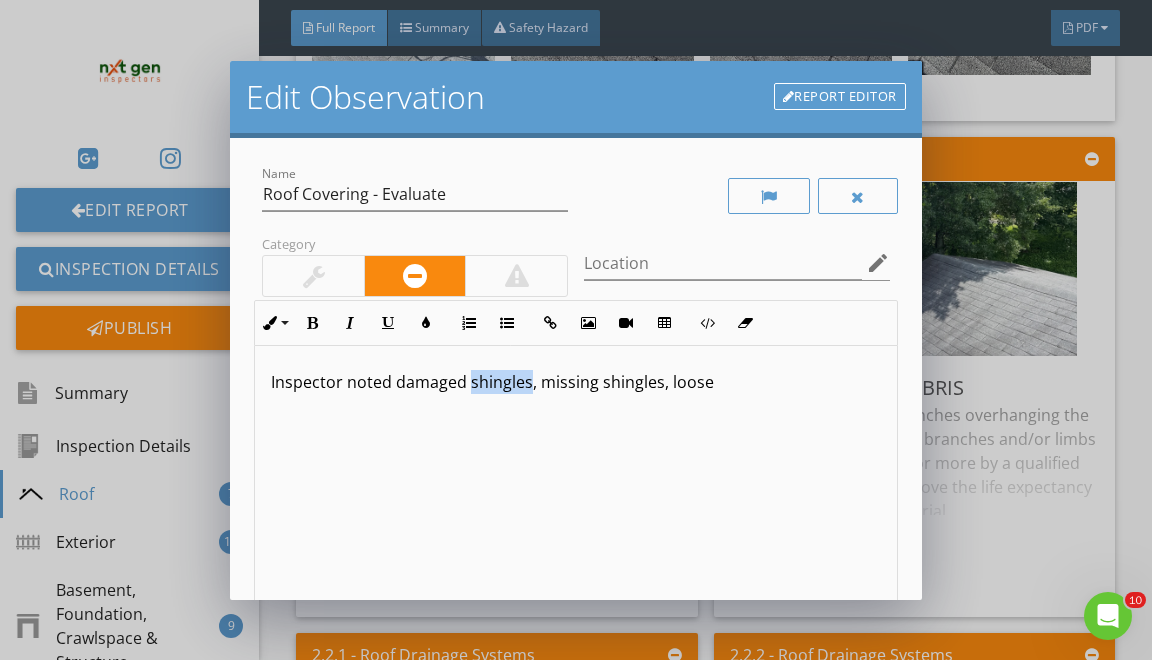 click on "Inspector noted damaged shingles, missing shingles, loose" at bounding box center (575, 382) 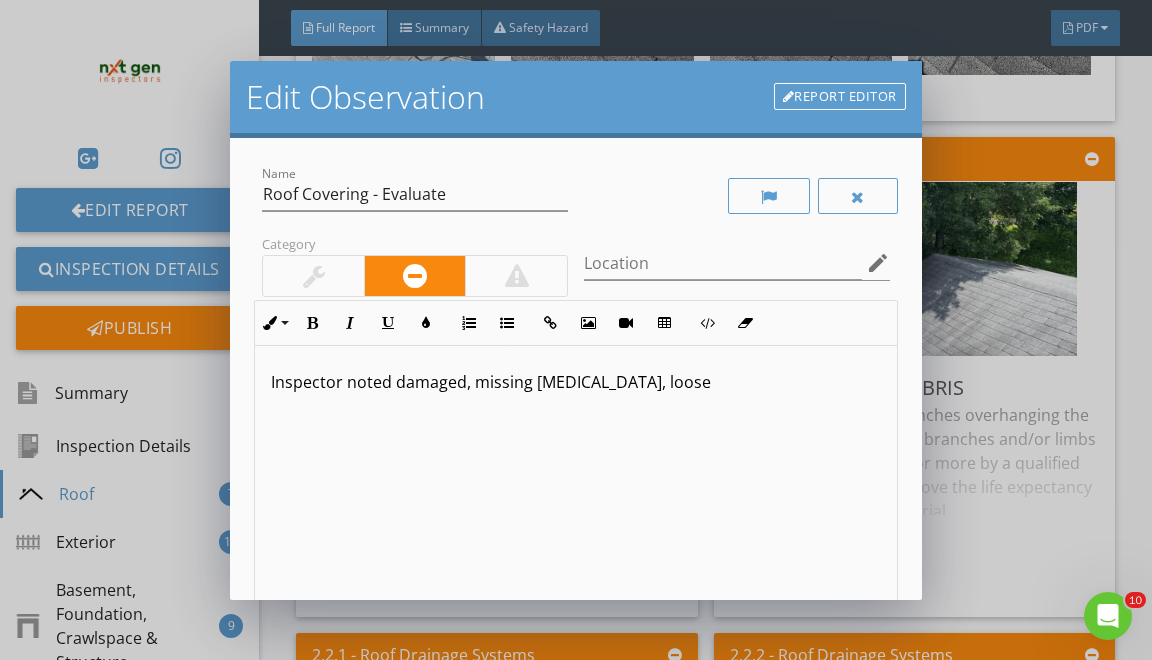 click on "Inspector noted damaged, missing shingles, loose" at bounding box center [575, 382] 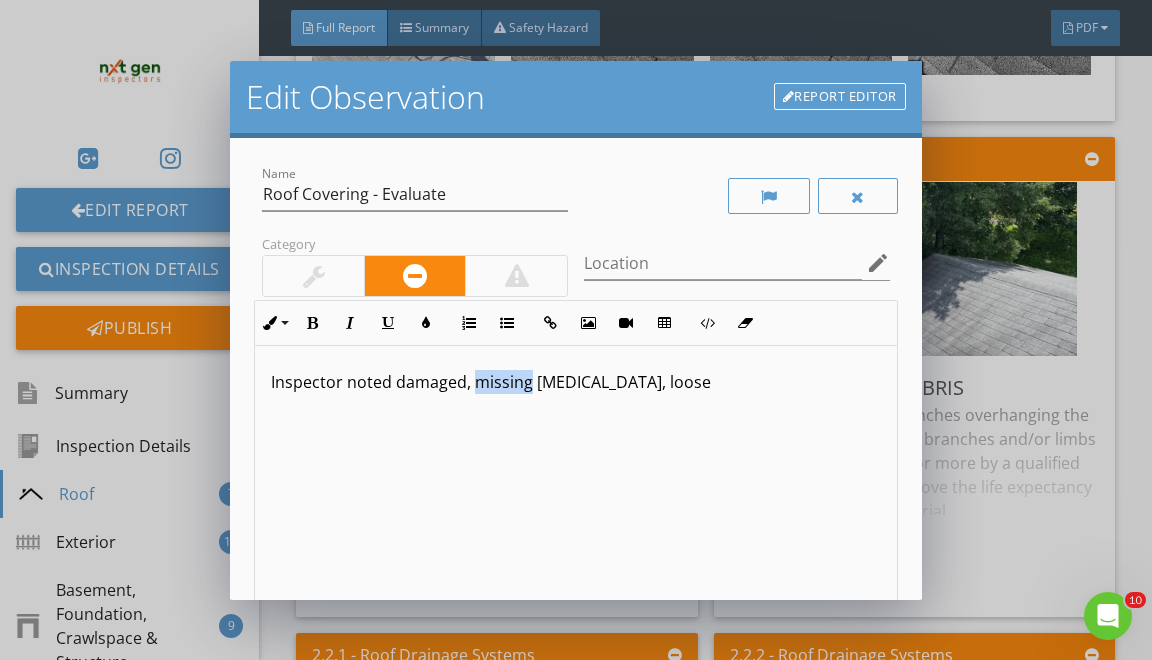 click on "Inspector noted damaged, missing shingles, loose" at bounding box center (575, 382) 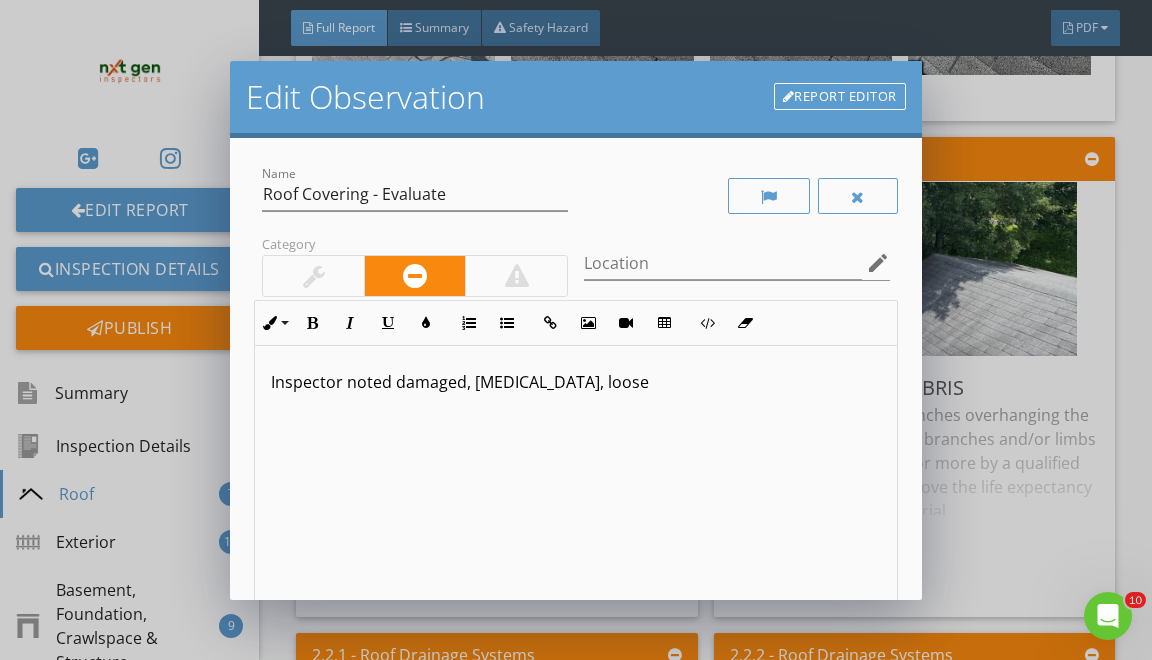 click on "Inspector noted damaged, shingles, loose" at bounding box center (575, 382) 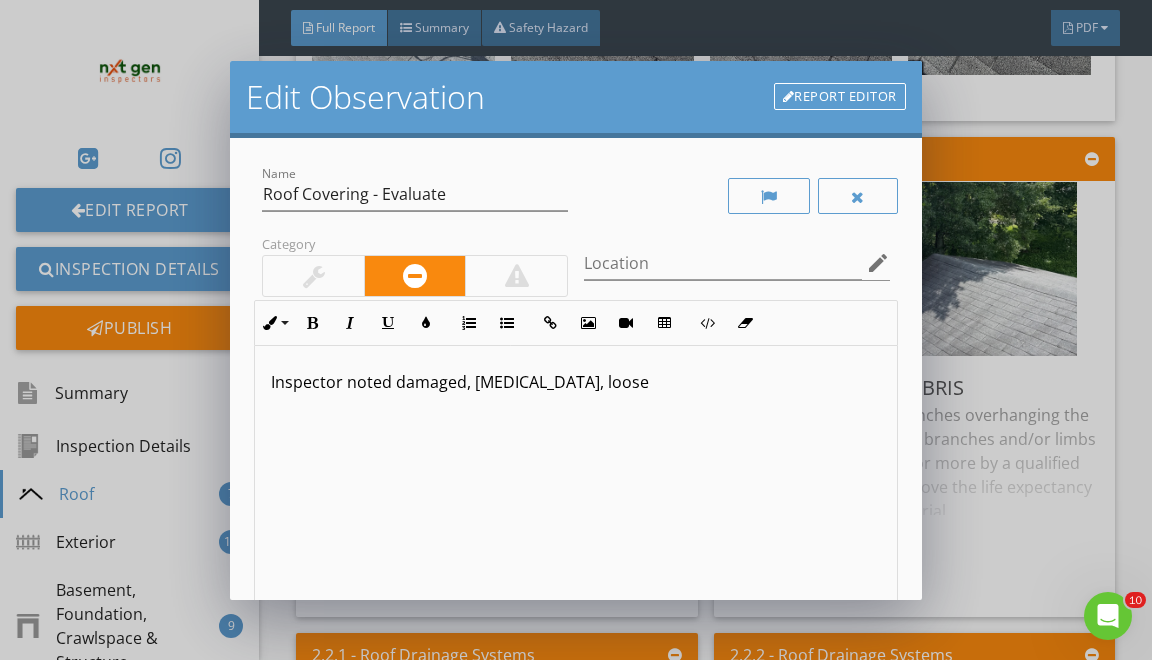 click on "Inspector noted damaged, shingles, loose" at bounding box center (575, 382) 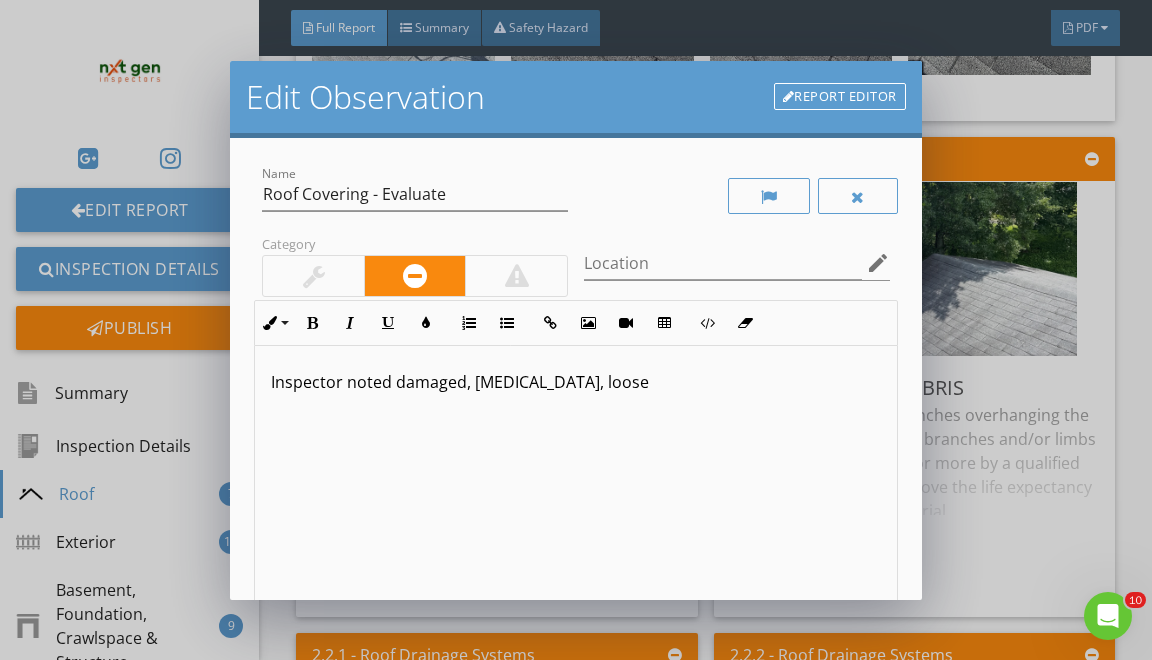 click on "Inspector noted damaged, shingles, loose" at bounding box center [575, 382] 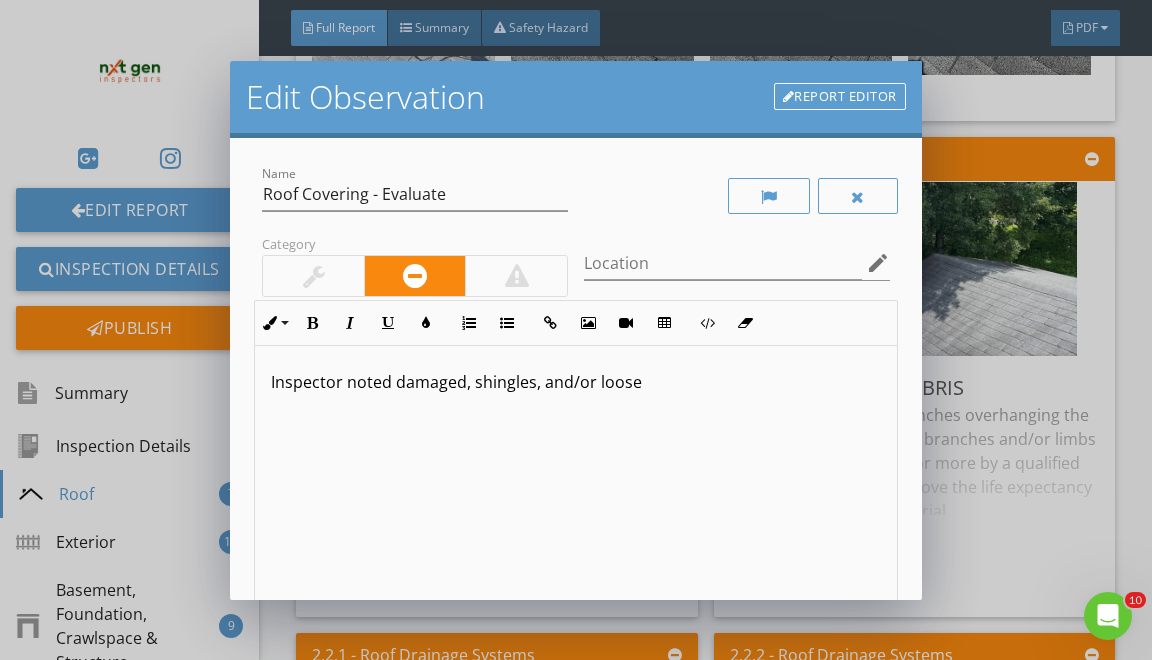 click on "Inspector noted damaged, shingles, and/or loose" at bounding box center (575, 382) 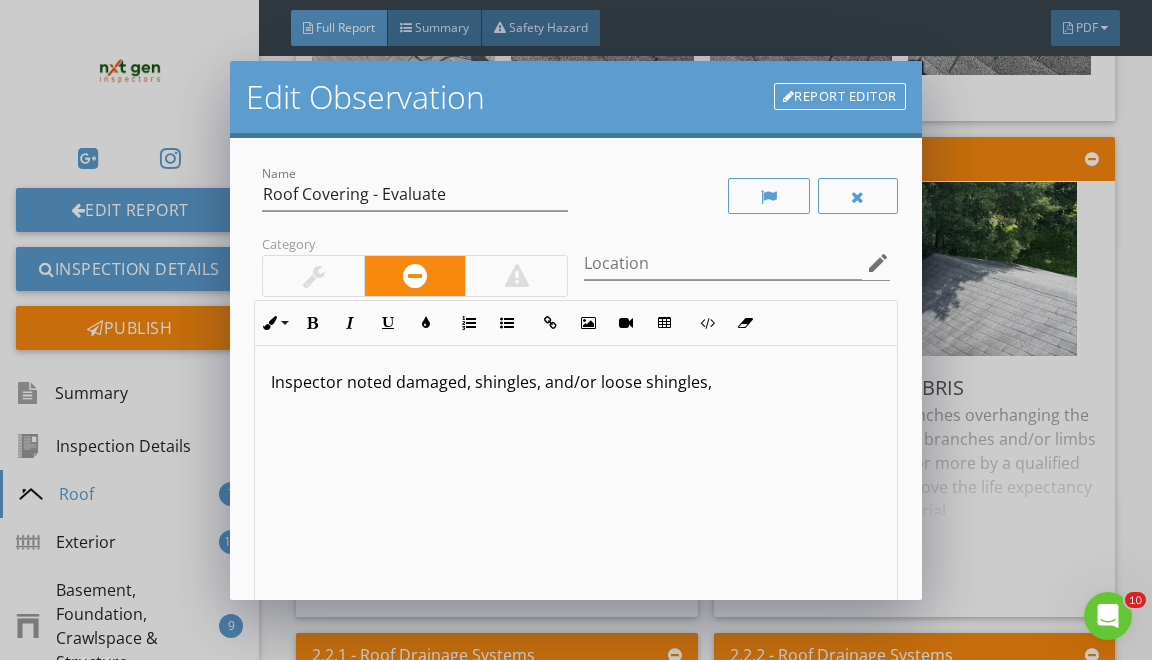click on "Inspector noted damaged, shingles, and/or loose shingles," at bounding box center [575, 382] 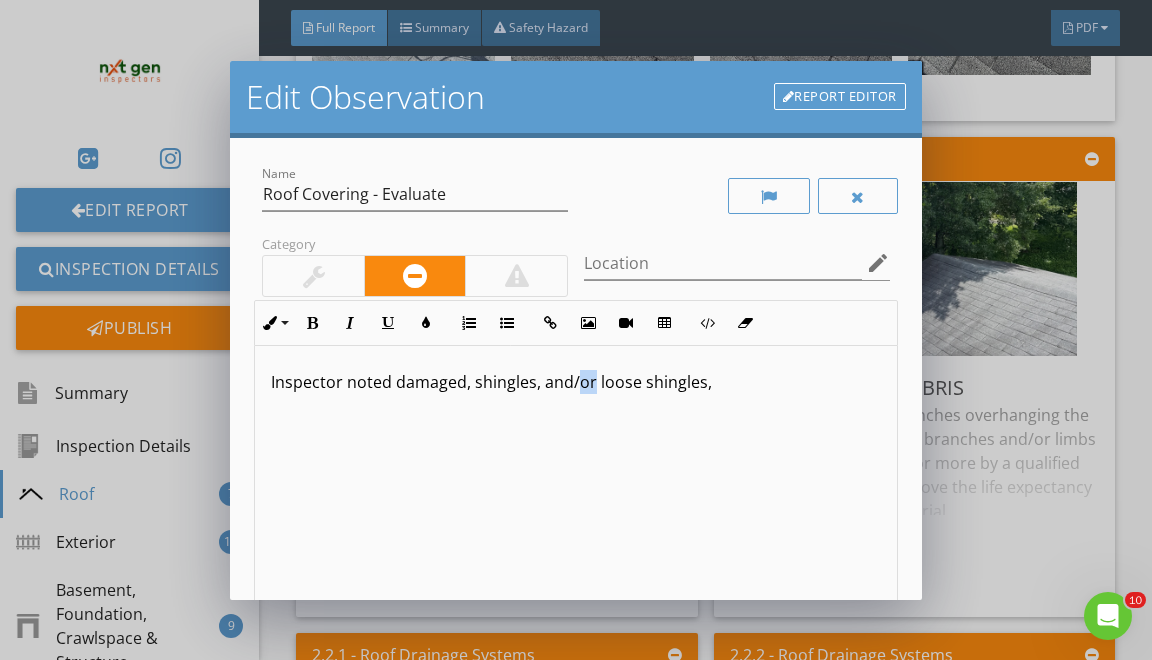 click on "Inspector noted damaged, shingles, and/or loose shingles," at bounding box center (575, 382) 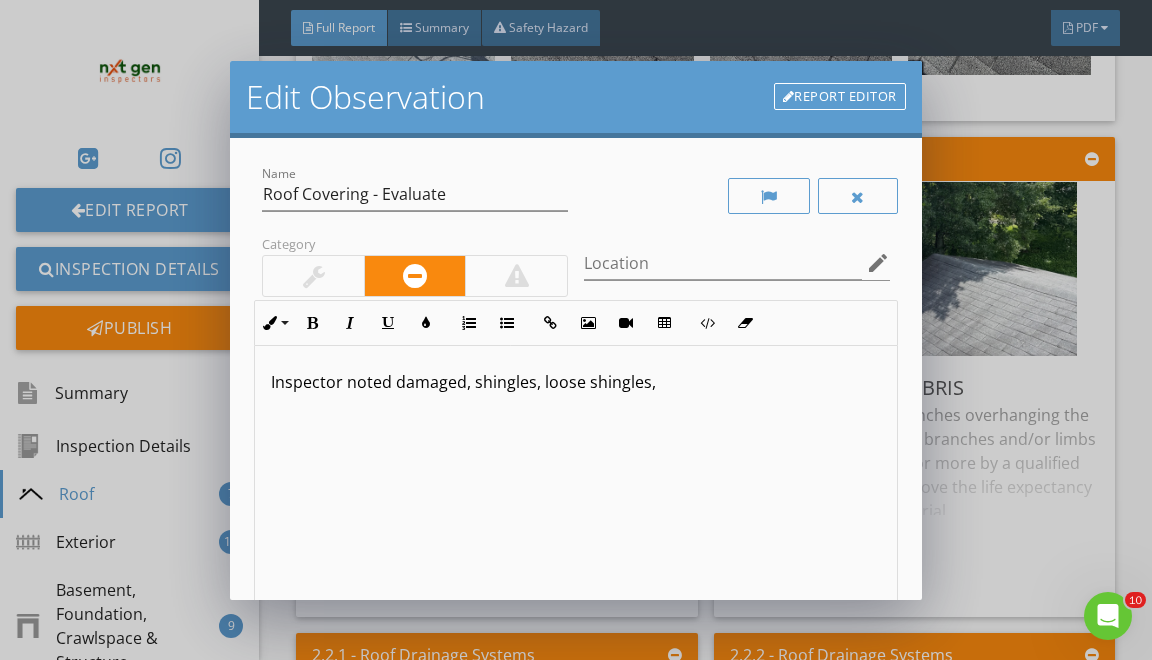 click on "Inspector noted damaged, shingles, loose shingles," at bounding box center [575, 382] 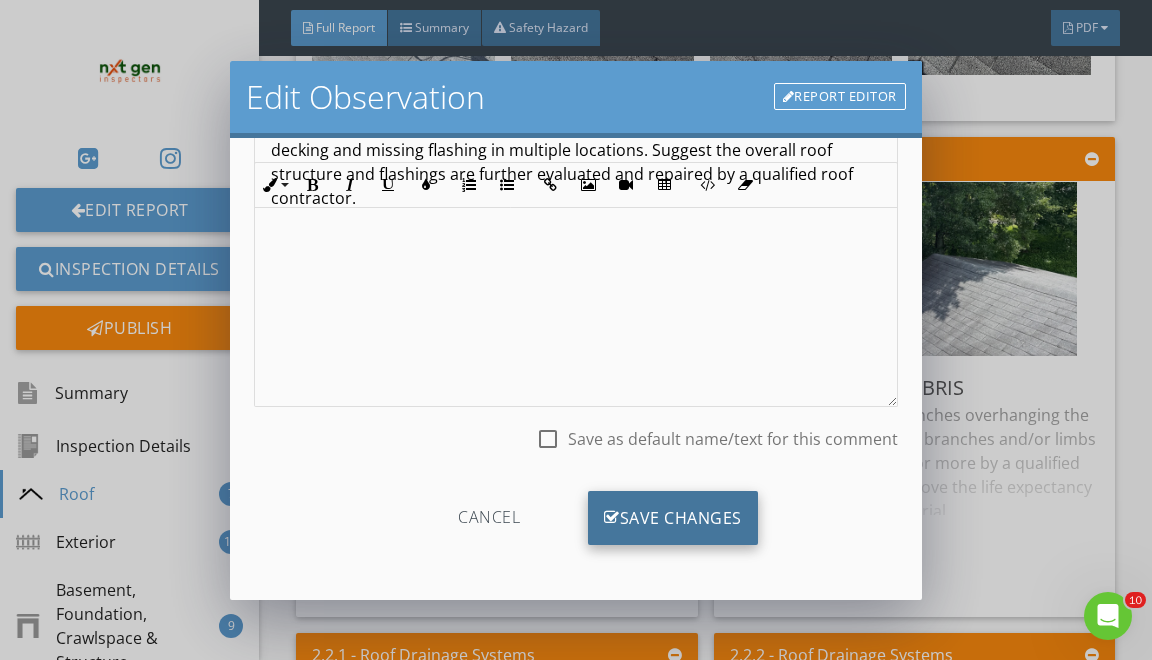 click on "Save Changes" at bounding box center [673, 518] 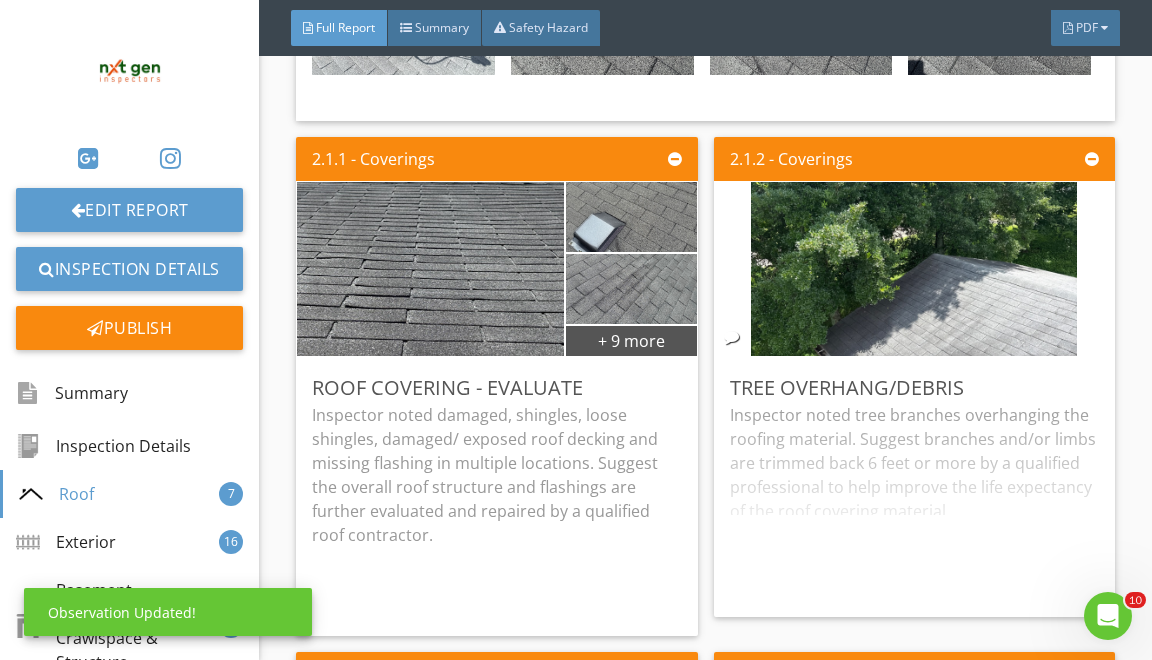 scroll, scrollTop: 19, scrollLeft: 0, axis: vertical 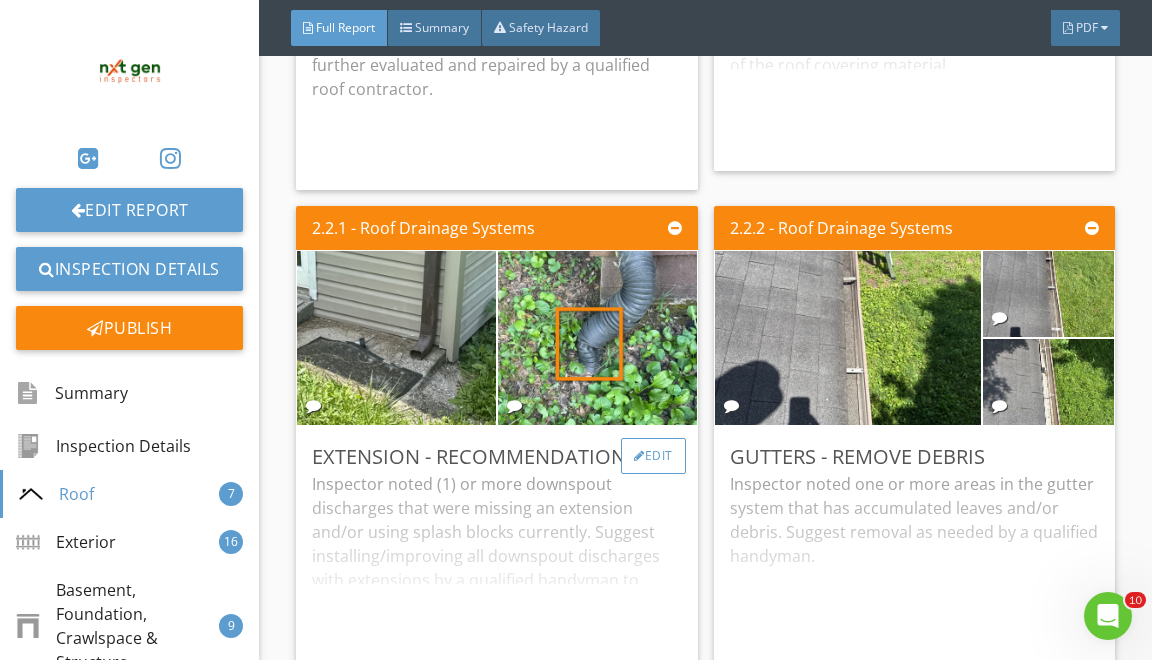 click on "Edit" at bounding box center (653, 456) 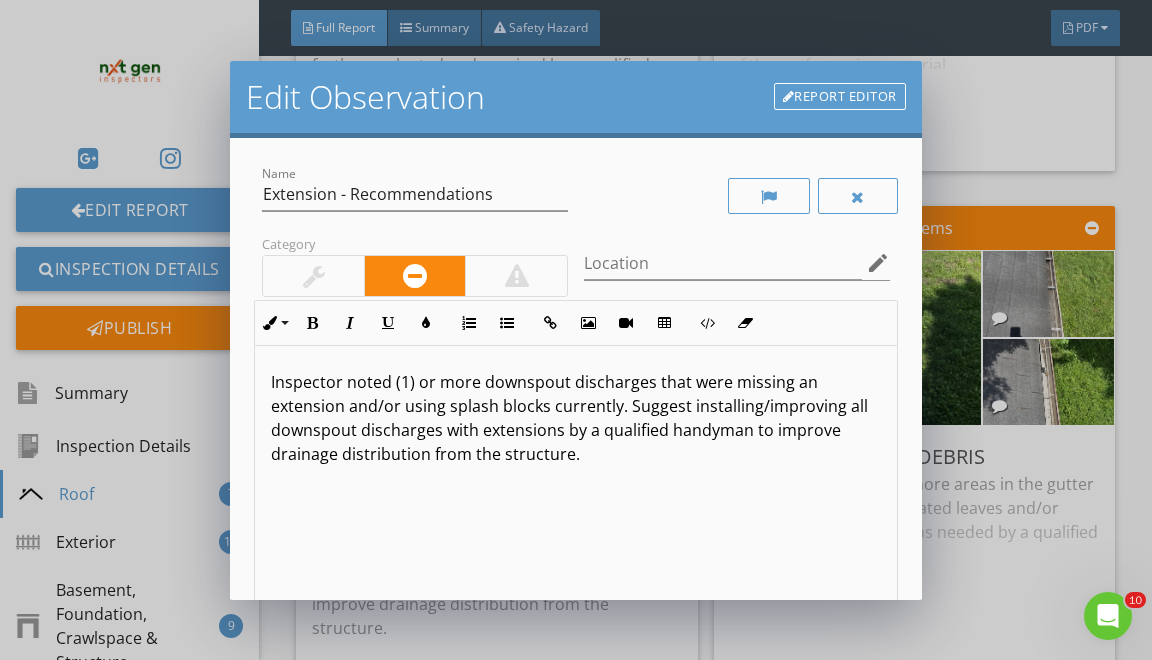 click on "Inspector noted (1) or more downspout discharges that were missing an extension and/or using splash blocks currently. Suggest installing/improving all downspout discharges with extensions by a qualified handyman to improve drainage distribution from the structure." at bounding box center [575, 418] 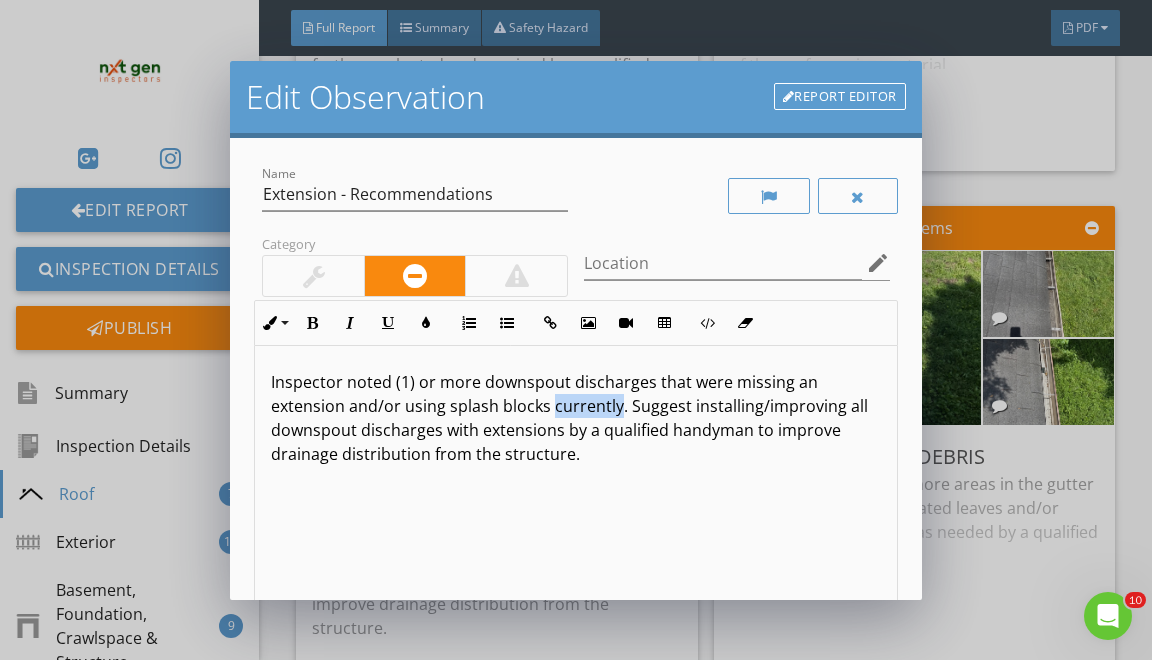 click on "Inspector noted (1) or more downspout discharges that were missing an extension and/or using splash blocks currently. Suggest installing/improving all downspout discharges with extensions by a qualified handyman to improve drainage distribution from the structure." at bounding box center [575, 418] 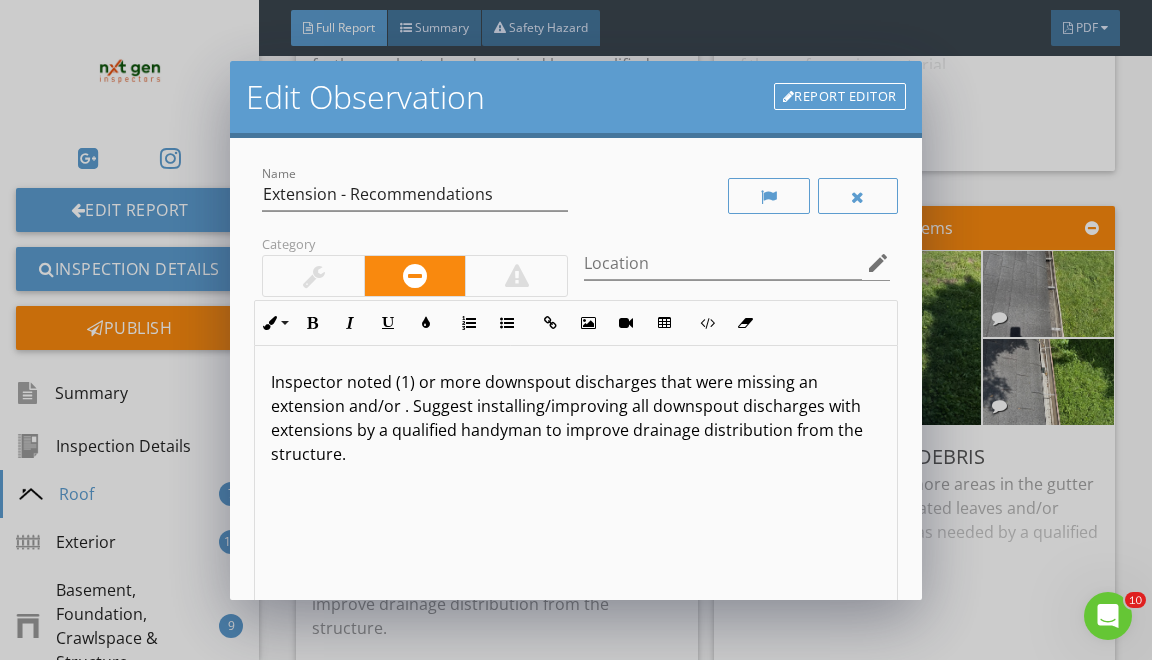 type 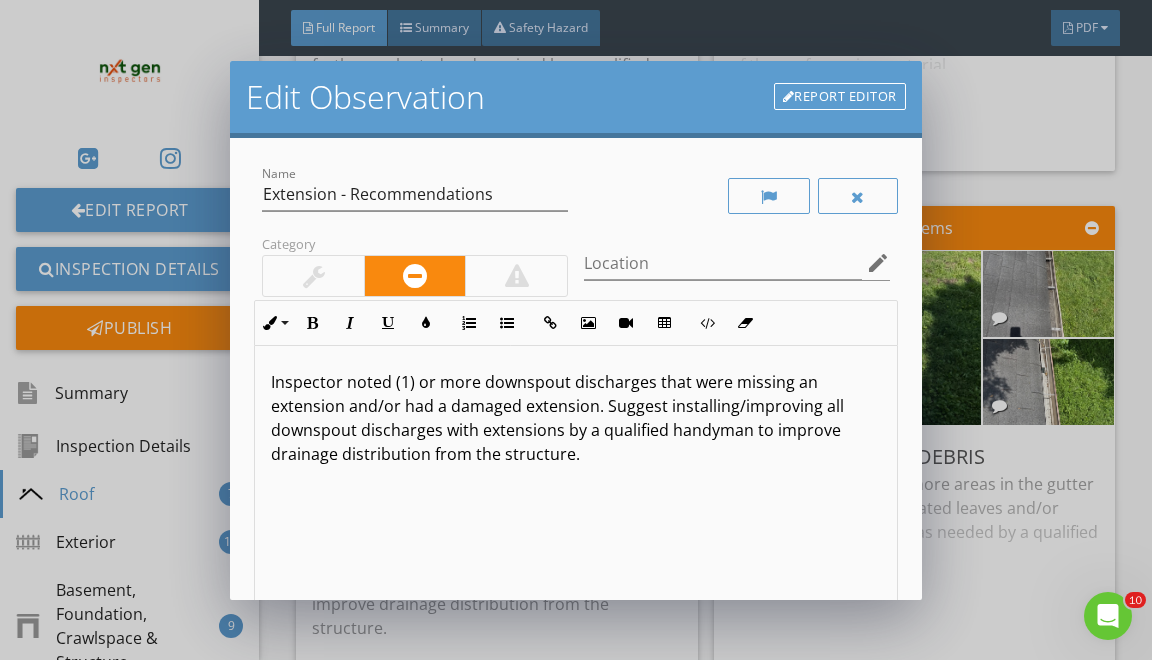 click on "Inspector noted (1) or more downspout discharges that were missing an extension and/or had a damaged extension. Suggest installing/improving all downspout discharges with extensions by a qualified handyman to improve drainage distribution from the structure." at bounding box center [575, 418] 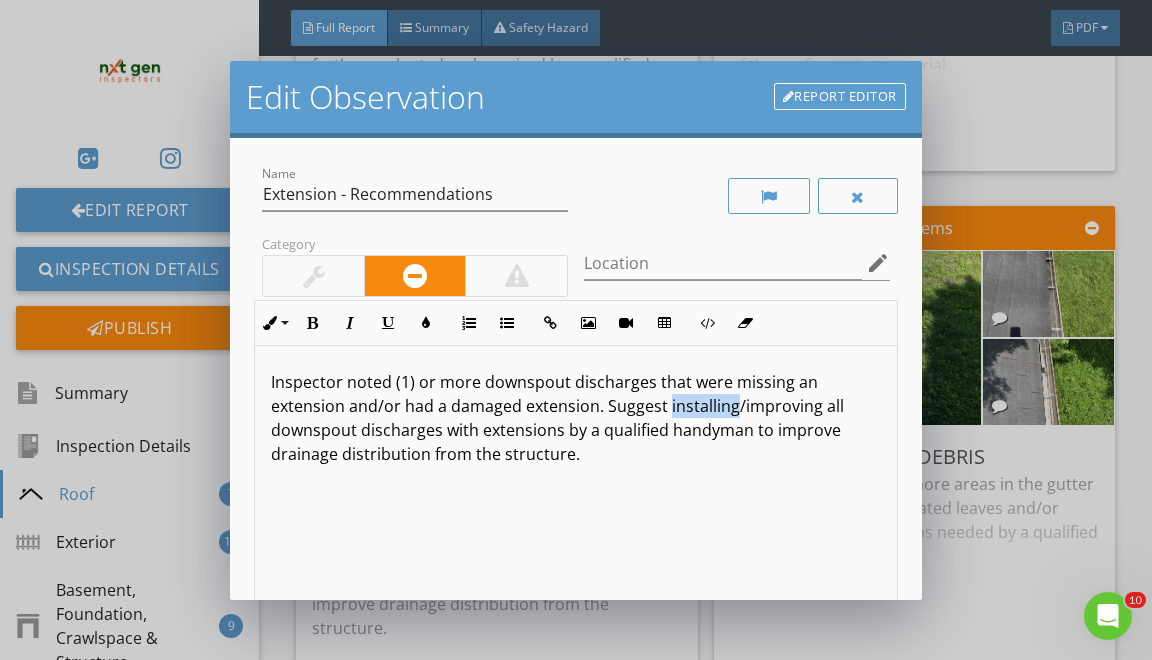 click on "Inspector noted (1) or more downspout discharges that were missing an extension and/or had a damaged extension. Suggest installing/improving all downspout discharges with extensions by a qualified handyman to improve drainage distribution from the structure." at bounding box center [575, 418] 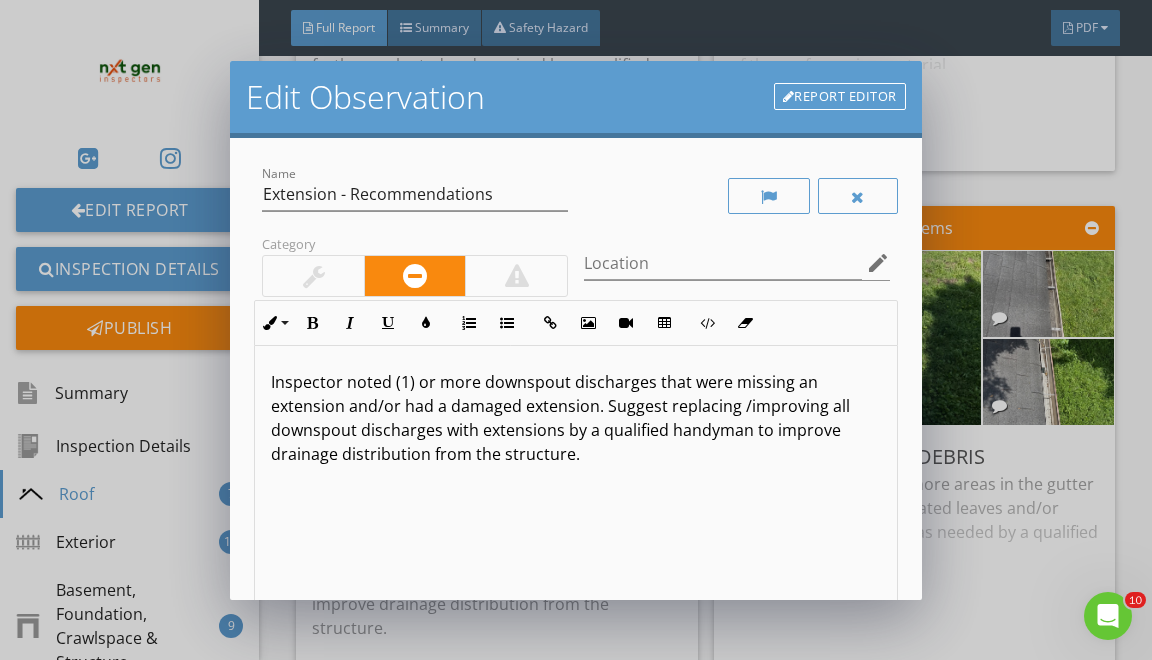 drag, startPoint x: 744, startPoint y: 429, endPoint x: 744, endPoint y: 513, distance: 84 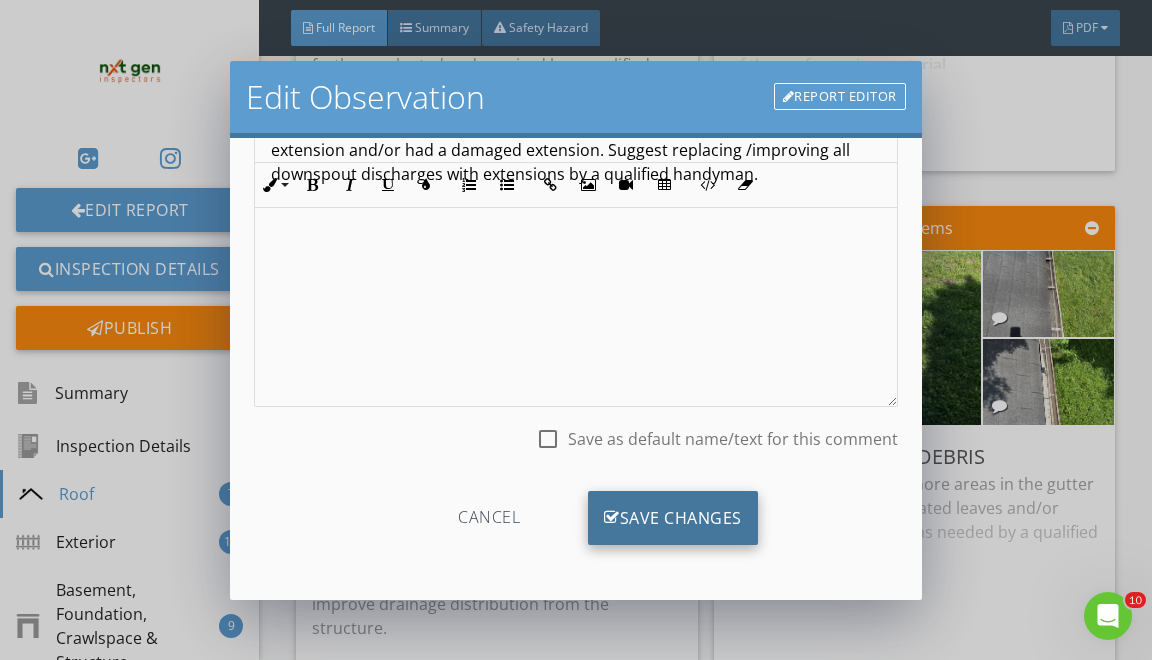 click on "Save Changes" at bounding box center (673, 518) 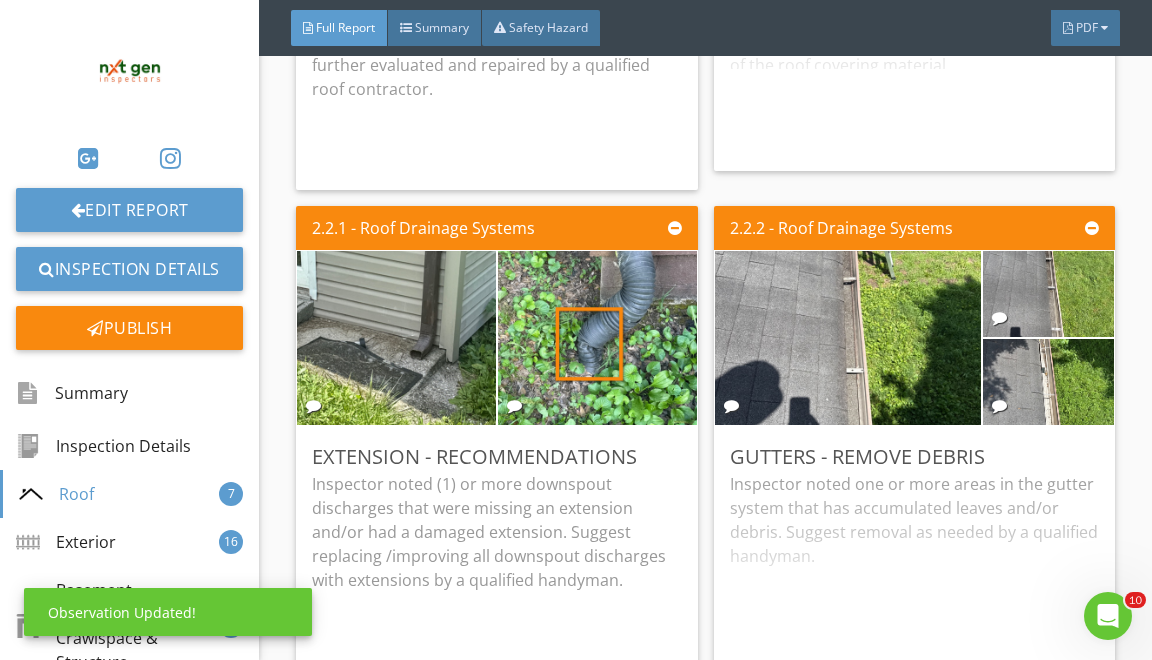 scroll, scrollTop: 19, scrollLeft: 0, axis: vertical 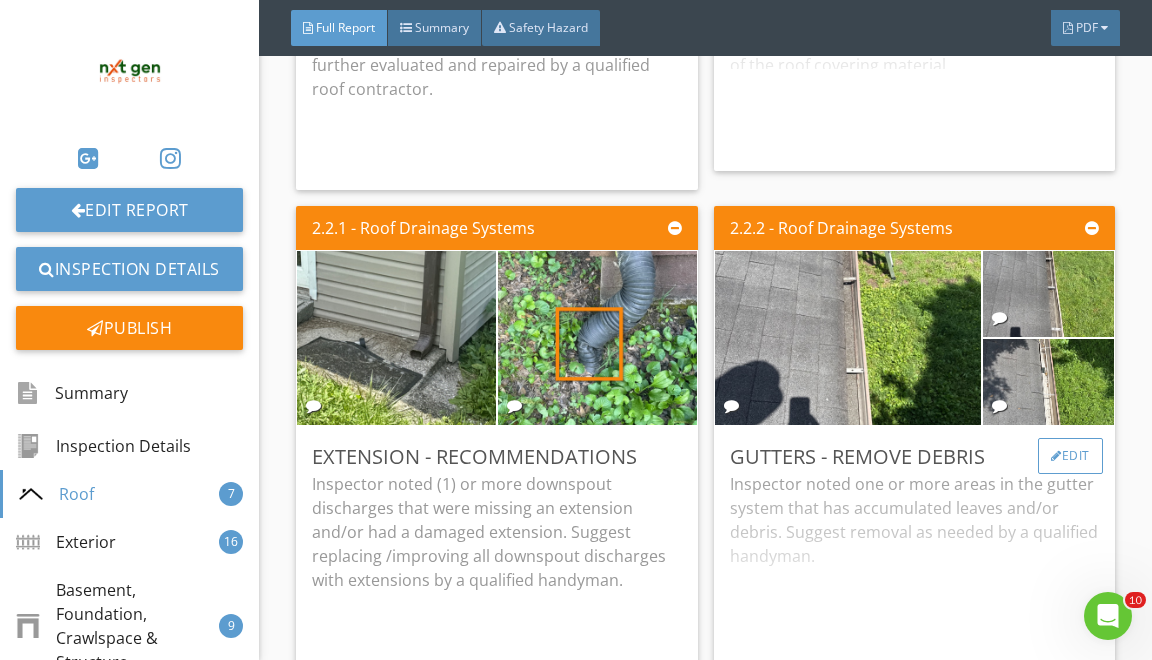 click at bounding box center [1056, 456] 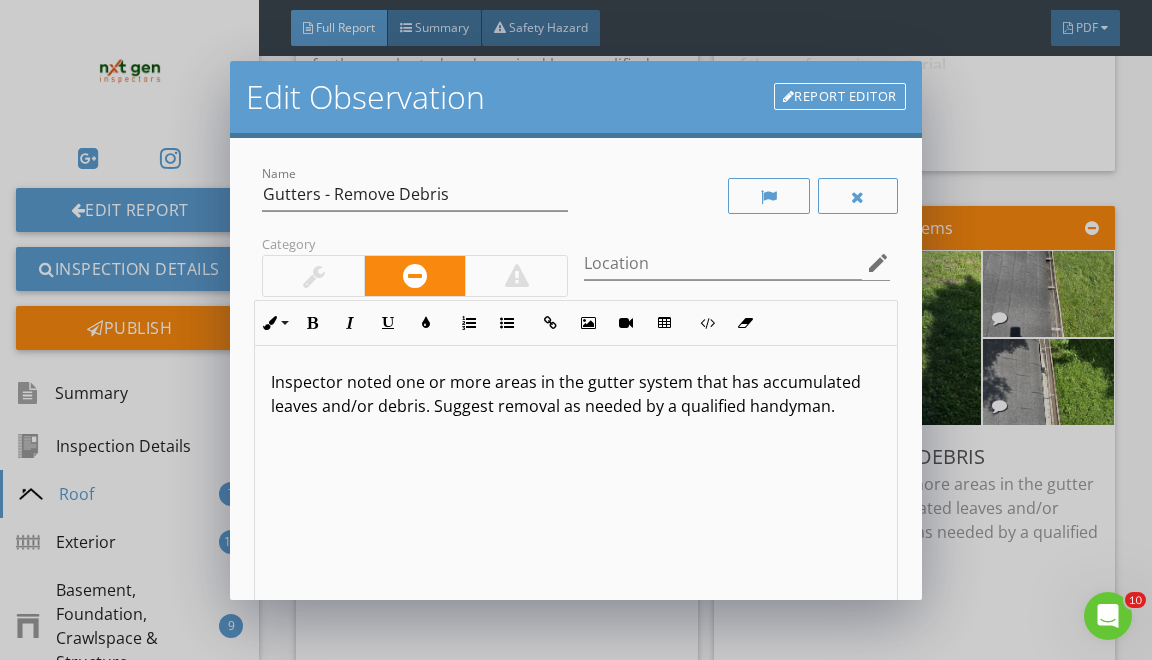 click on "Inspector noted one or more areas in the gutter system that has accumulated leaves and/or debris. Suggest removal as needed by a qualified handyman." at bounding box center (575, 394) 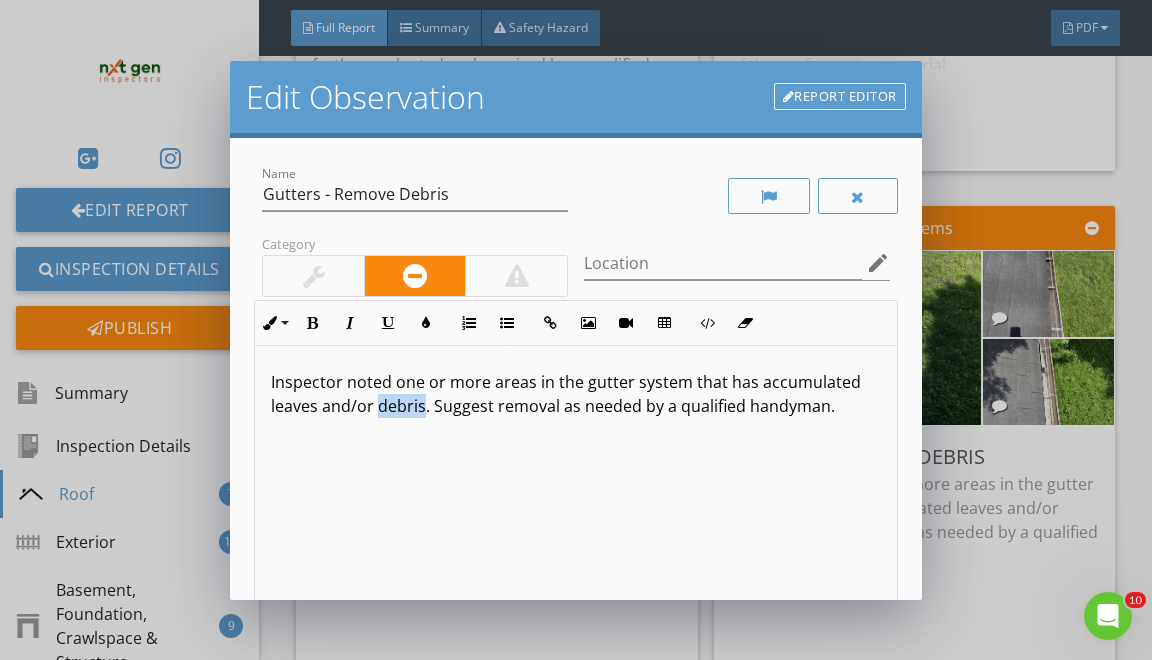click on "Inspector noted one or more areas in the gutter system that has accumulated leaves and/or debris. Suggest removal as needed by a qualified handyman." at bounding box center [575, 394] 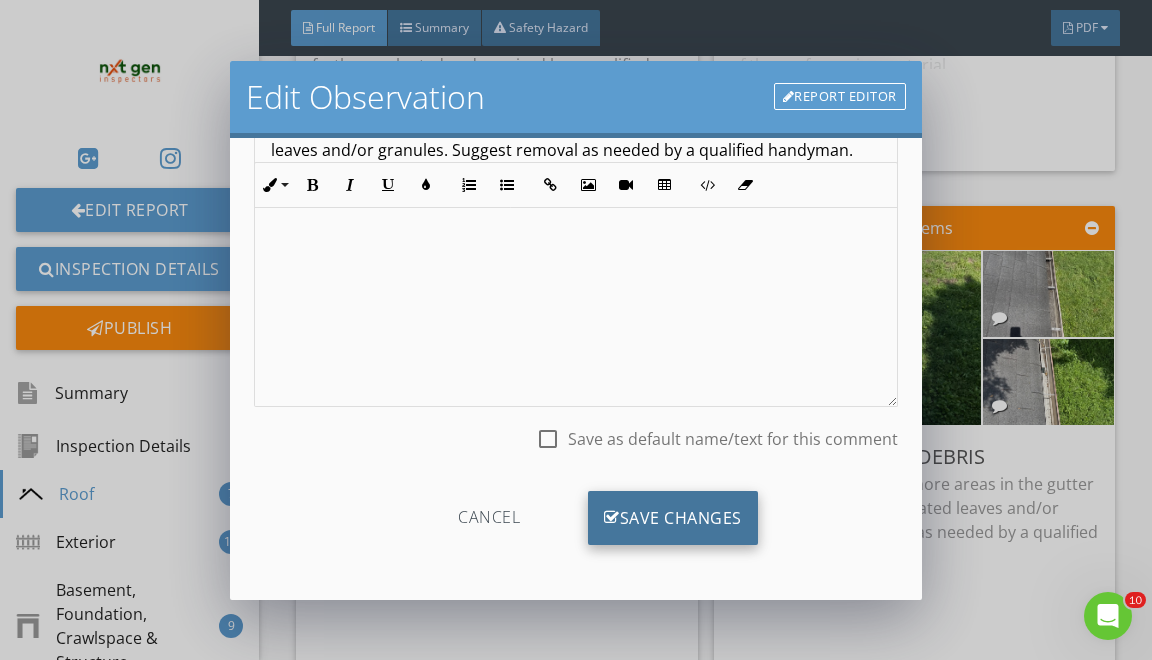 click on "Save Changes" at bounding box center (673, 518) 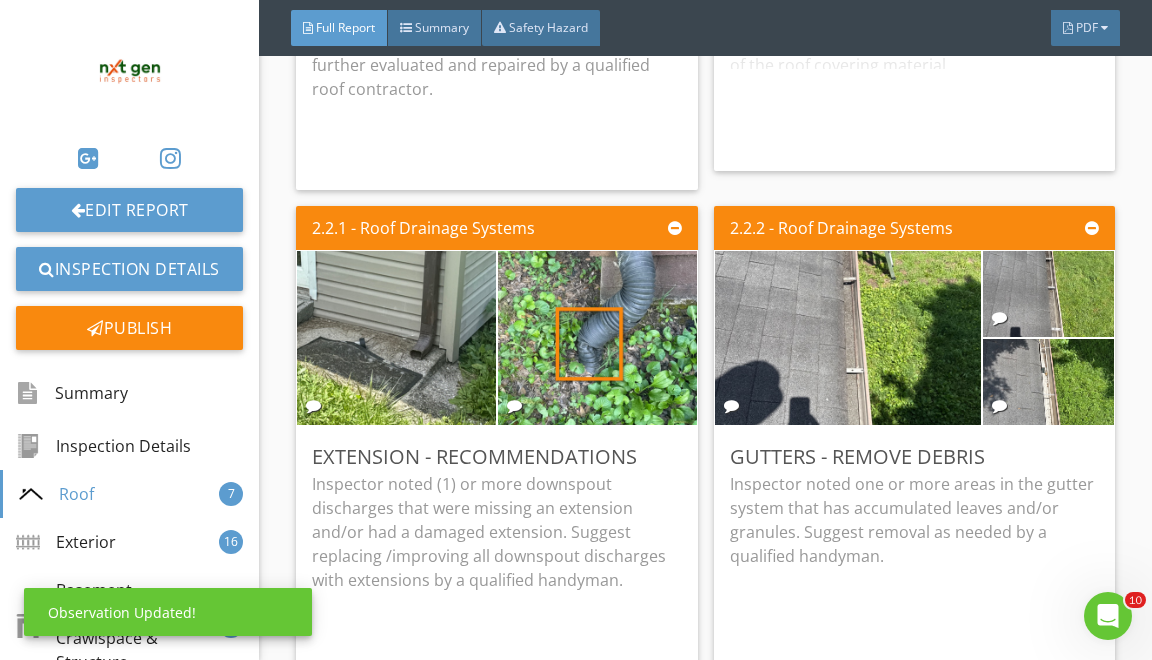 scroll, scrollTop: 19, scrollLeft: 0, axis: vertical 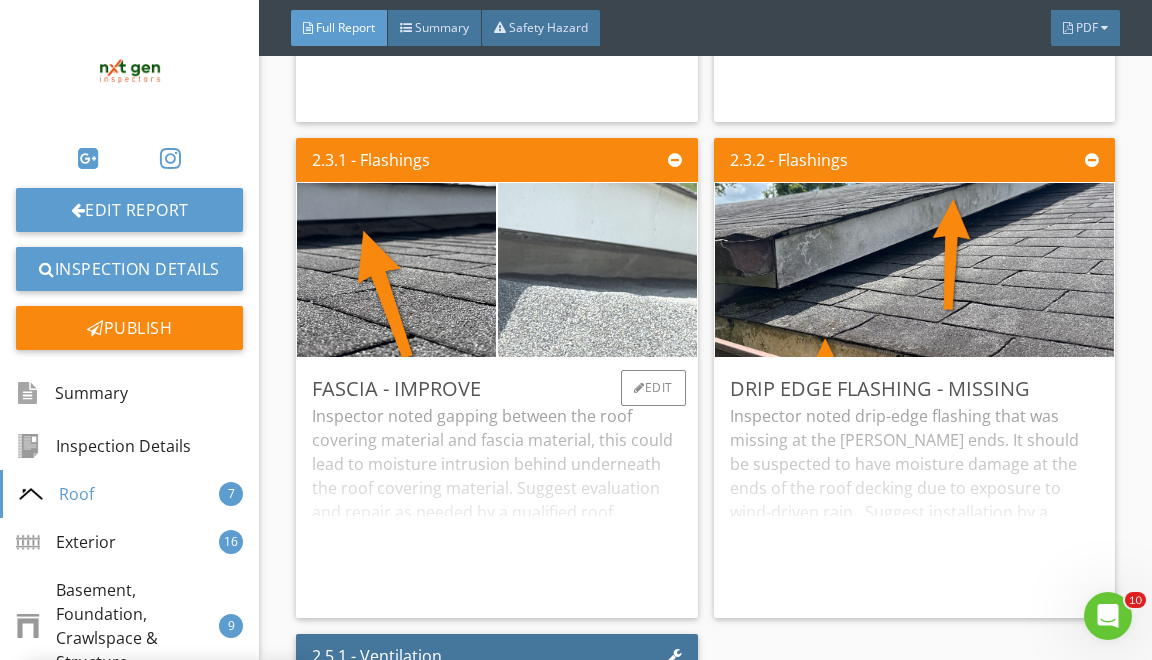 click at bounding box center (597, 270) 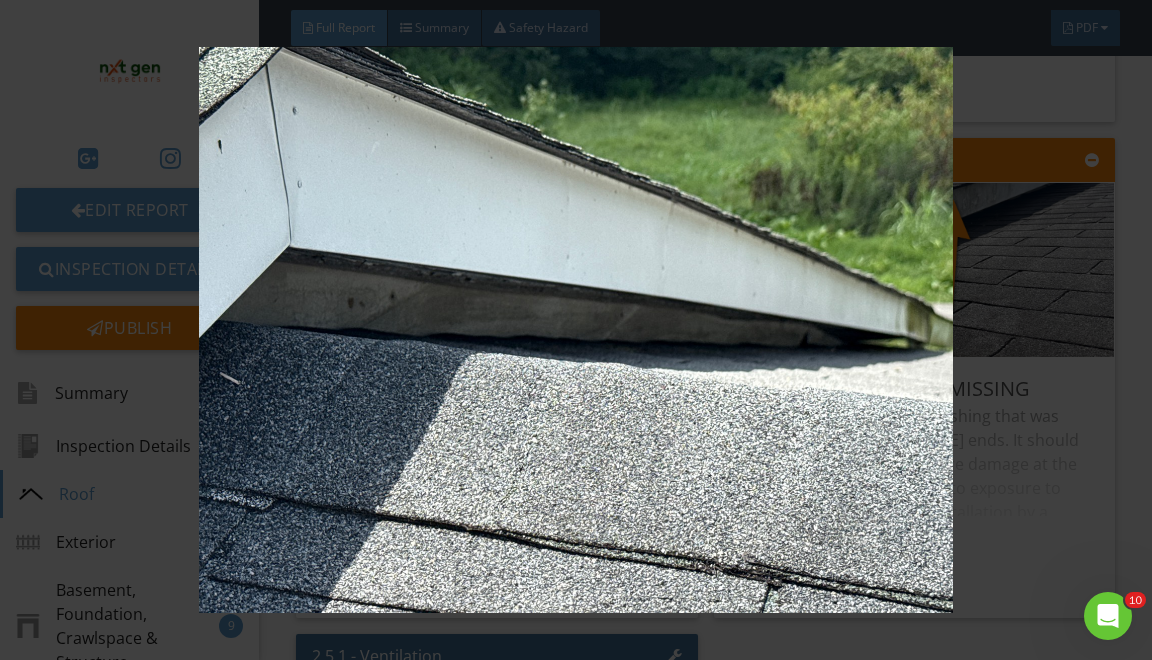 click at bounding box center [576, 330] 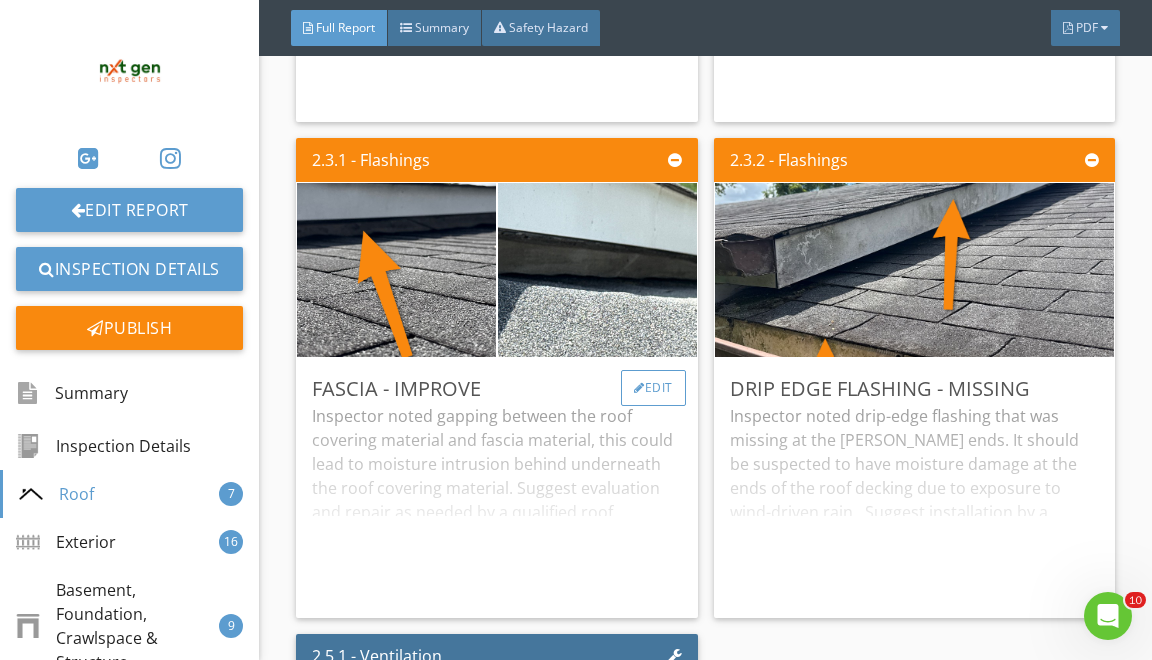 click on "Edit" at bounding box center (653, 388) 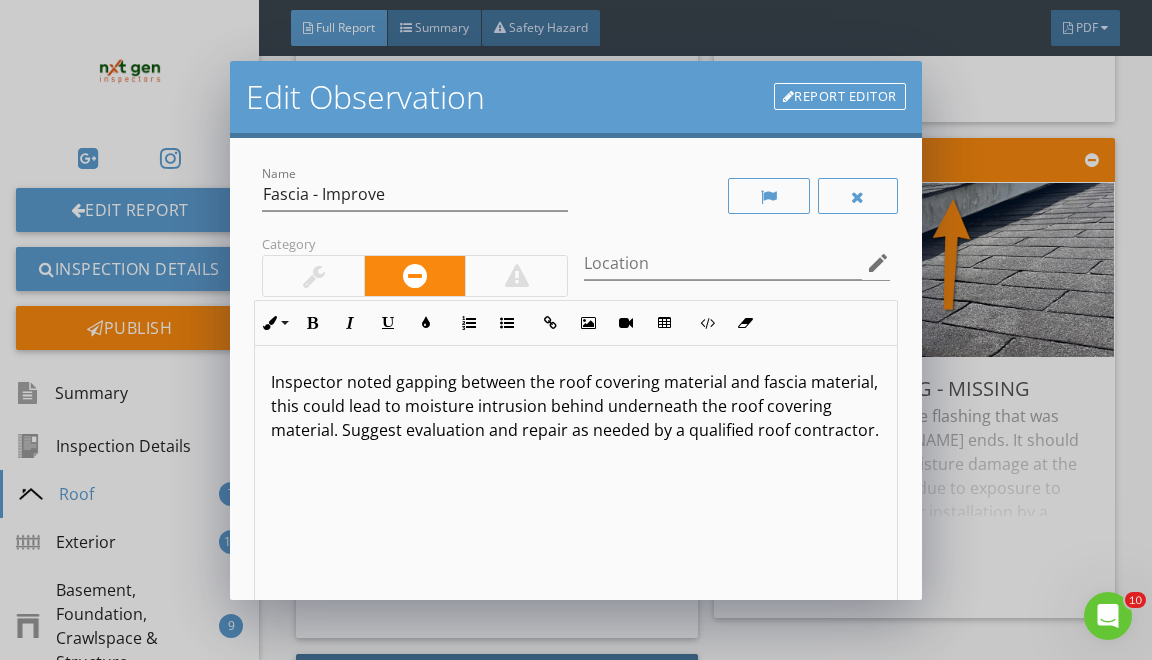 drag, startPoint x: 393, startPoint y: 380, endPoint x: 409, endPoint y: 562, distance: 182.70195 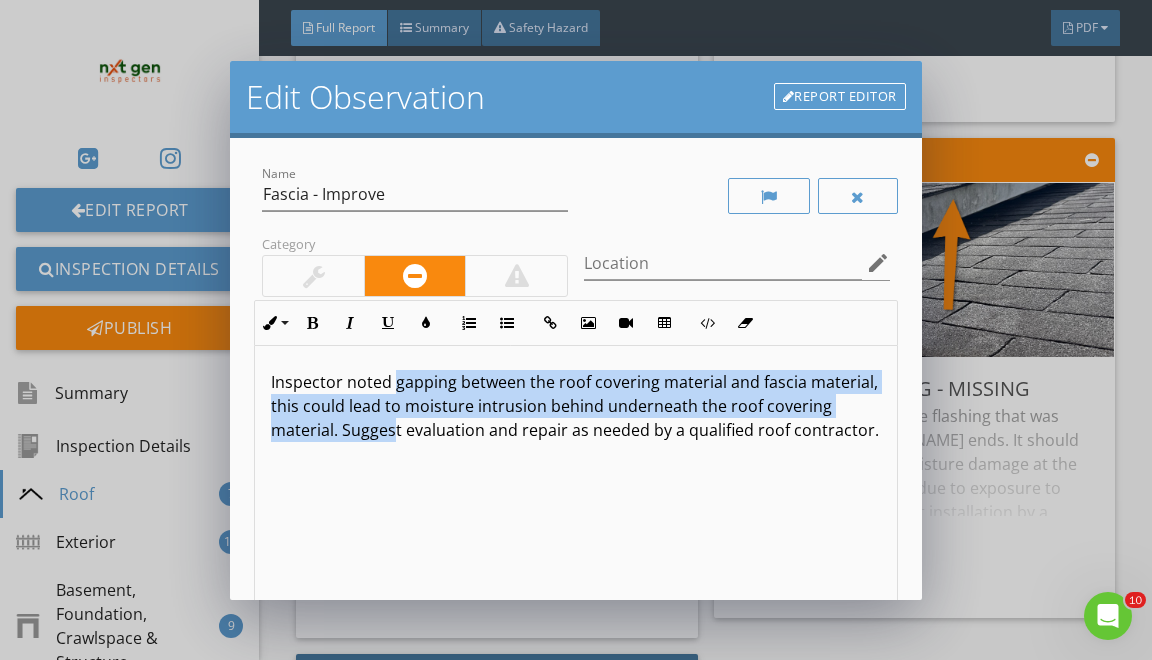 click on "Inspector noted gapping between the roof covering material and fascia material, this could lead to moisture intrusion behind underneath the roof covering material. Suggest evaluation and repair as needed by a qualified roof contractor." at bounding box center (575, 406) 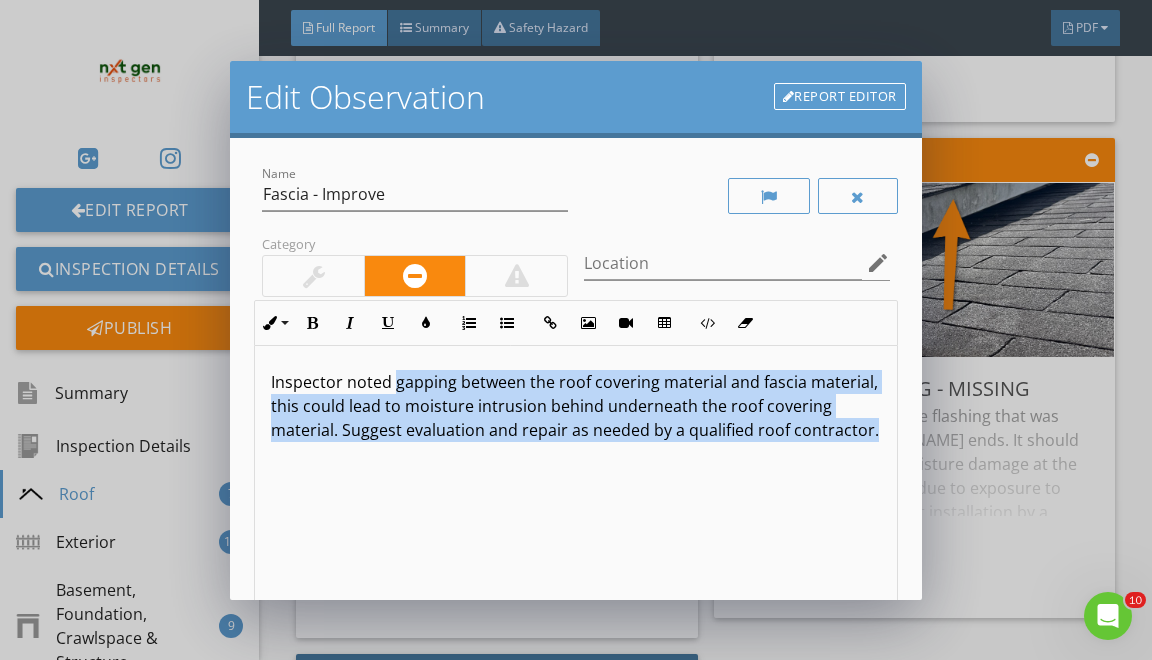 drag, startPoint x: 395, startPoint y: 376, endPoint x: 556, endPoint y: 659, distance: 325.59177 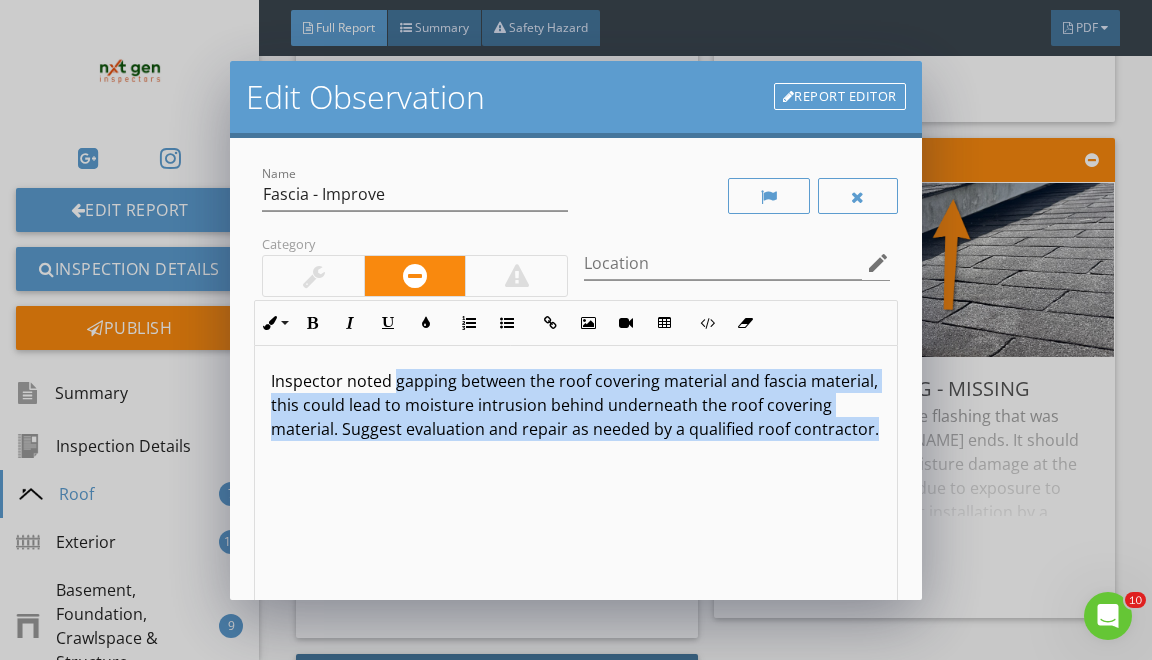 scroll, scrollTop: 76, scrollLeft: 0, axis: vertical 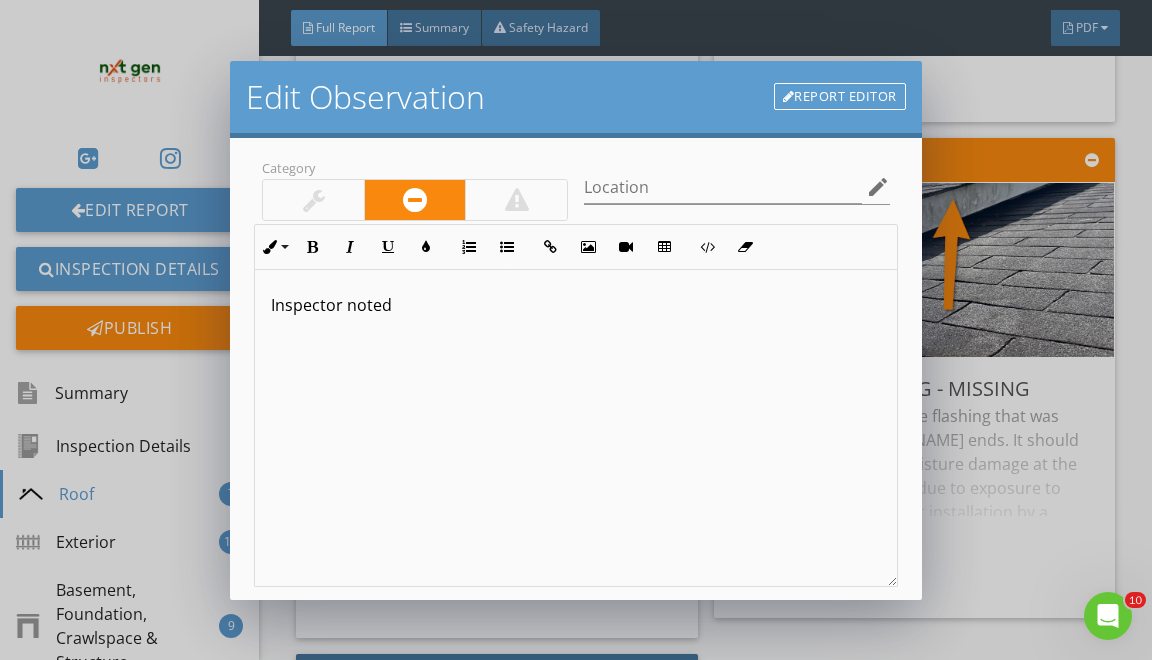 type 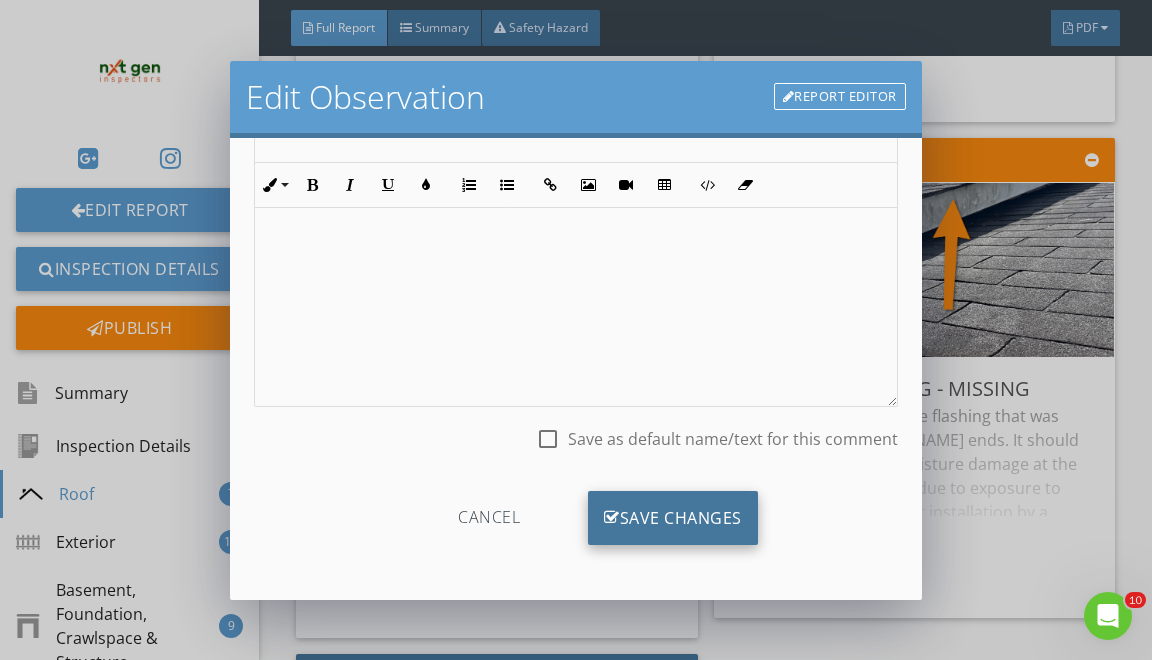 click on "Save Changes" at bounding box center (673, 518) 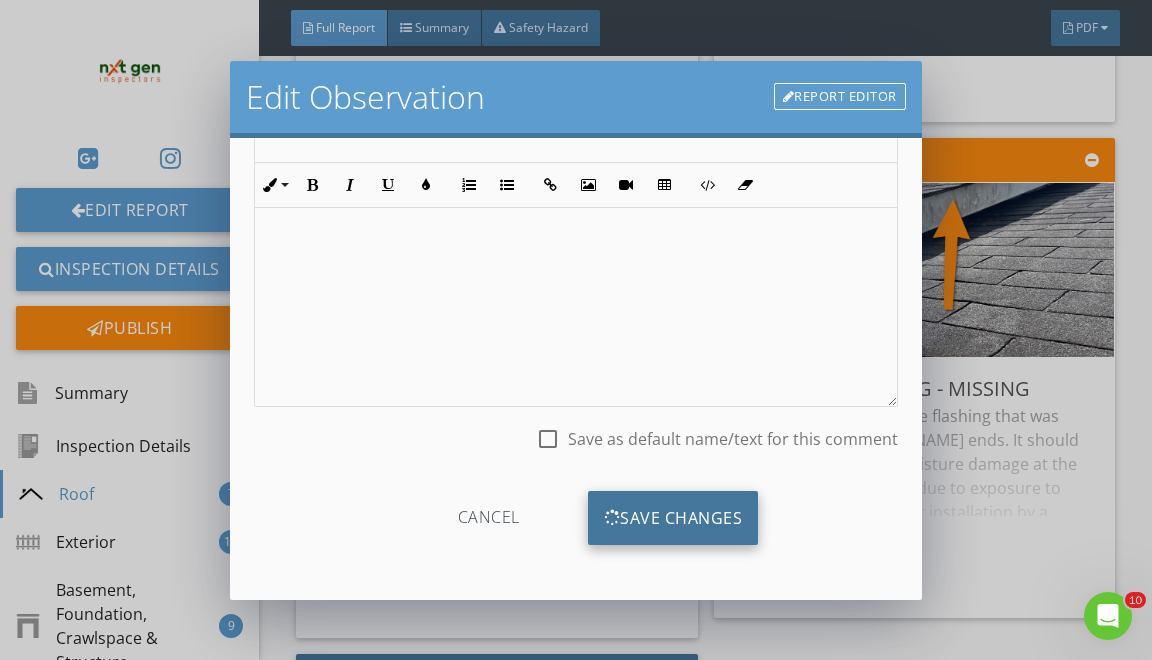 scroll, scrollTop: 19, scrollLeft: 0, axis: vertical 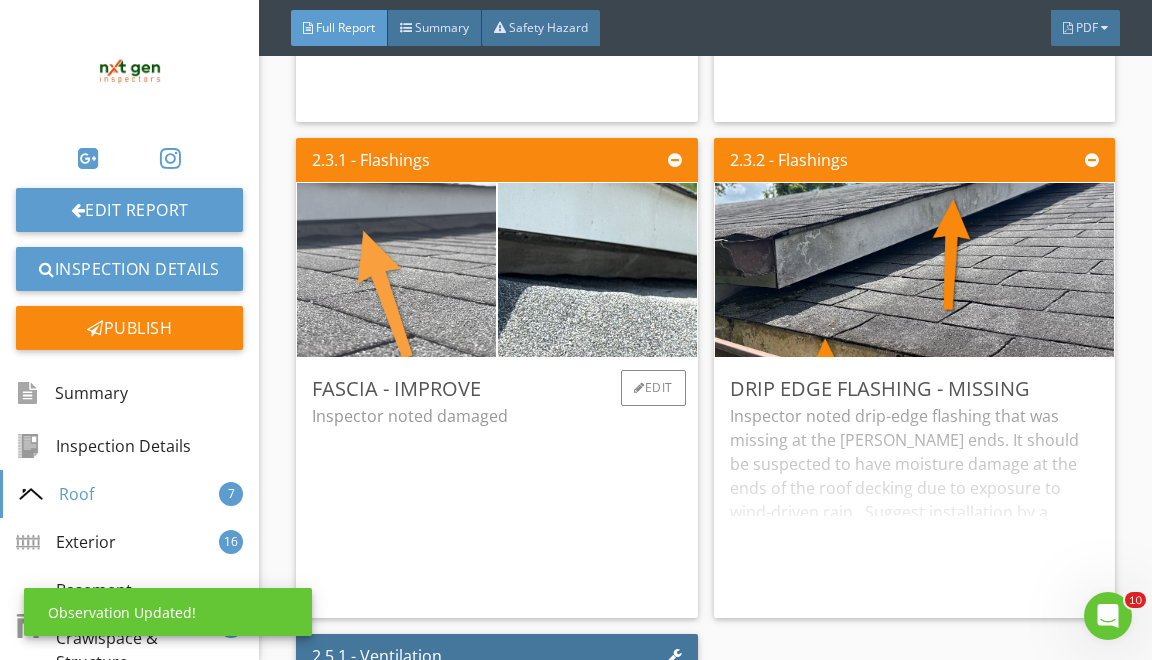 click at bounding box center [396, 270] 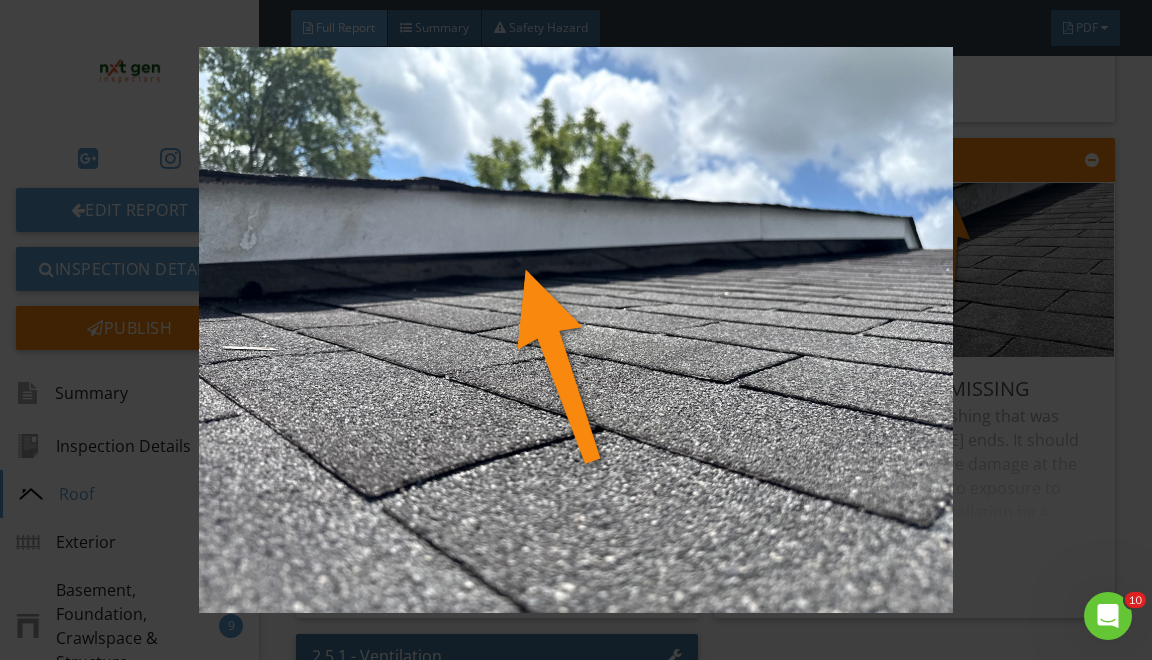 click at bounding box center [576, 330] 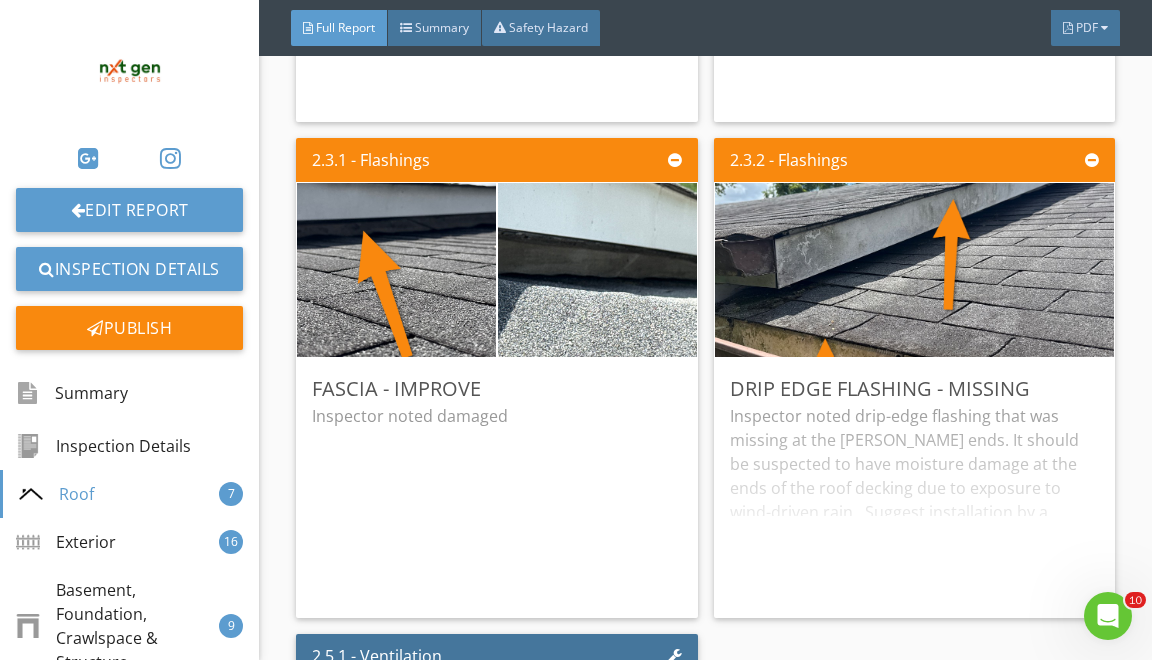 click at bounding box center (597, 270) 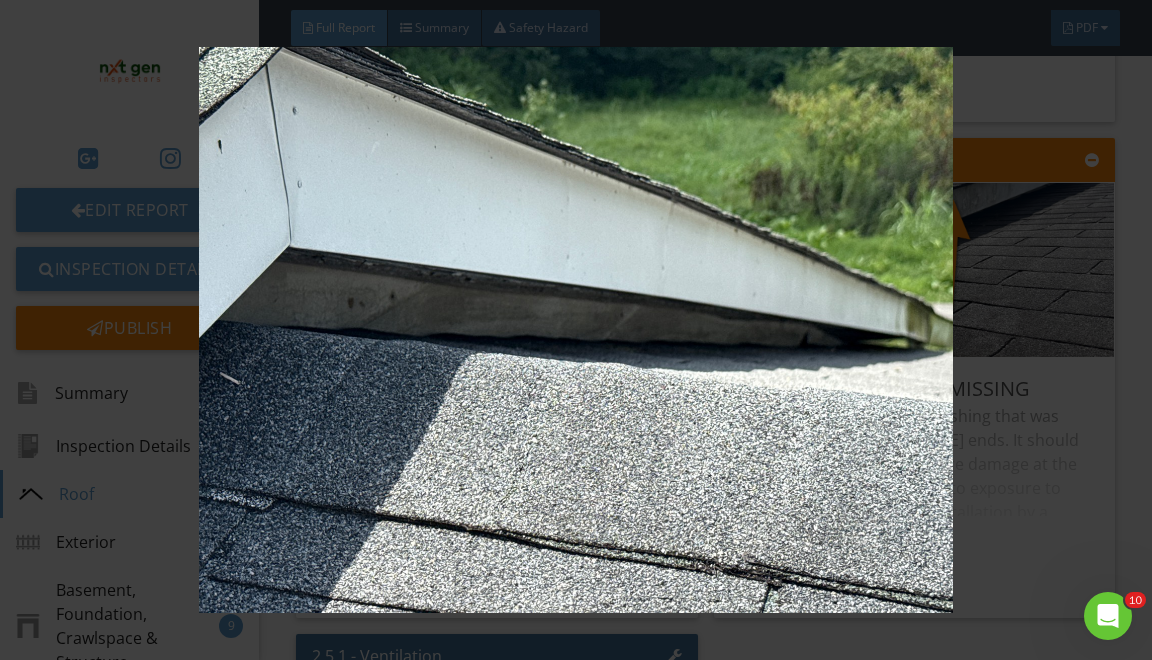 click at bounding box center [576, 330] 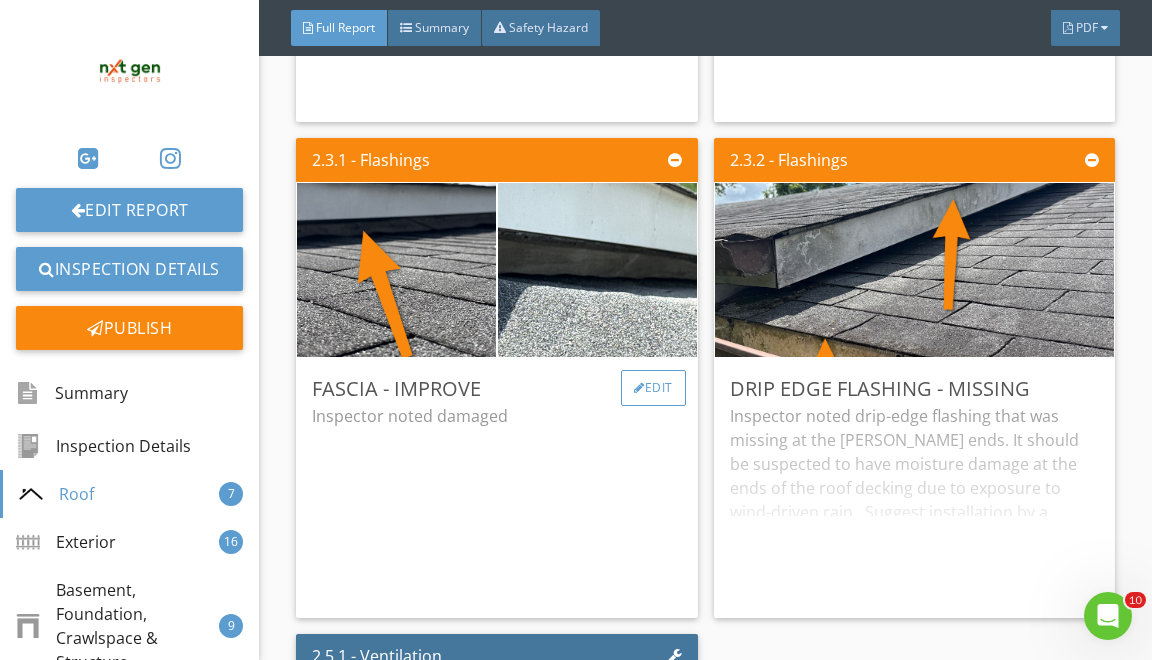 click at bounding box center (639, 388) 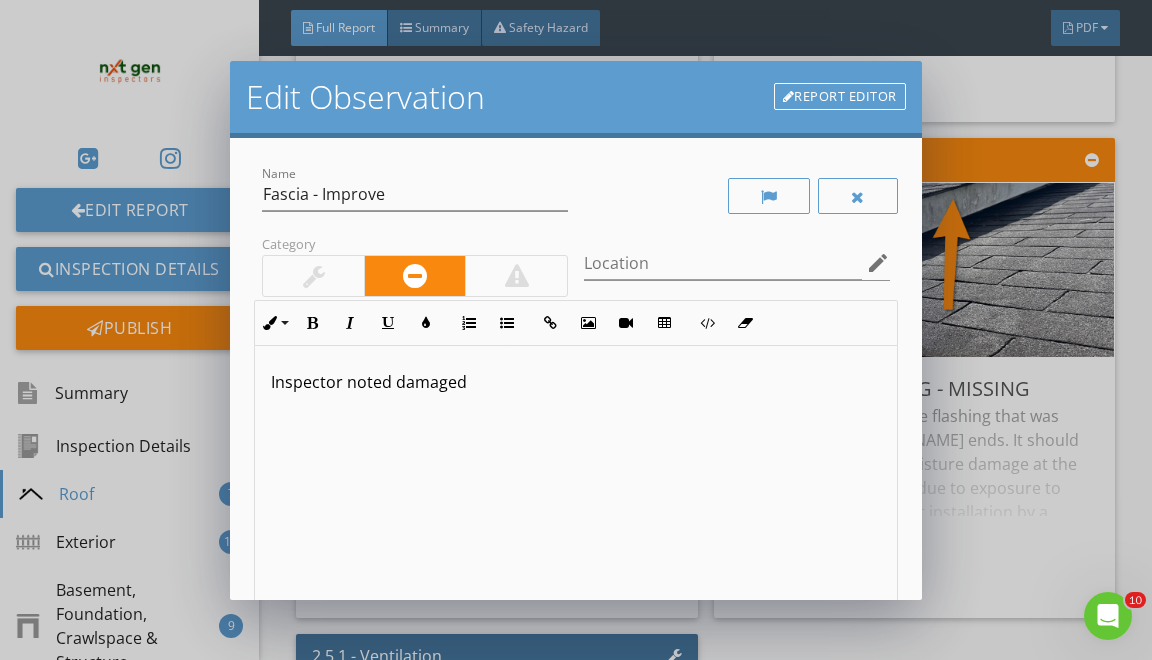 click on "Inspector noted damaged" at bounding box center [575, 504] 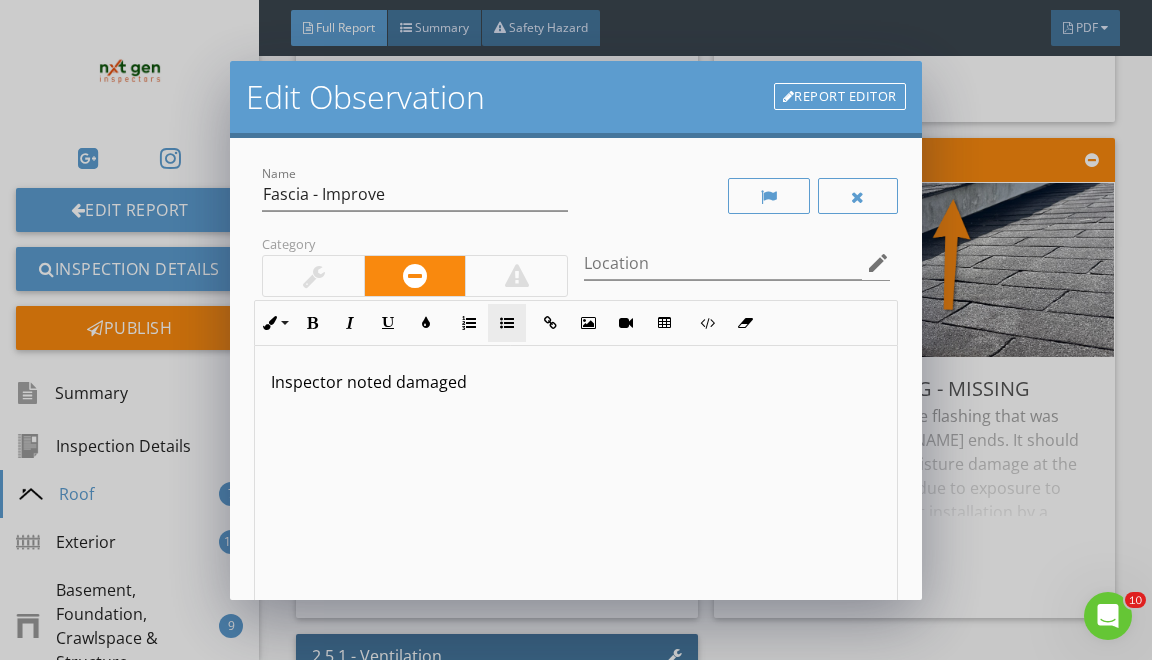 type 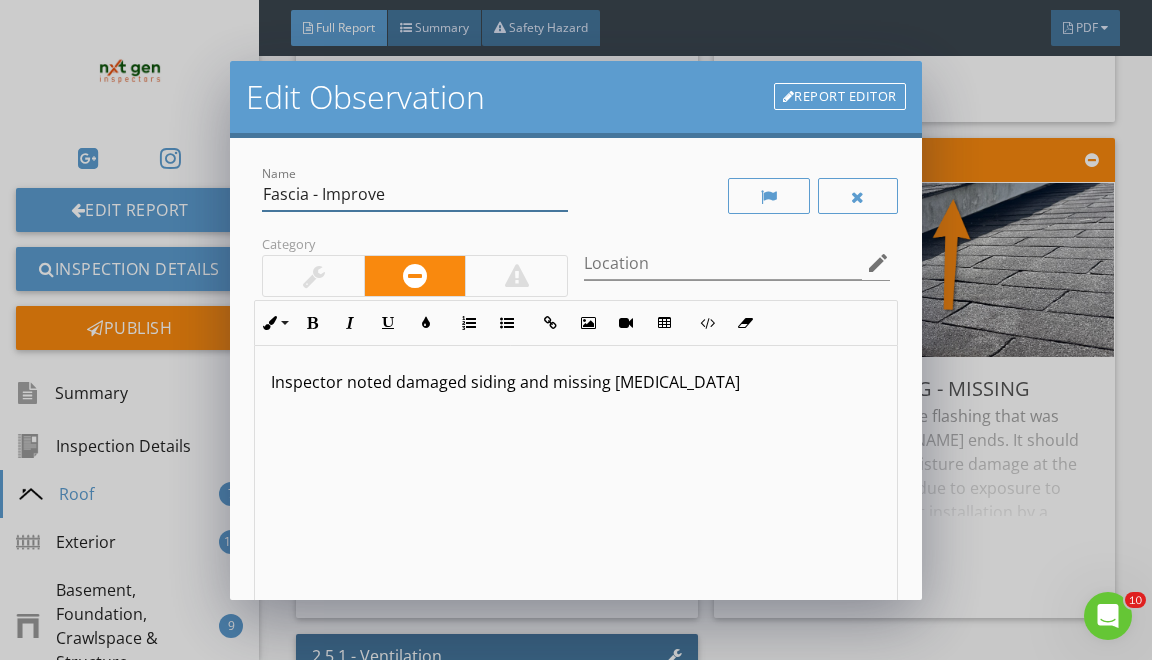 click on "Fascia - Improve" at bounding box center (415, 194) 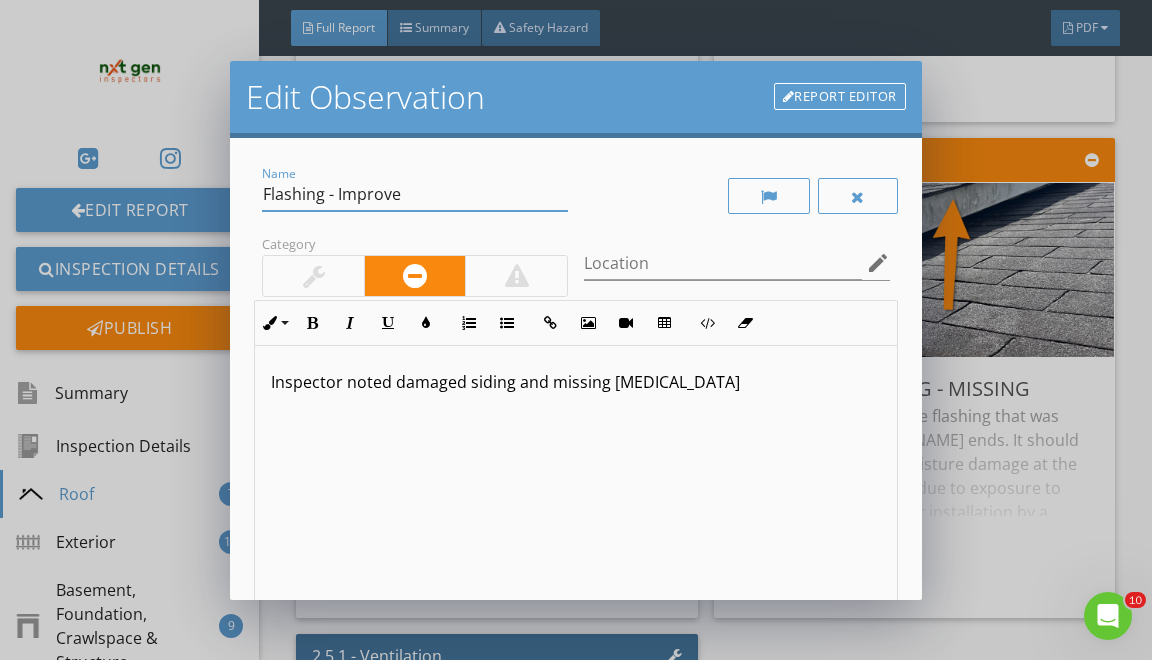 click on "Flashing - Improve" at bounding box center (415, 194) 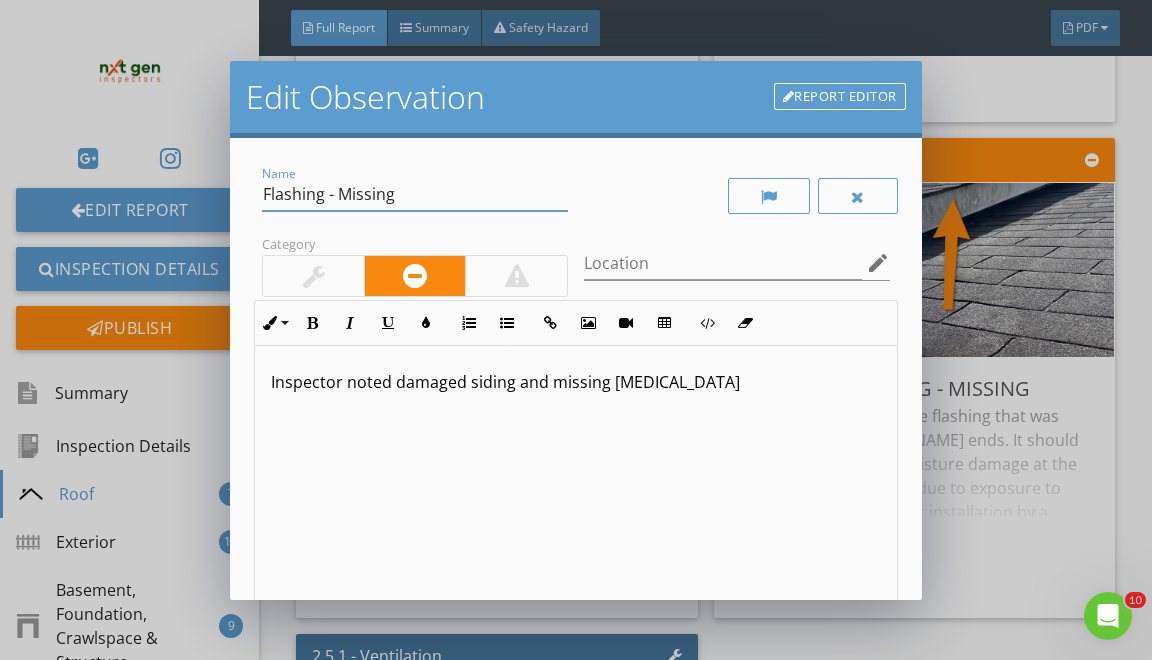 type on "Flashing - Missing" 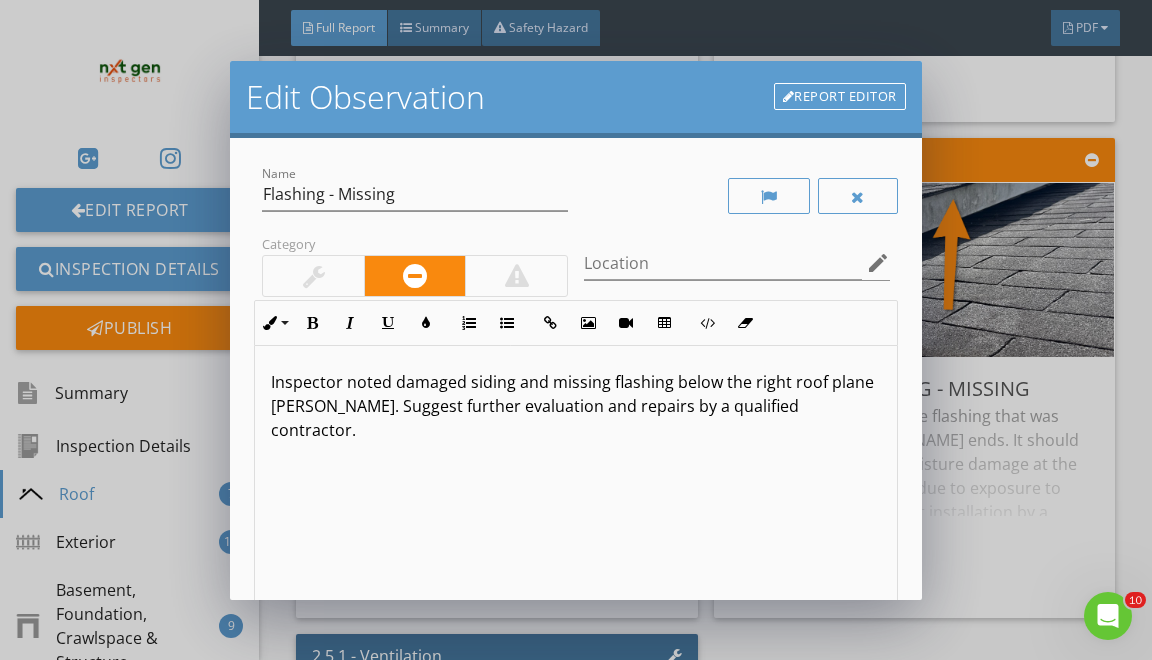 scroll, scrollTop: 256, scrollLeft: 0, axis: vertical 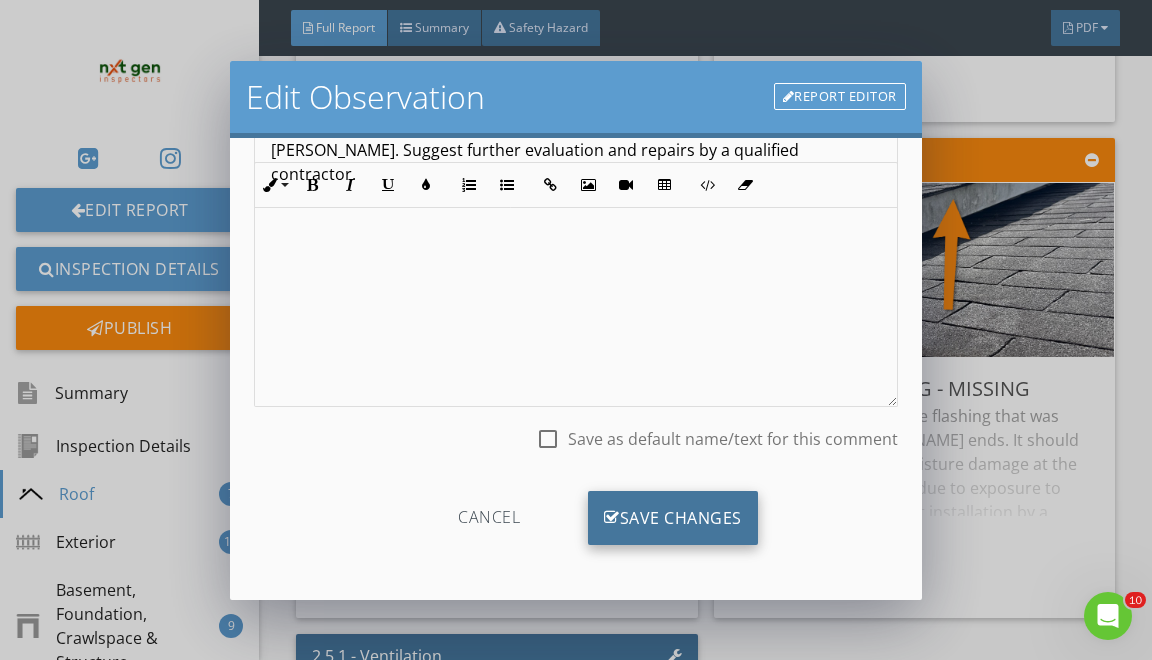 click on "Save Changes" at bounding box center (673, 518) 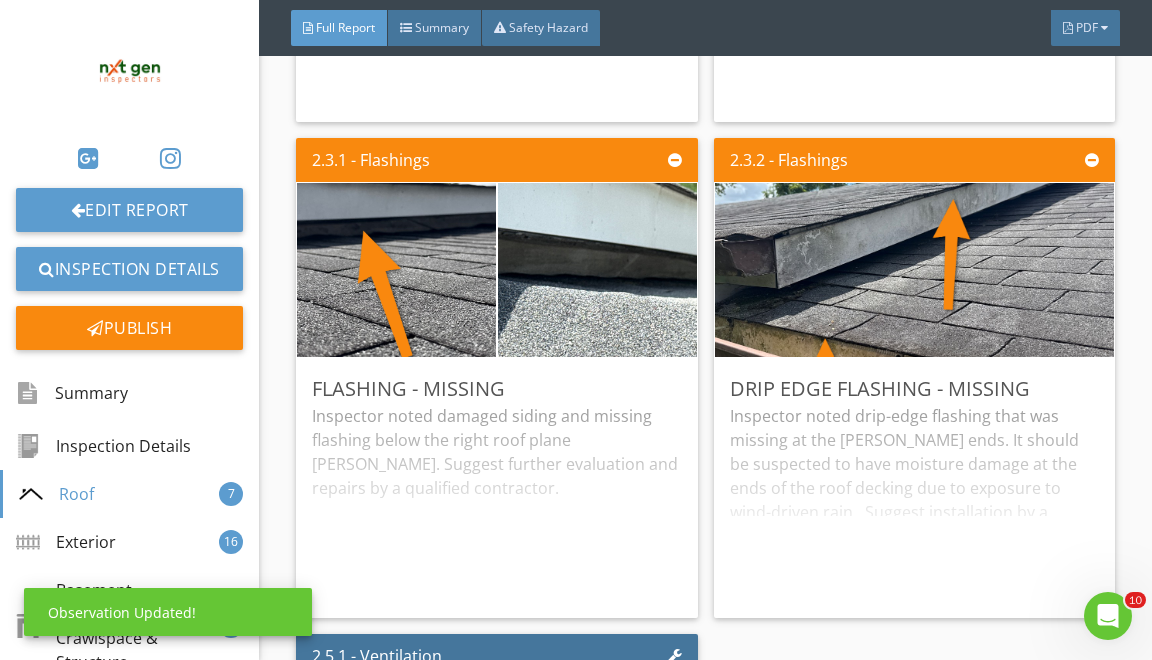 scroll, scrollTop: 19, scrollLeft: 0, axis: vertical 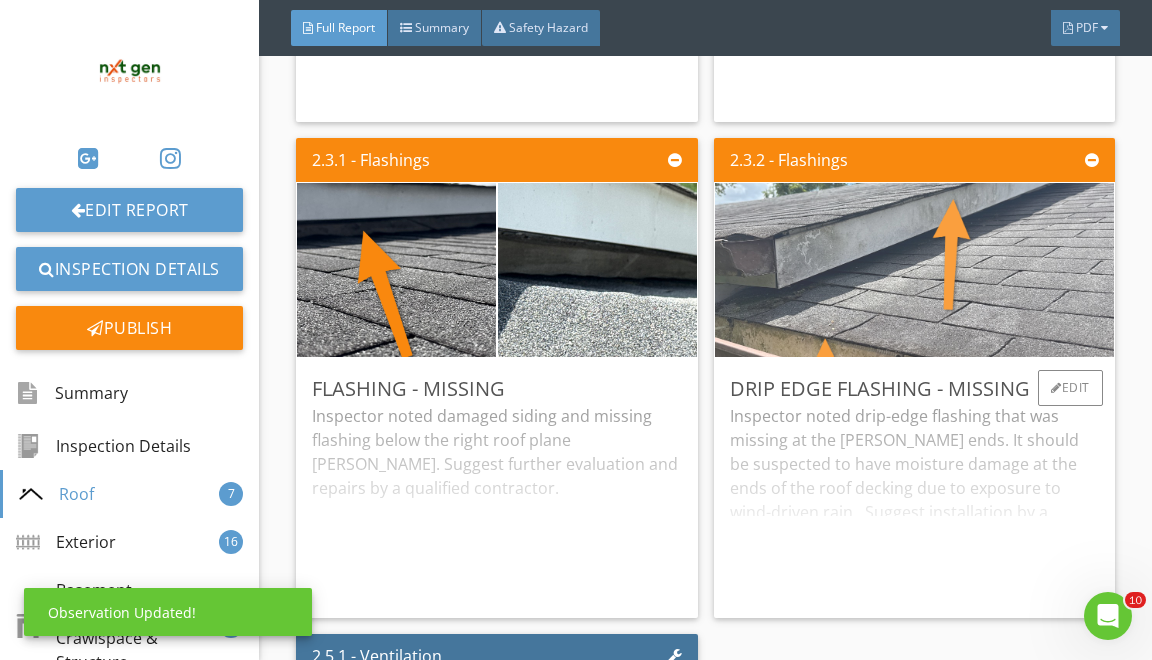 click at bounding box center (914, 270) 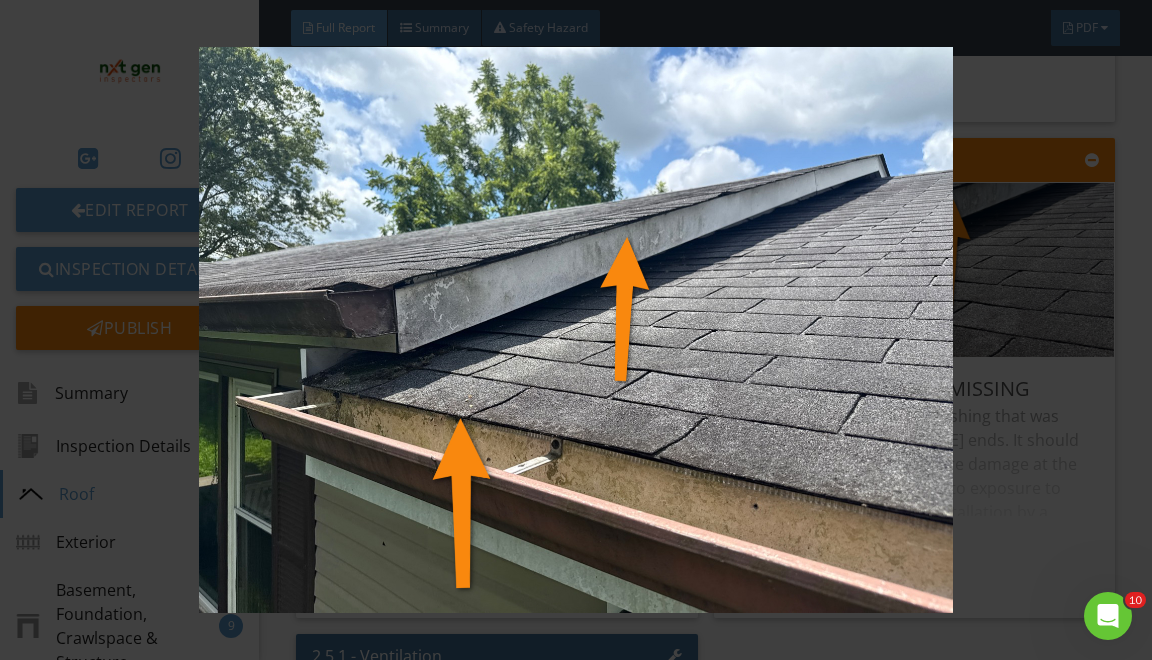 click at bounding box center (576, 330) 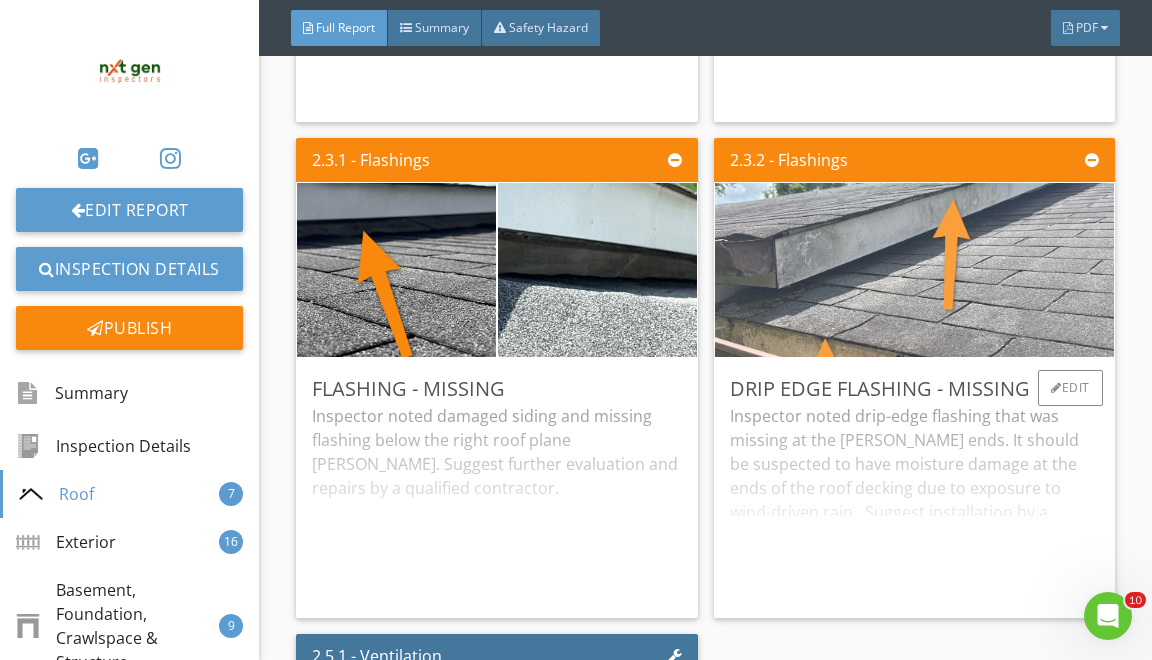click at bounding box center (914, 270) 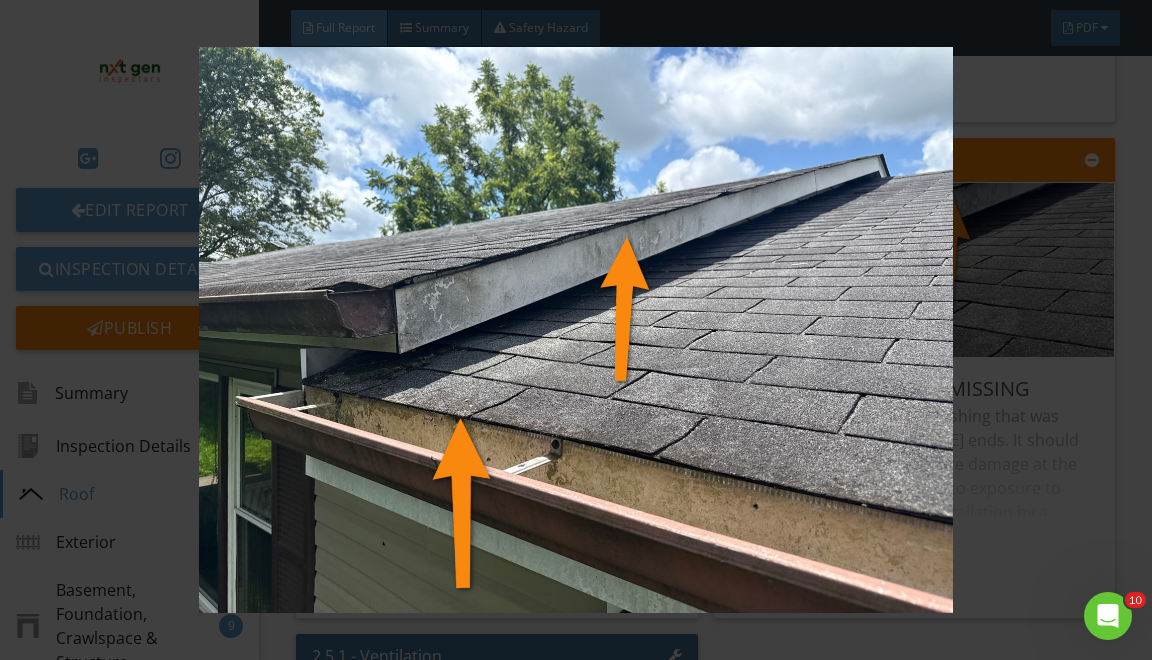 click at bounding box center [576, 330] 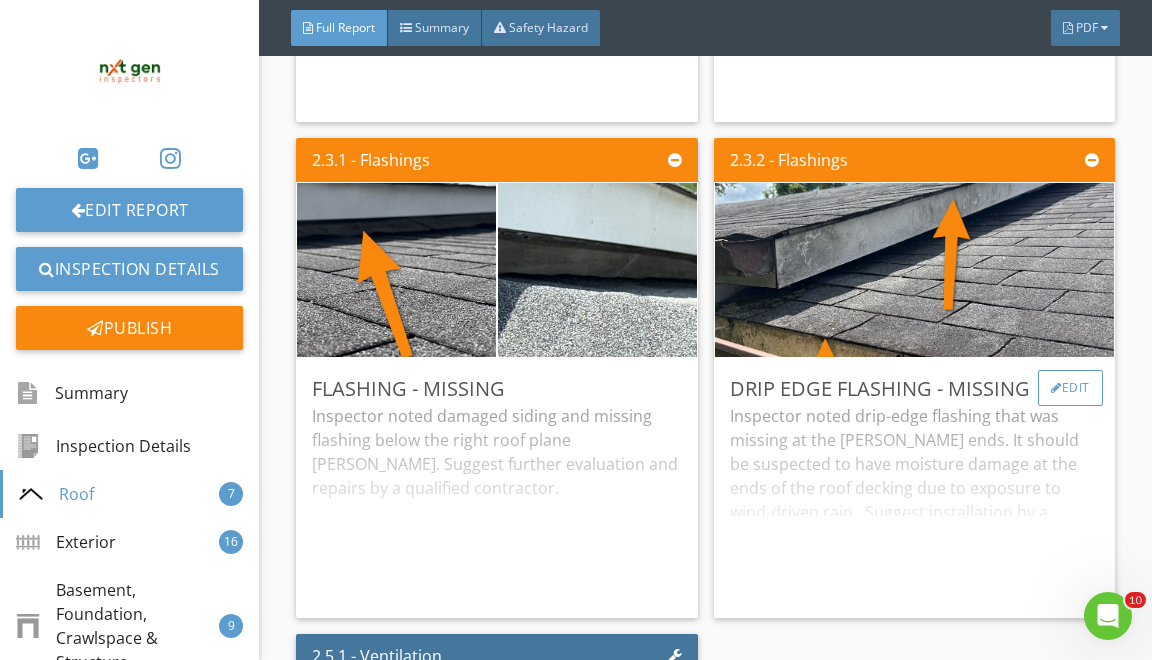 click on "Edit" at bounding box center (1070, 388) 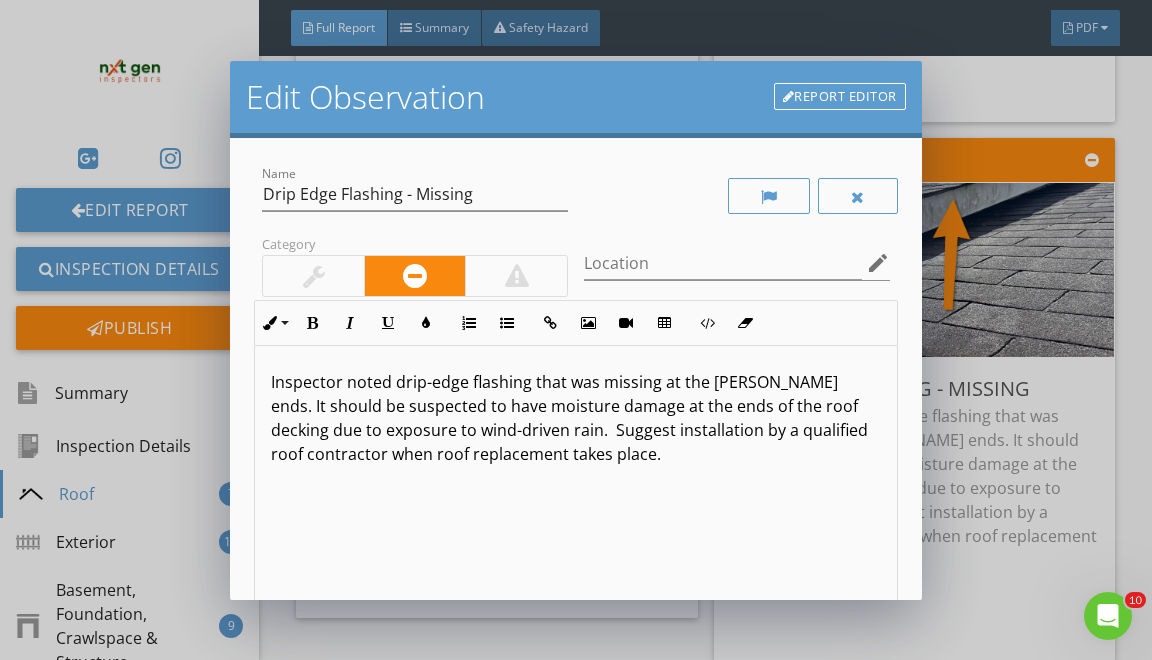 click on "Inspector noted drip-edge flashing that was missing at the gable ends. It should be suspected to have moisture damage at the ends of the roof decking due to exposure to wind-driven rain.  Suggest installation by a qualified roof contractor when roof replacement takes place." at bounding box center [575, 418] 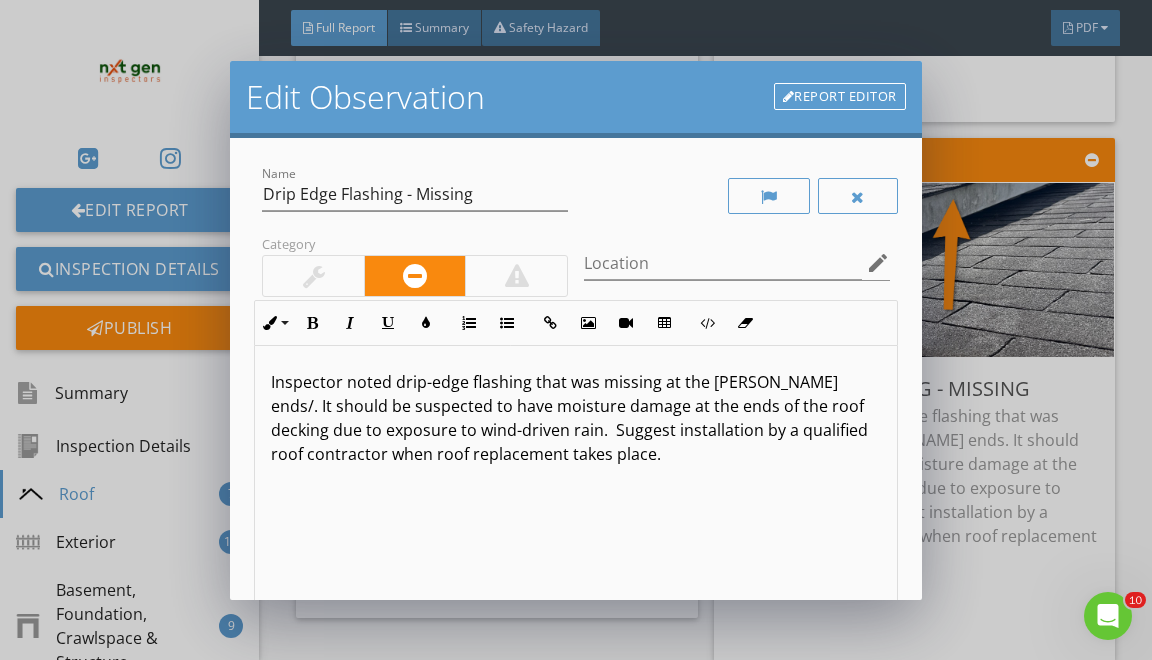 type 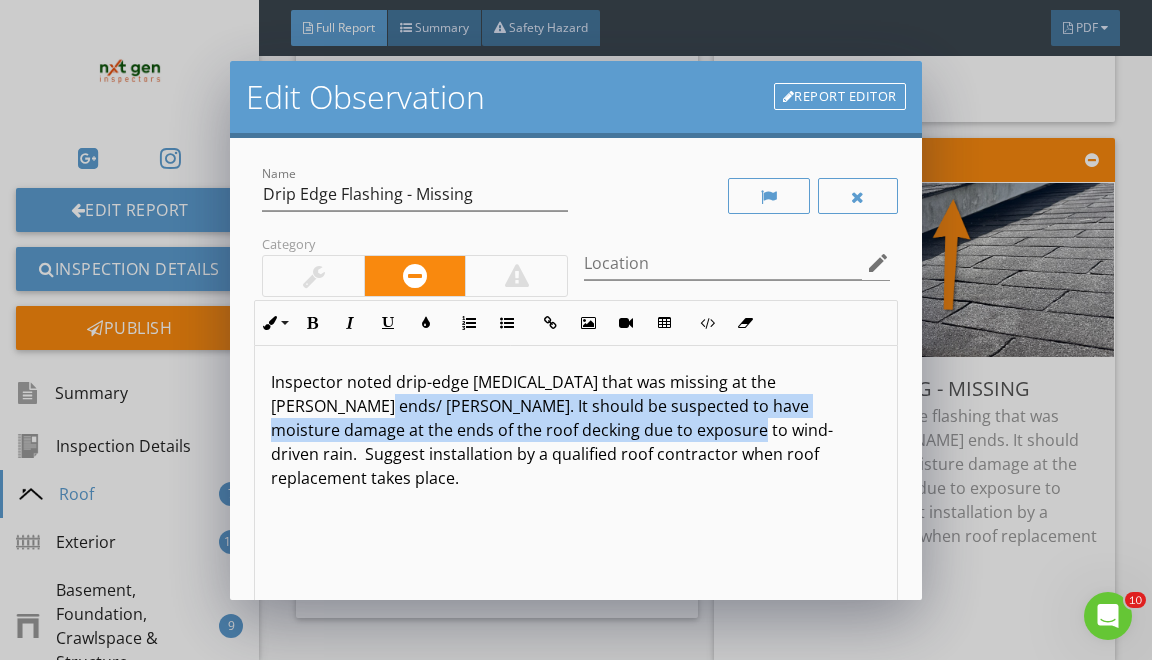 drag, startPoint x: 545, startPoint y: 430, endPoint x: 849, endPoint y: 375, distance: 308.93527 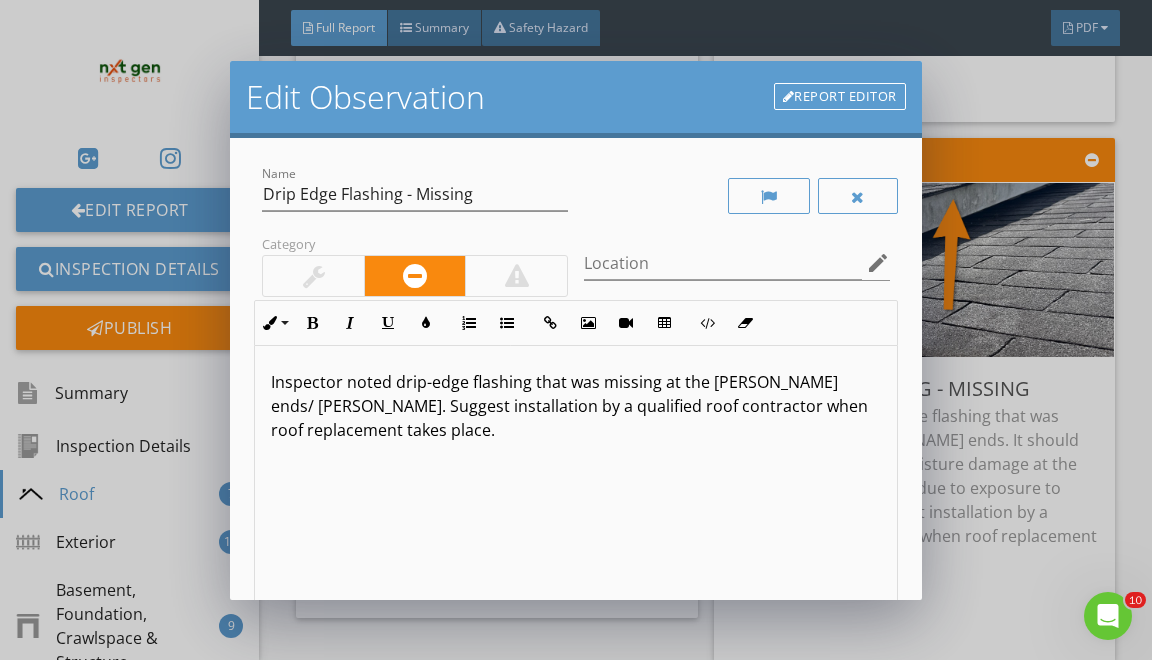 click on "Inspector noted drip-edge flashing that was missing at the gable ends/ eaves. Suggest installation by a qualified roof contractor when roof replacement takes place." at bounding box center [575, 406] 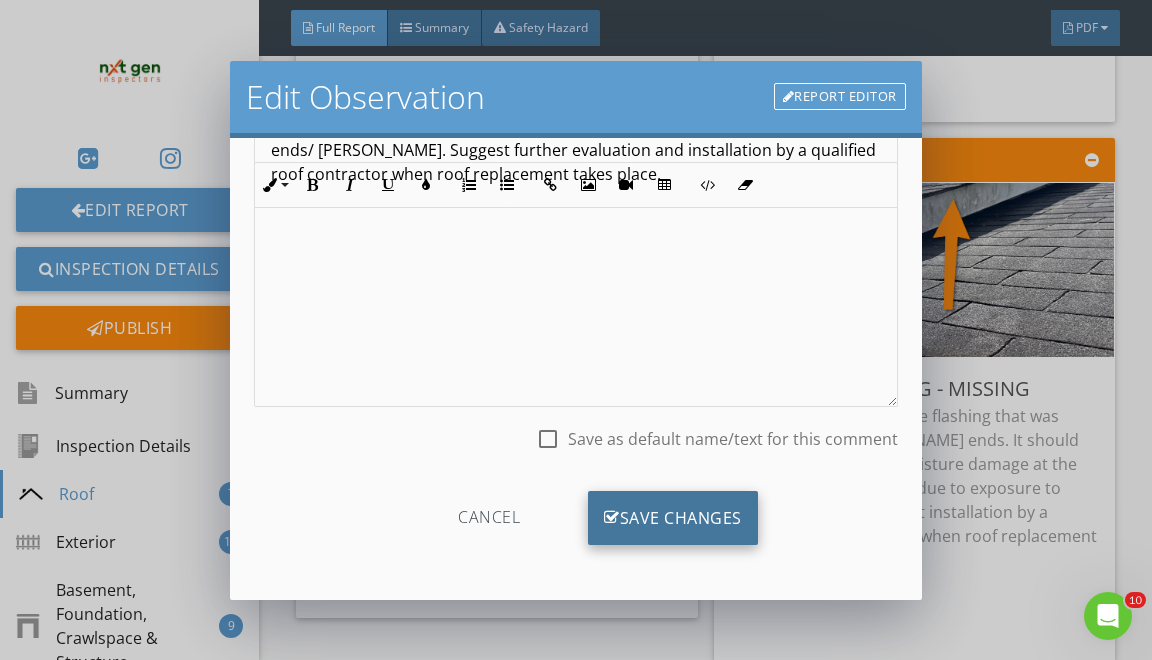 click on "Save Changes" at bounding box center [673, 518] 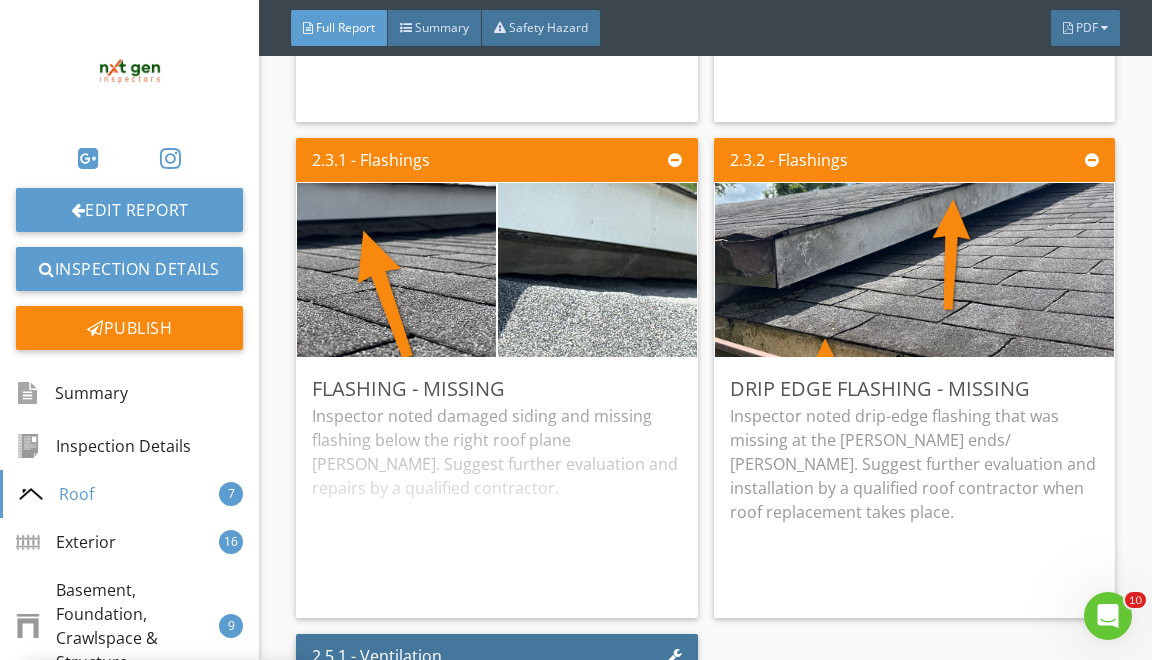 scroll, scrollTop: 19, scrollLeft: 0, axis: vertical 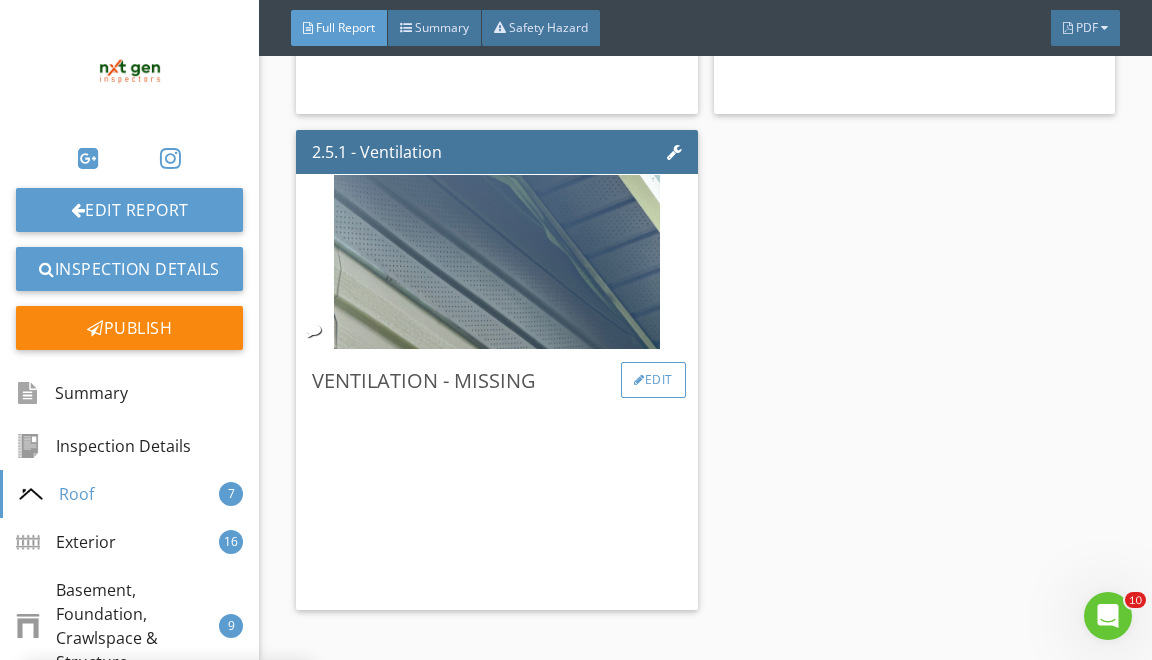 click on "Edit" at bounding box center [653, 380] 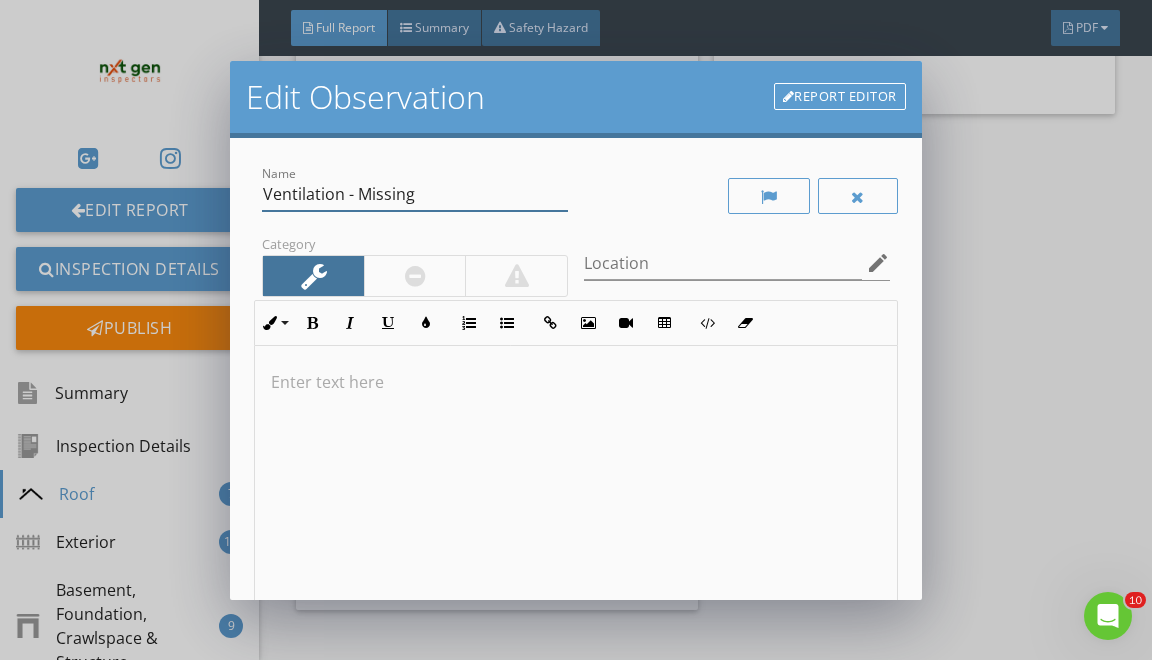click on "Ventilation - Missing" at bounding box center (415, 194) 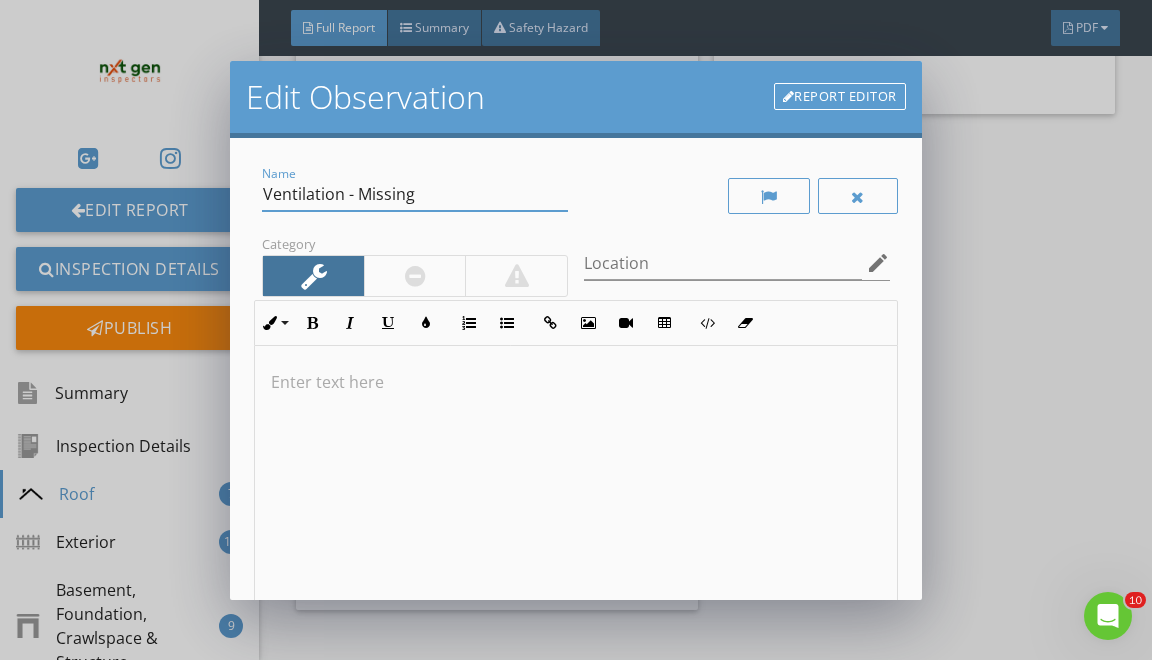click on "Ventilation - Missing" at bounding box center [415, 194] 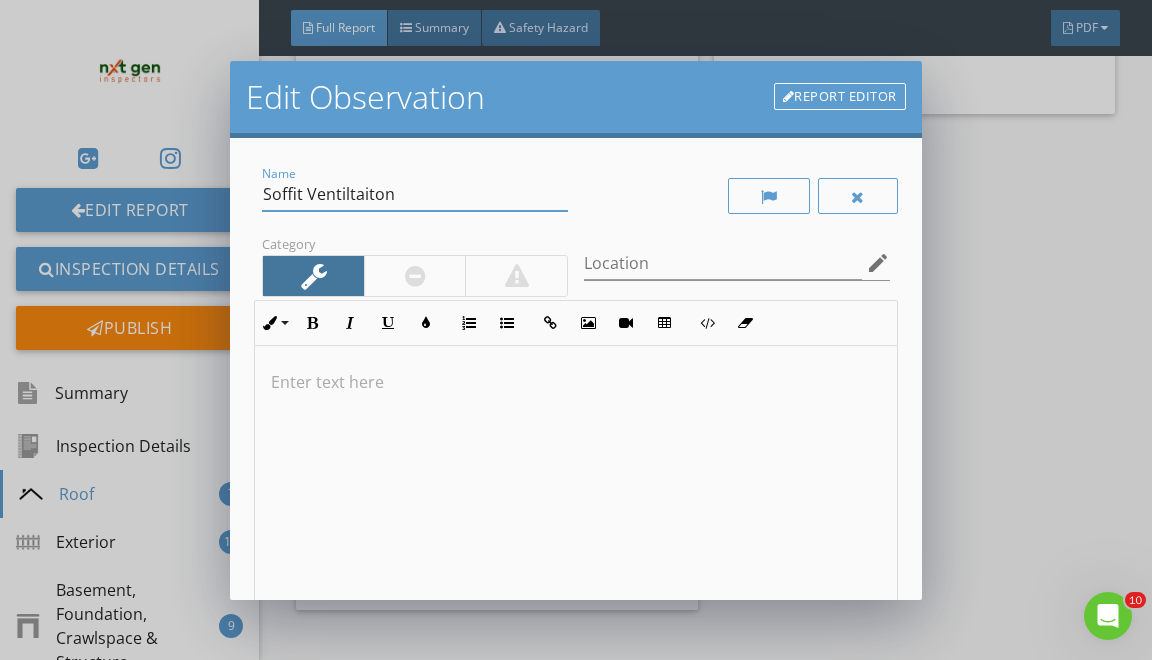 drag, startPoint x: 344, startPoint y: 198, endPoint x: 520, endPoint y: 208, distance: 176.28386 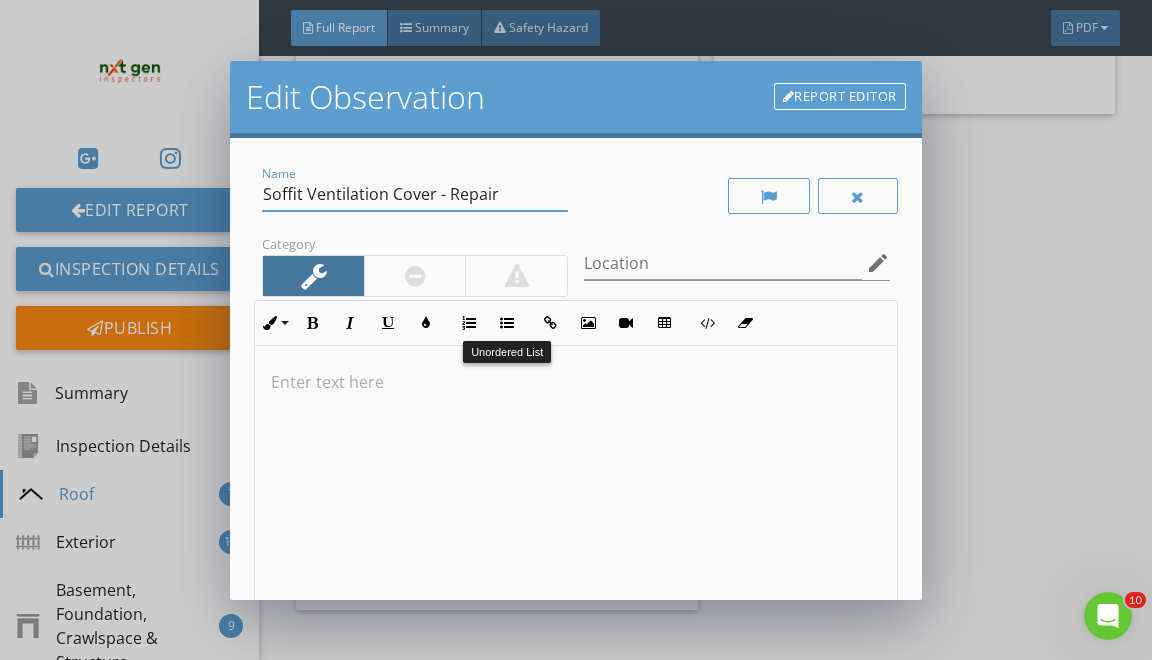type on "Soffit Ventilation Cover - Repair" 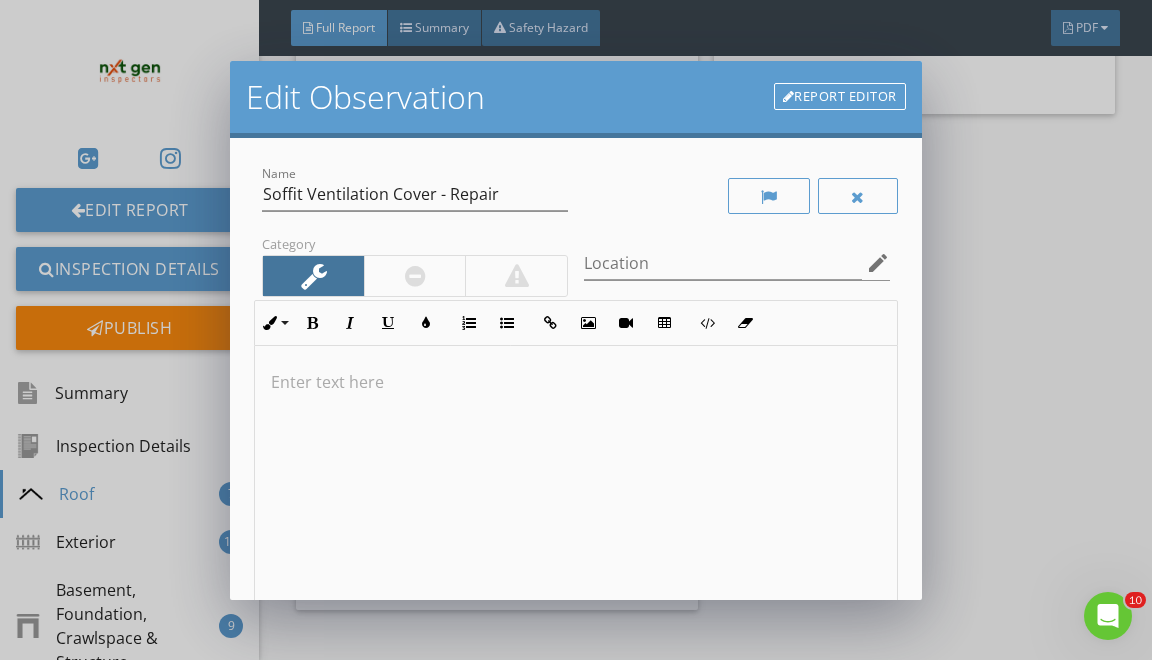 click at bounding box center [575, 382] 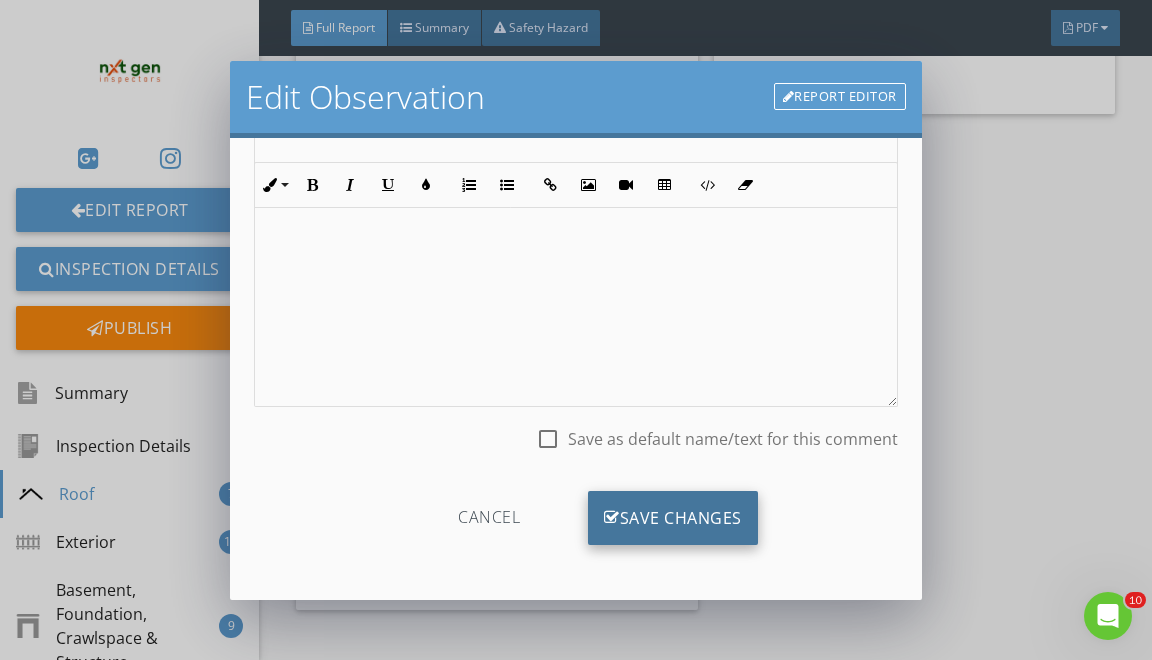 click on "Save Changes" at bounding box center (673, 518) 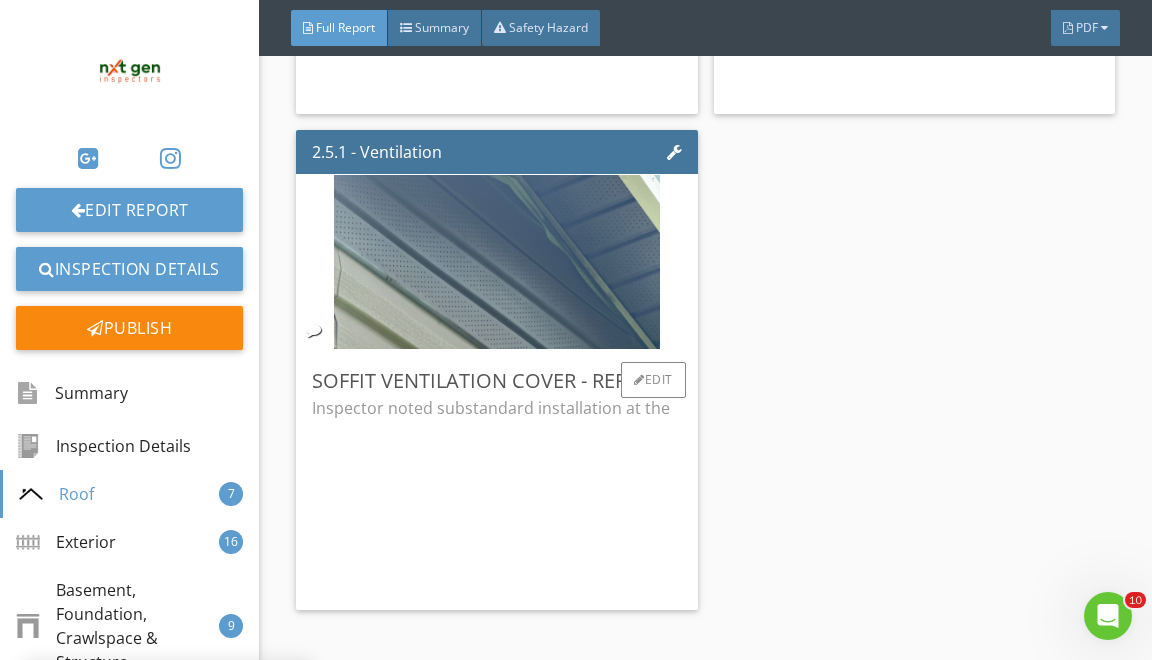 scroll, scrollTop: 19, scrollLeft: 0, axis: vertical 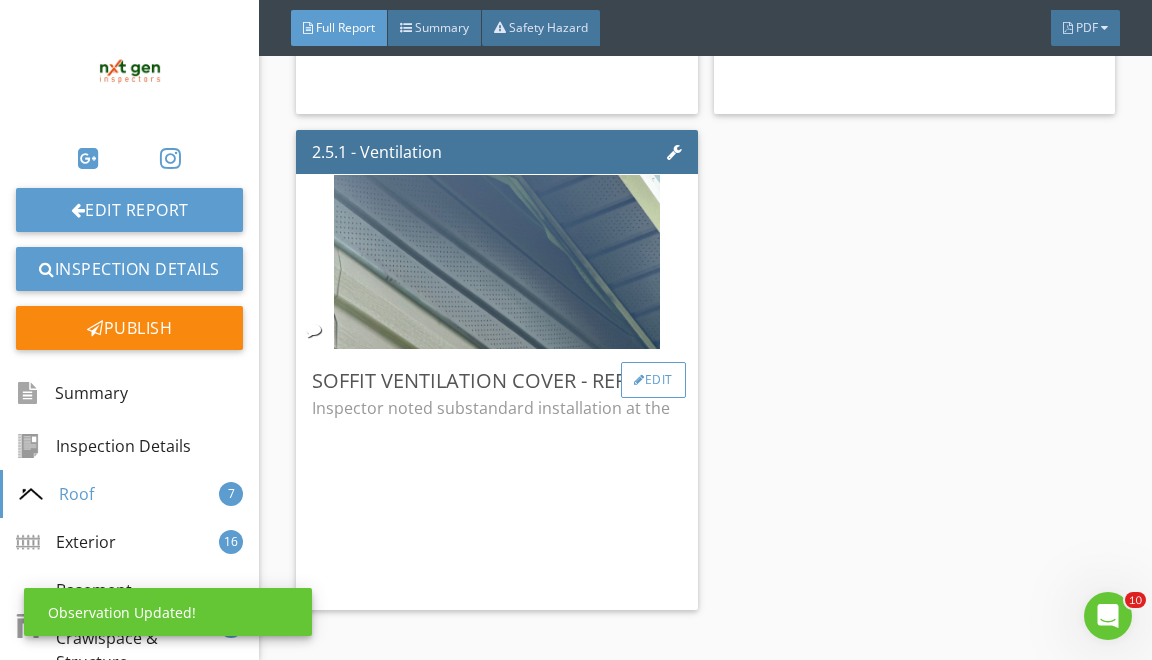 click at bounding box center [639, 380] 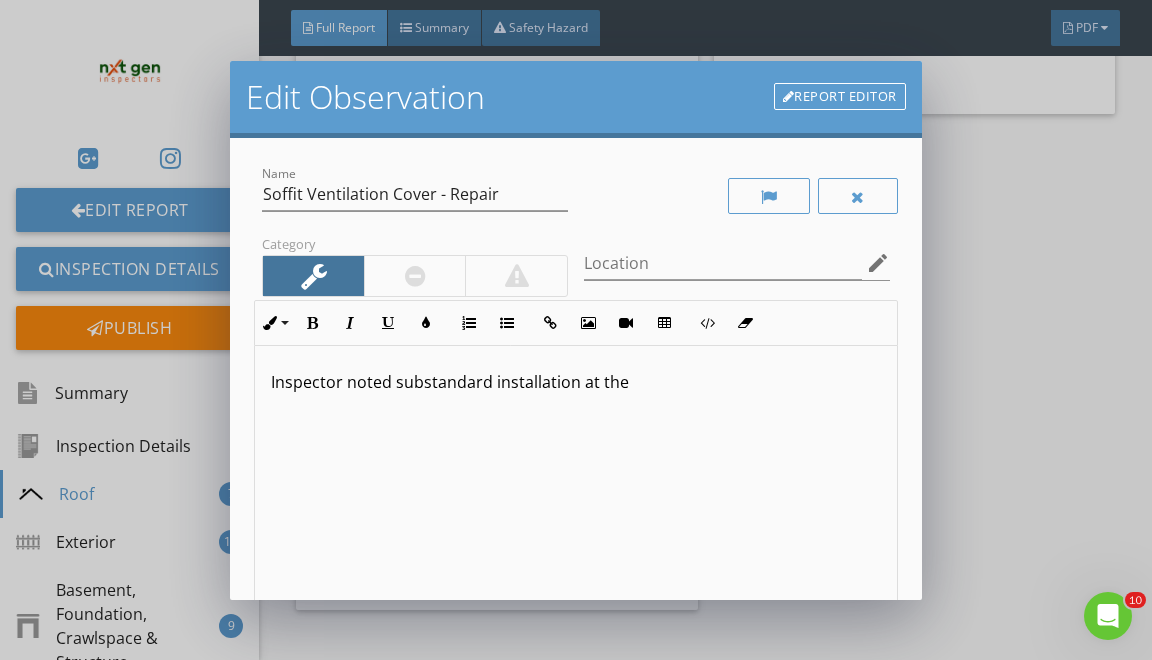 click on "Inspector noted substandard installation at the" at bounding box center [575, 504] 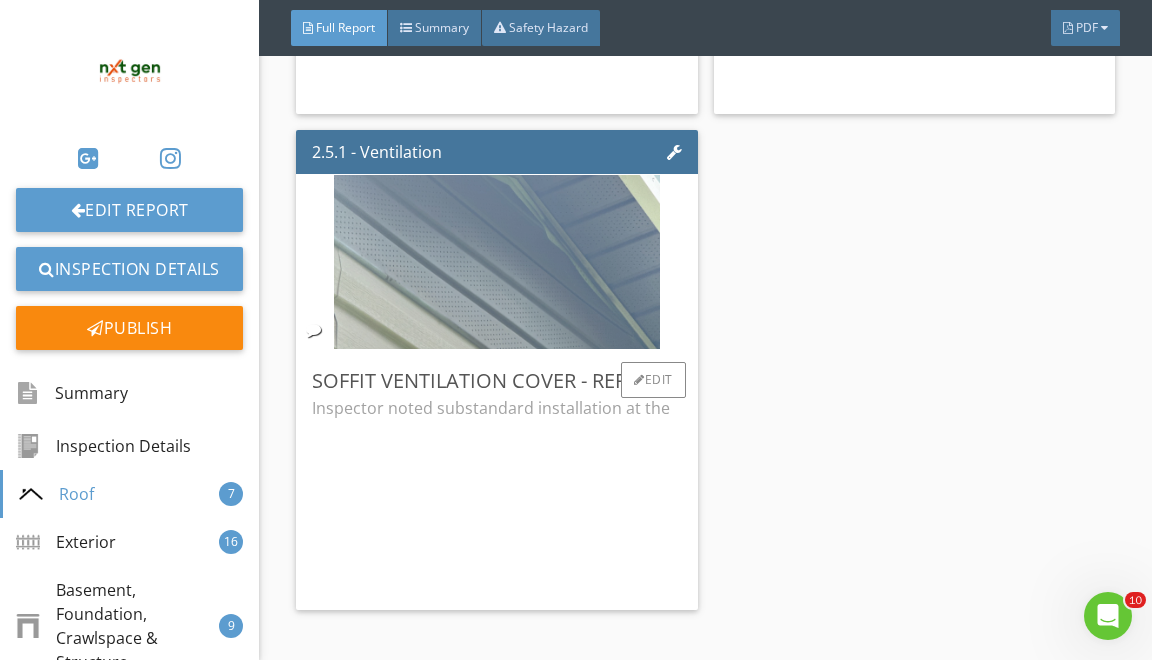 click at bounding box center (497, 262) 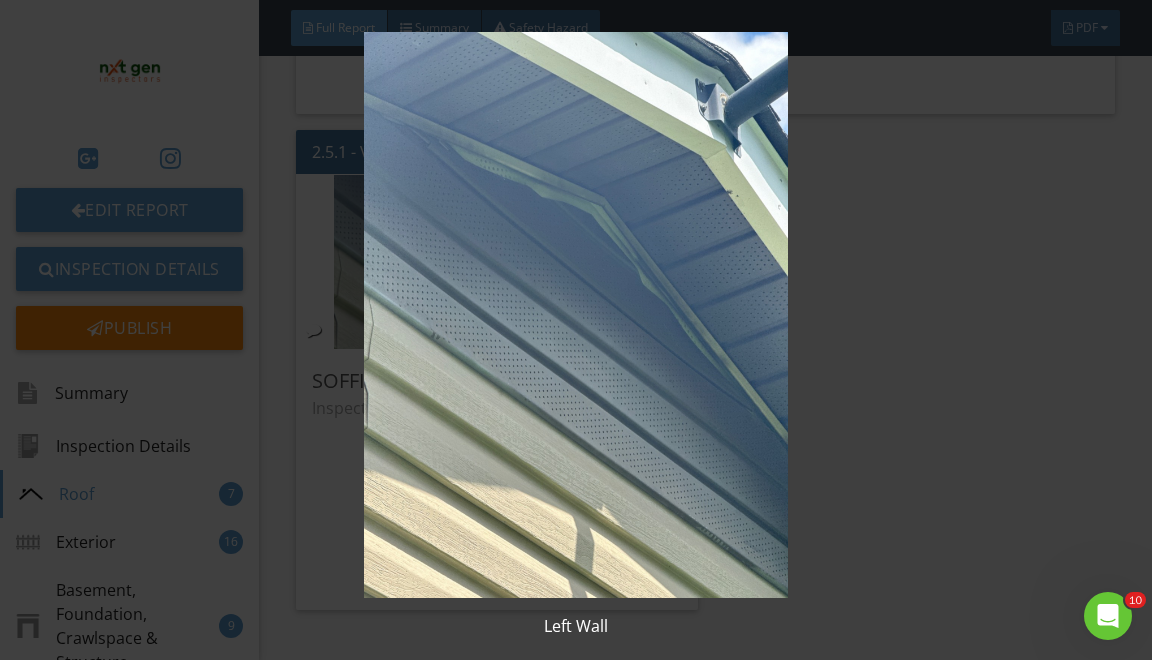 click at bounding box center [576, 315] 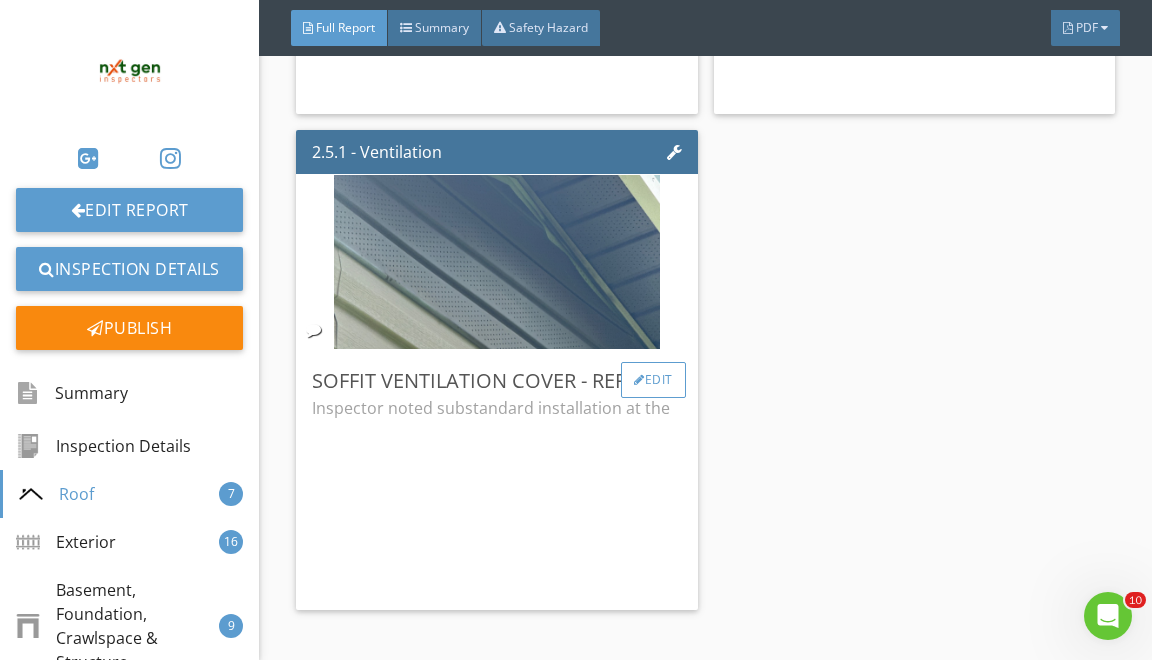 click at bounding box center (639, 380) 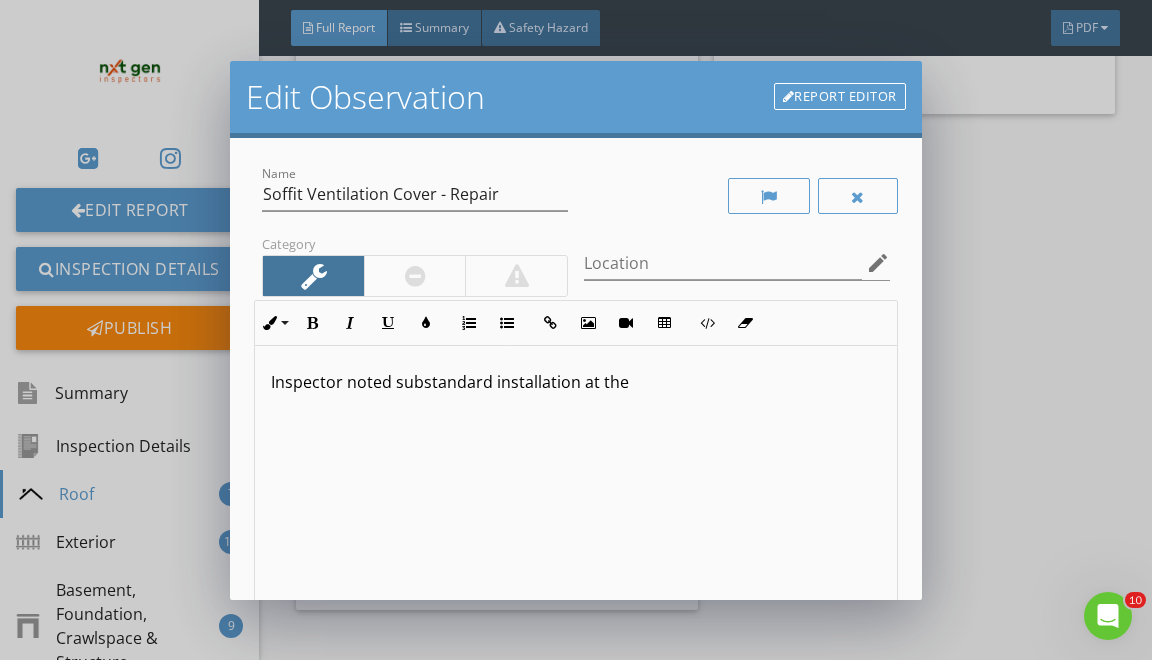 click on "Inspector noted substandard installation at the" at bounding box center [575, 382] 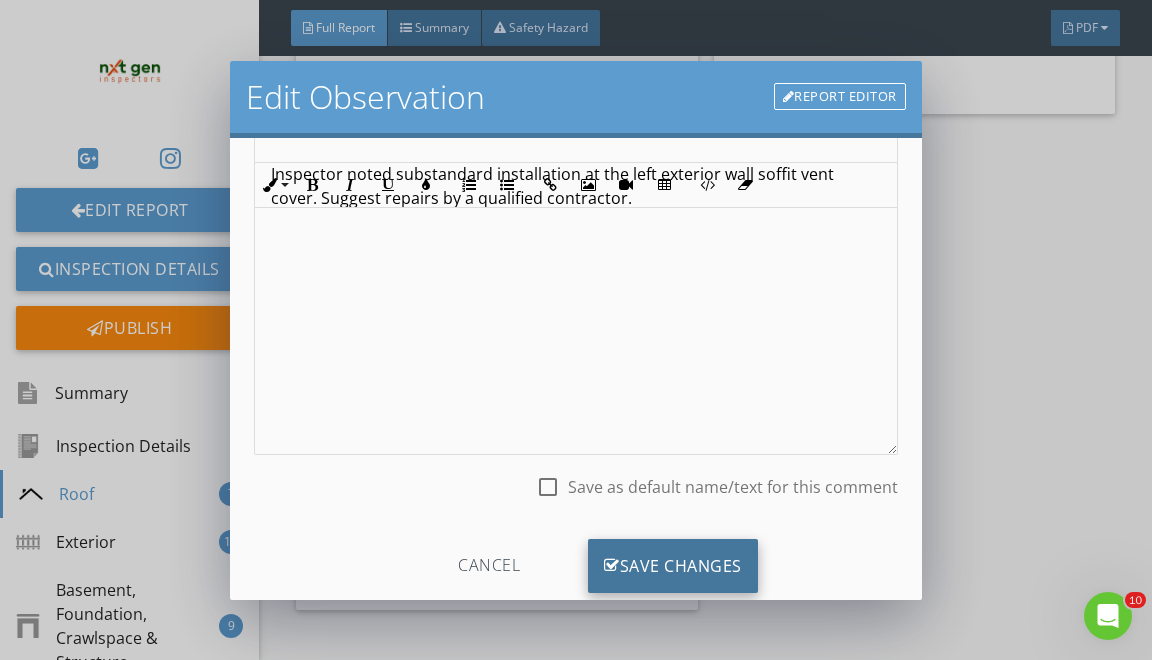 click on "Save Changes" at bounding box center (673, 566) 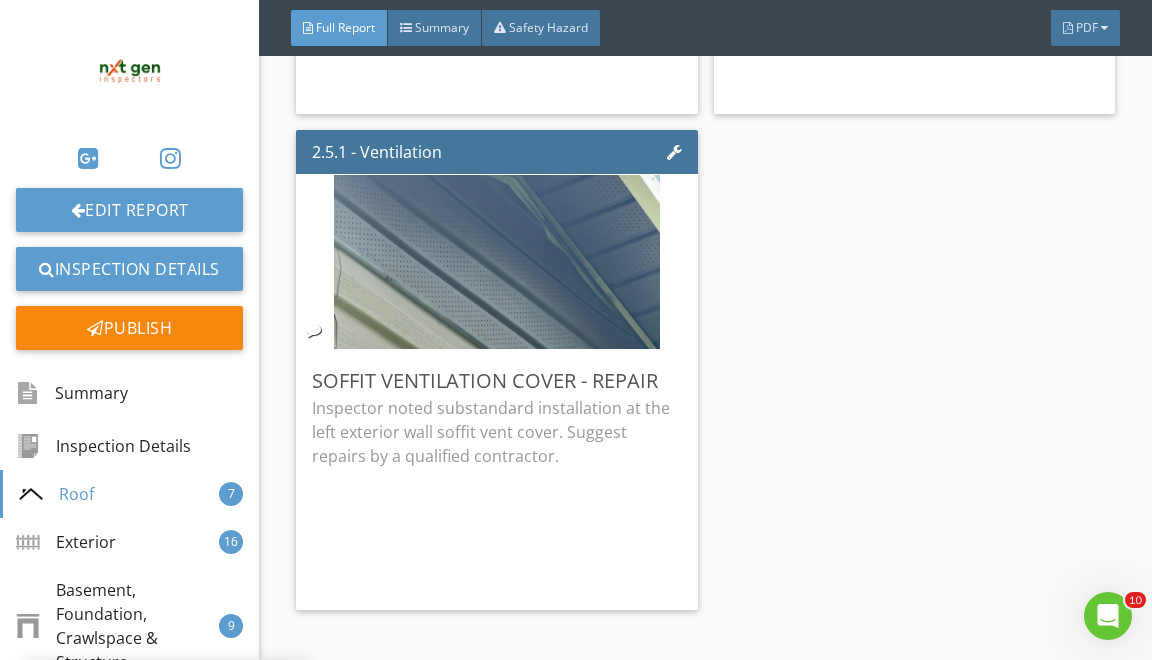 scroll, scrollTop: 19, scrollLeft: 0, axis: vertical 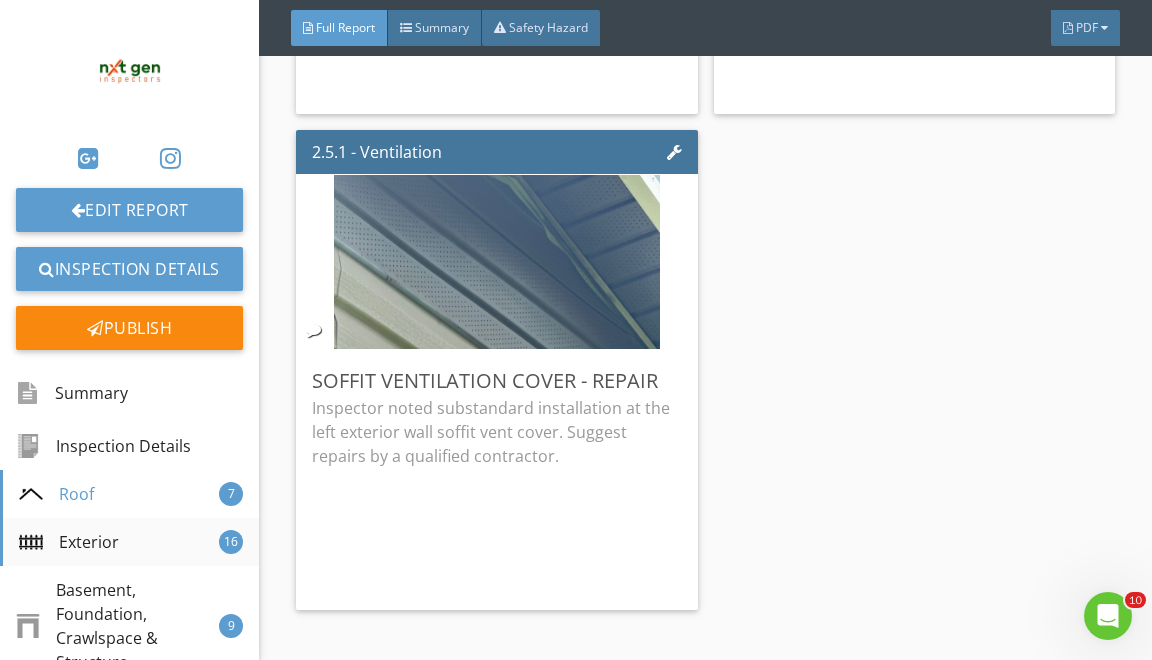 click on "Exterior
16" at bounding box center [129, 542] 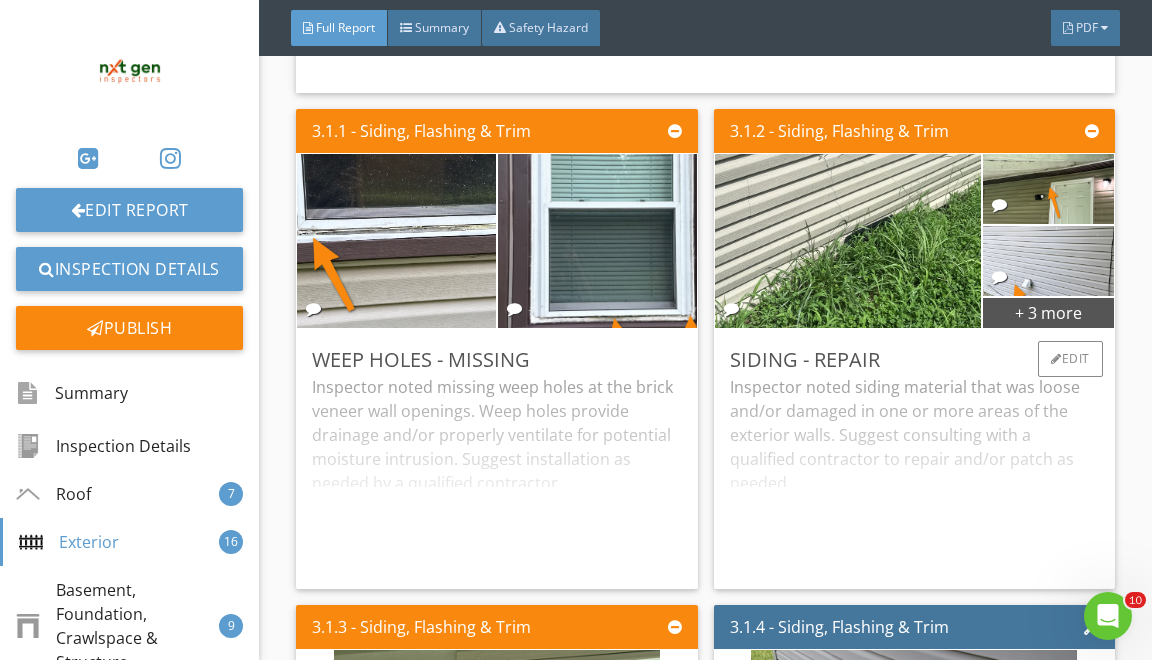 scroll, scrollTop: 5748, scrollLeft: 0, axis: vertical 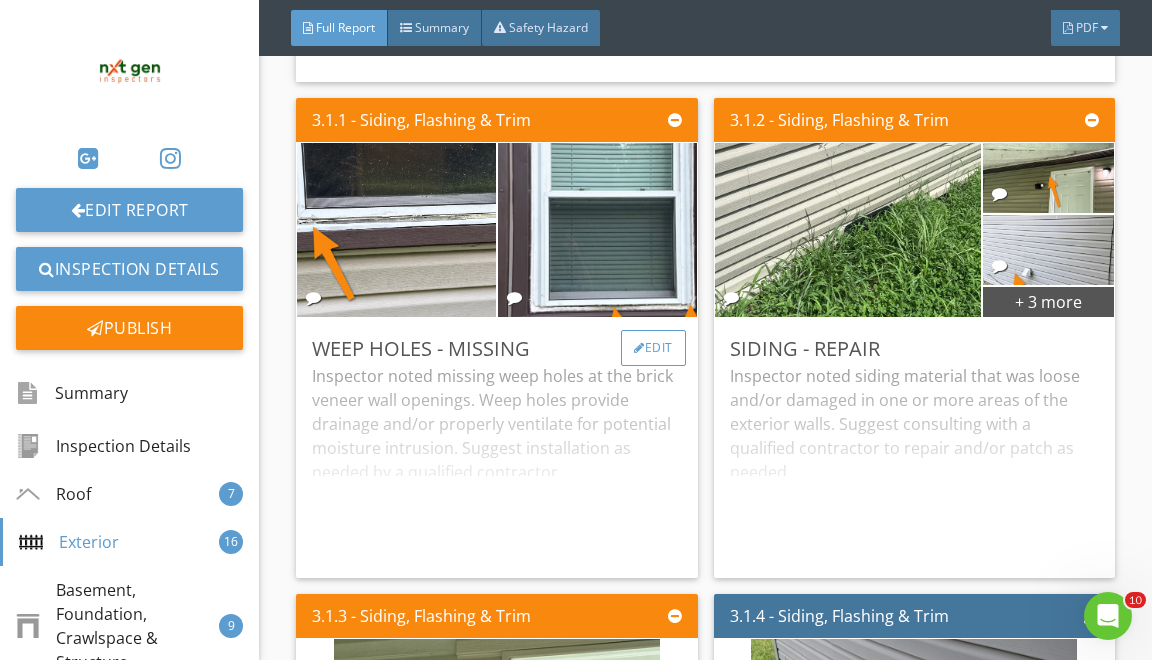 click on "Edit" at bounding box center [653, 348] 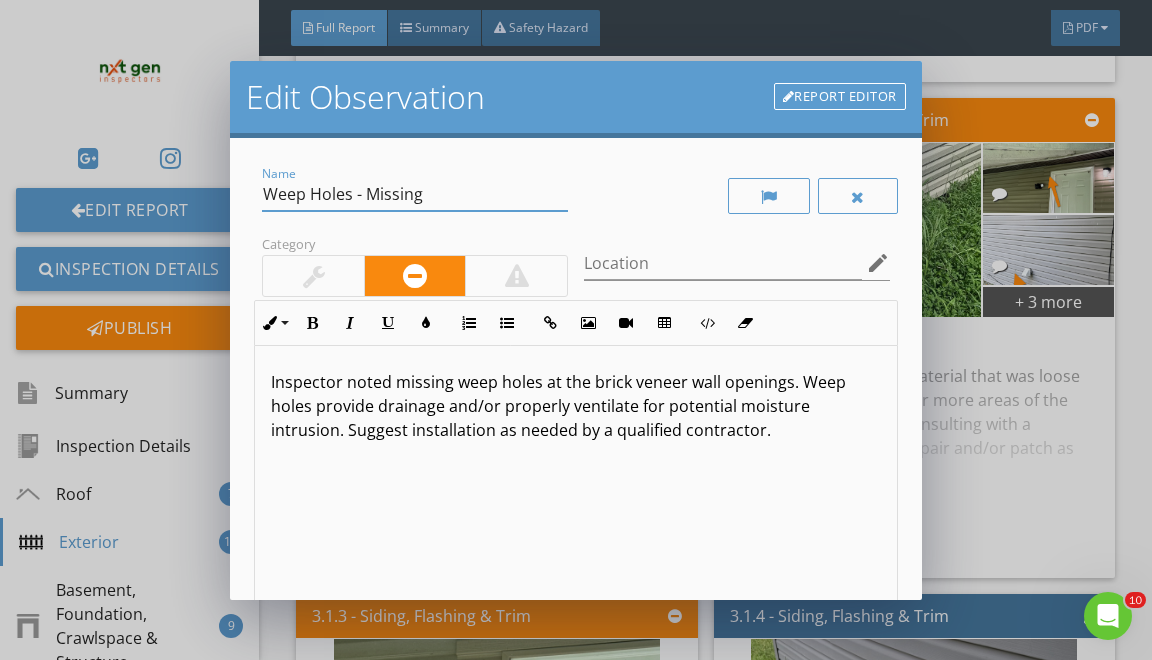 drag, startPoint x: 275, startPoint y: 192, endPoint x: 295, endPoint y: 285, distance: 95.12623 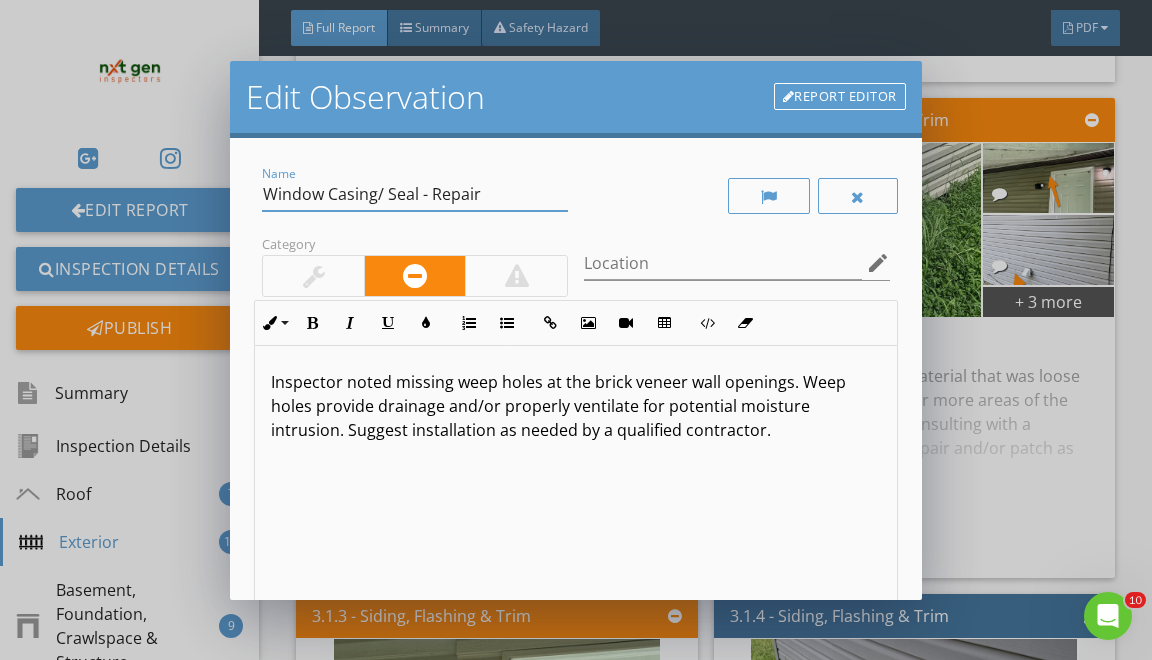 type on "Window Casing/ Seal - Repair" 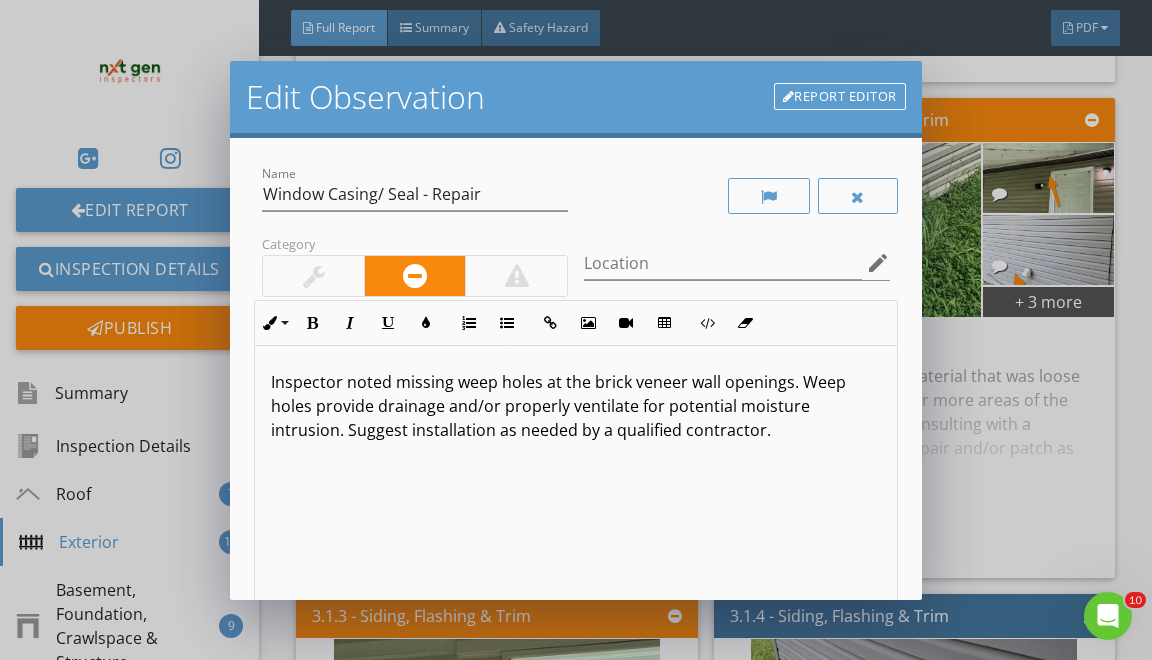 drag, startPoint x: 396, startPoint y: 378, endPoint x: 433, endPoint y: 514, distance: 140.94325 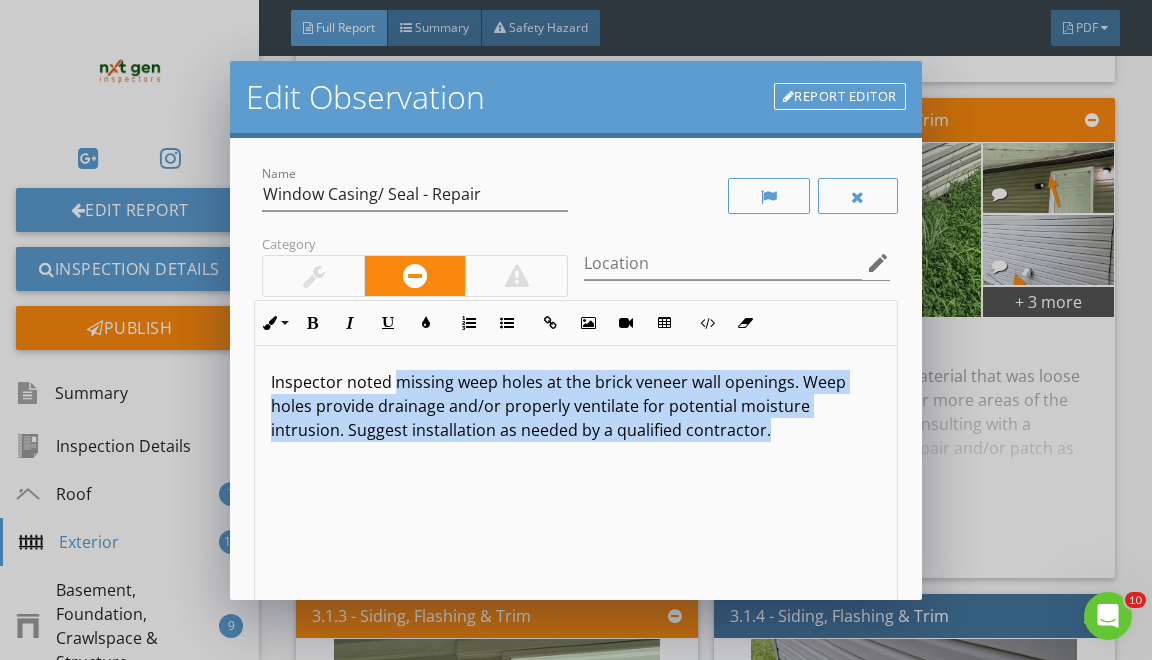 type 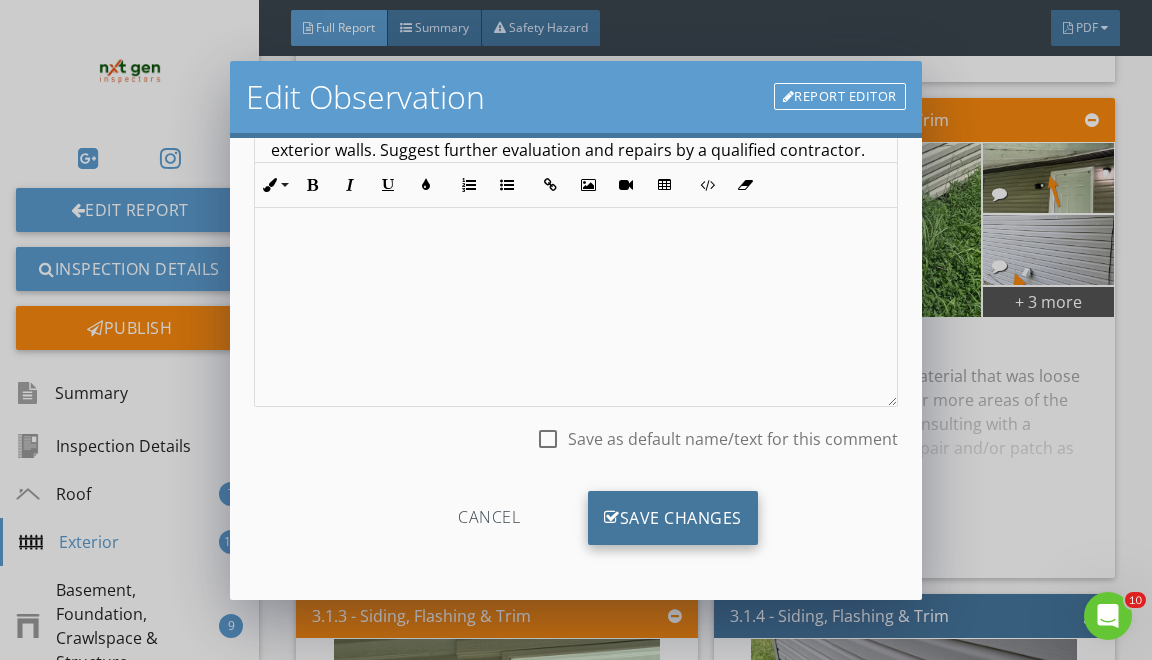 click on "Save Changes" at bounding box center (673, 518) 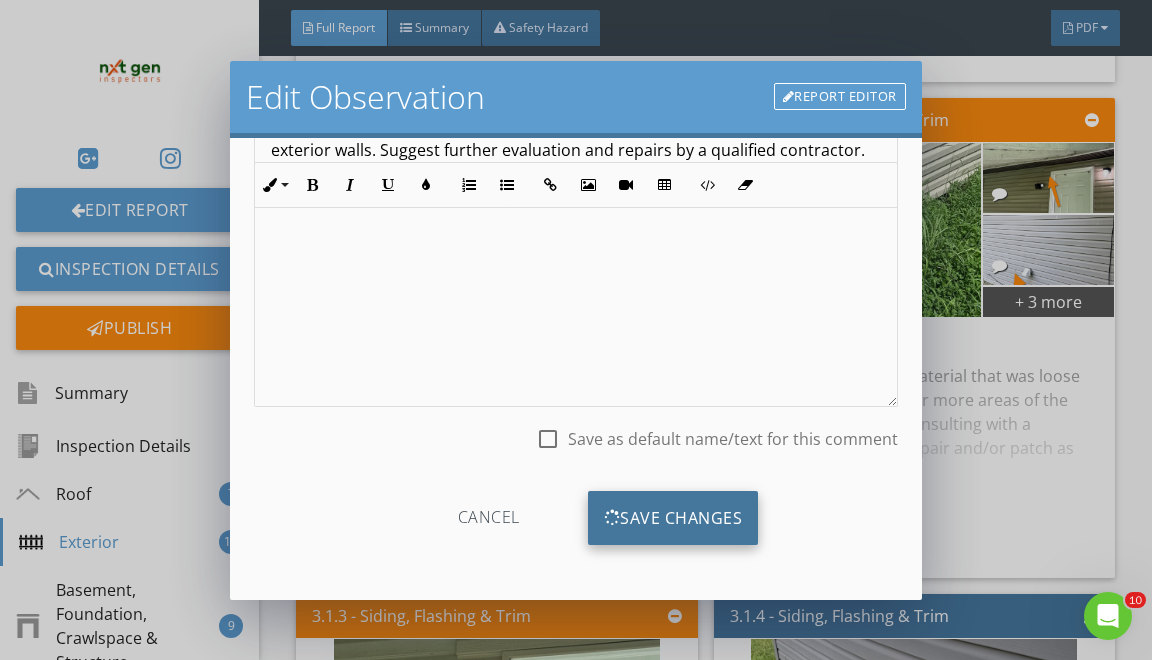scroll, scrollTop: 19, scrollLeft: 0, axis: vertical 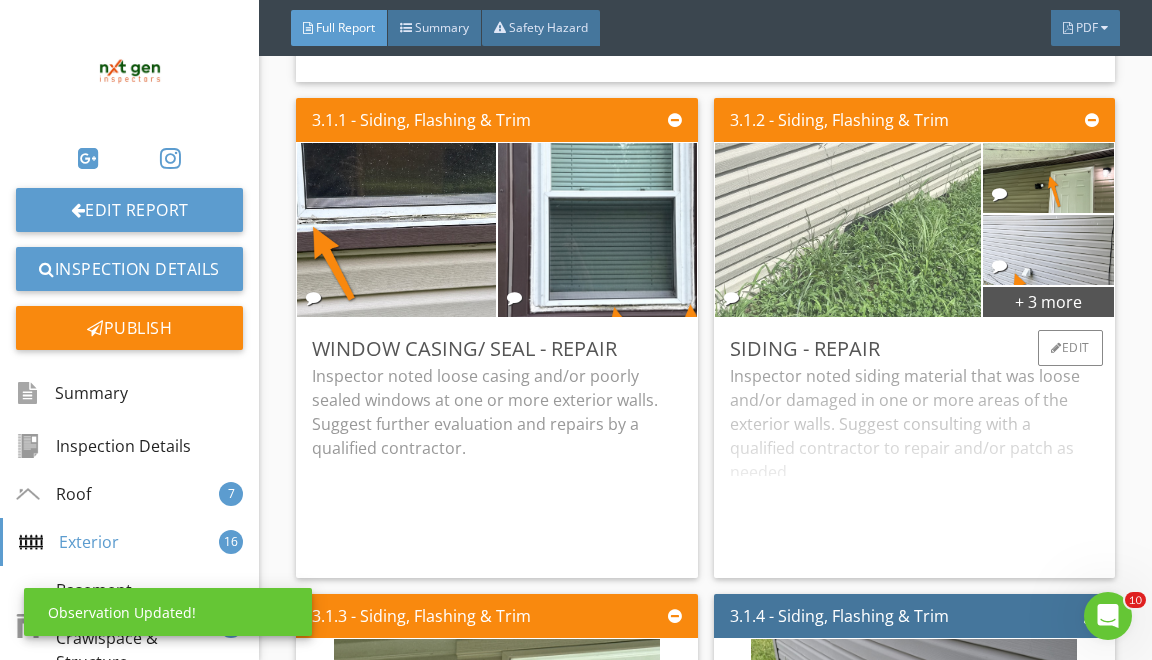 click at bounding box center [848, 229] 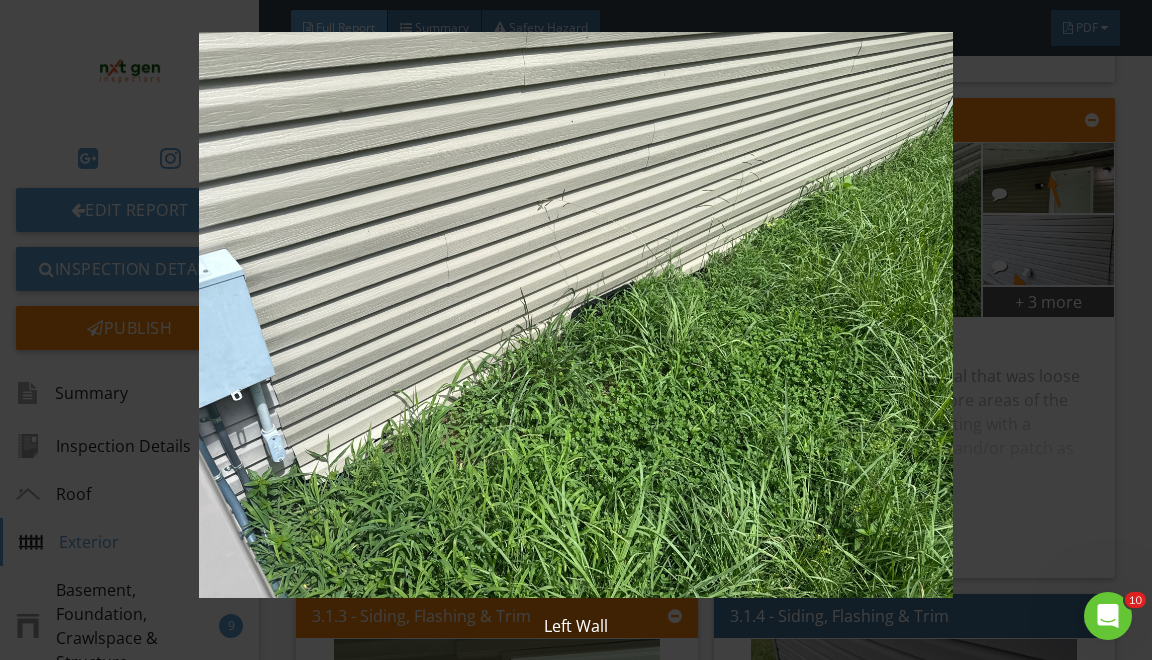 click at bounding box center [576, 315] 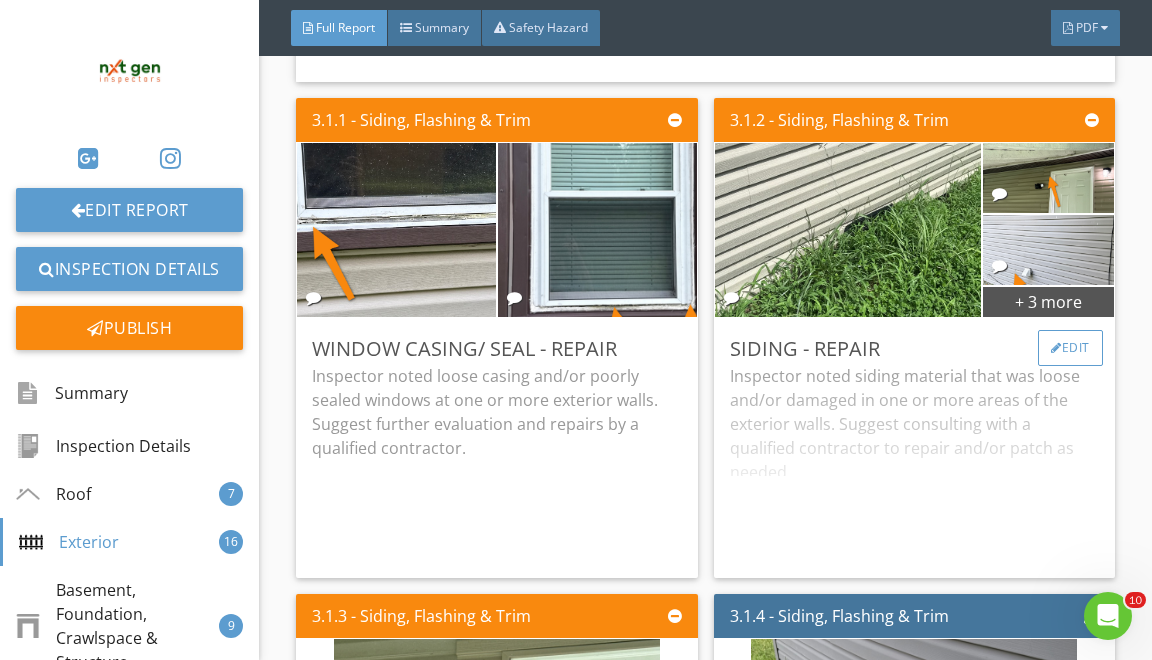 click at bounding box center [1056, 348] 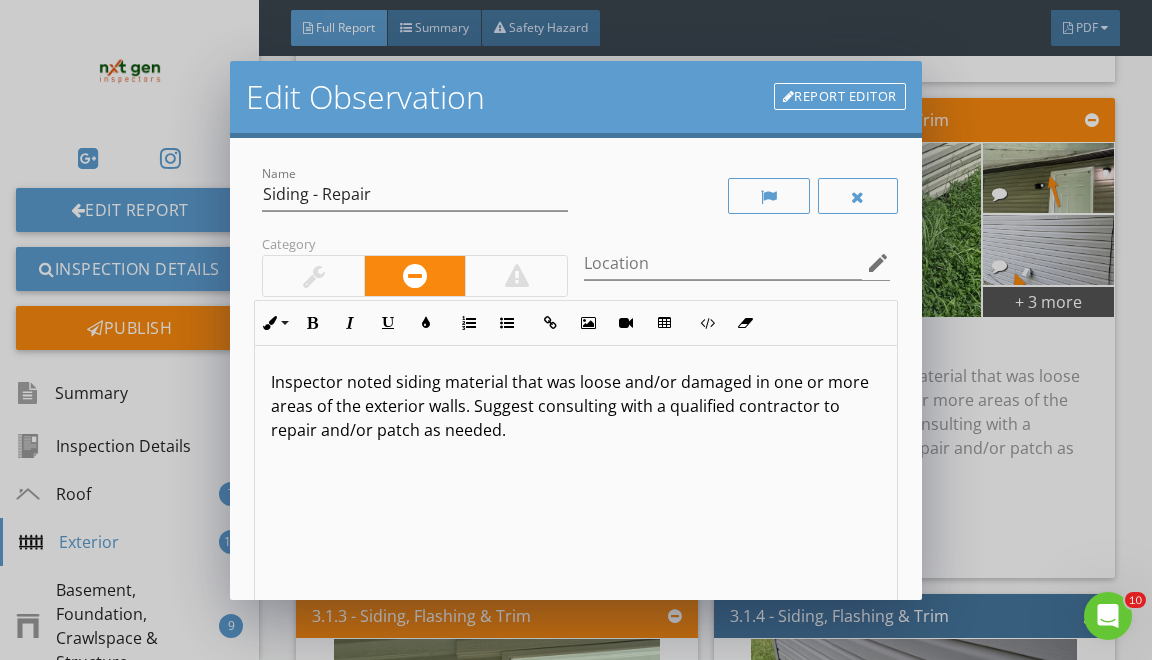 click on "Inspector noted siding material that was loose and/or damaged in one or more areas of the exterior walls. Suggest consulting with a qualified contractor to repair and/or patch as needed." at bounding box center (575, 406) 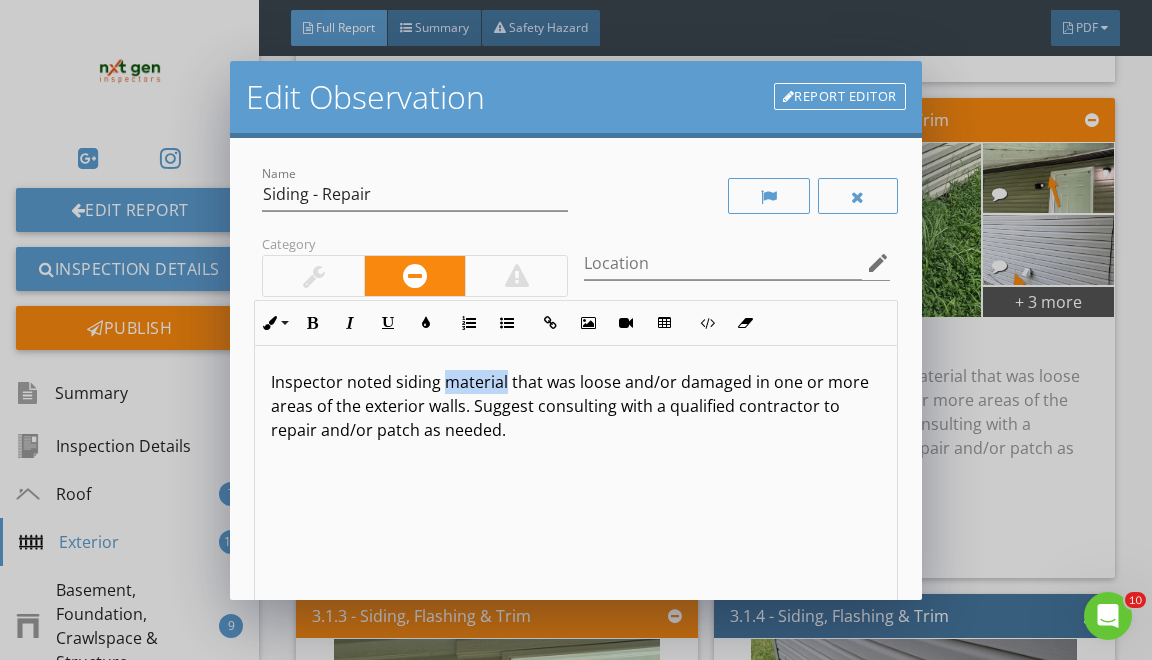 click on "Inspector noted siding material that was loose and/or damaged in one or more areas of the exterior walls. Suggest consulting with a qualified contractor to repair and/or patch as needed." at bounding box center [575, 406] 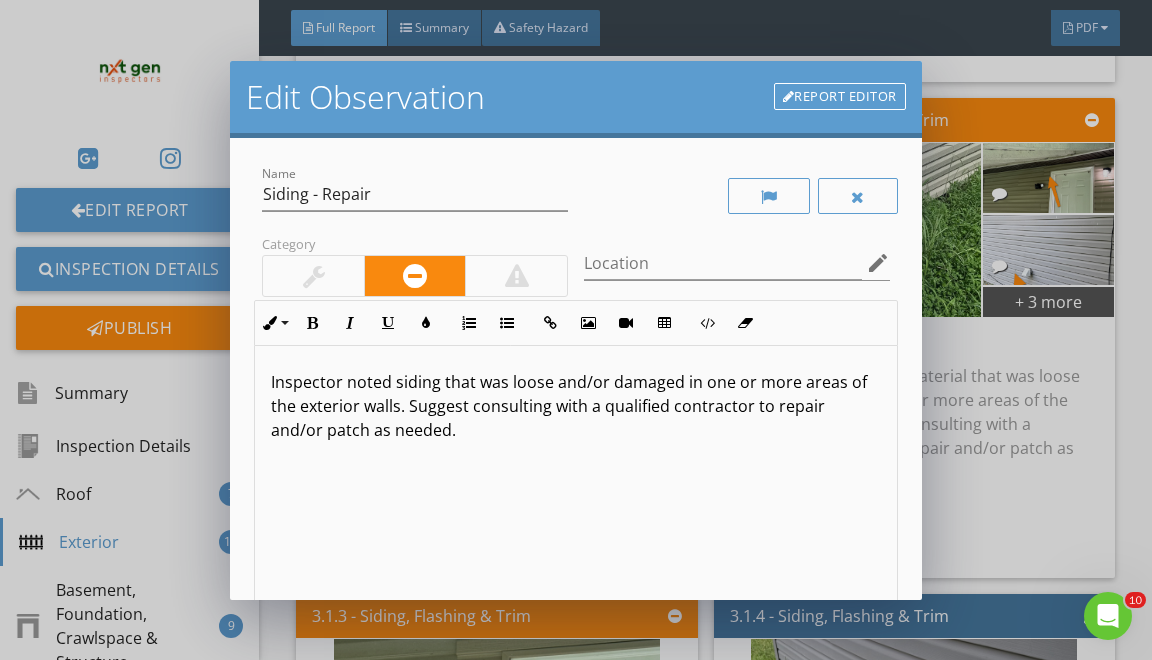 click on "Inspector noted siding that was loose and/or damaged in one or more areas of the exterior walls. Suggest consulting with a qualified contractor to repair and/or patch as needed." at bounding box center (575, 406) 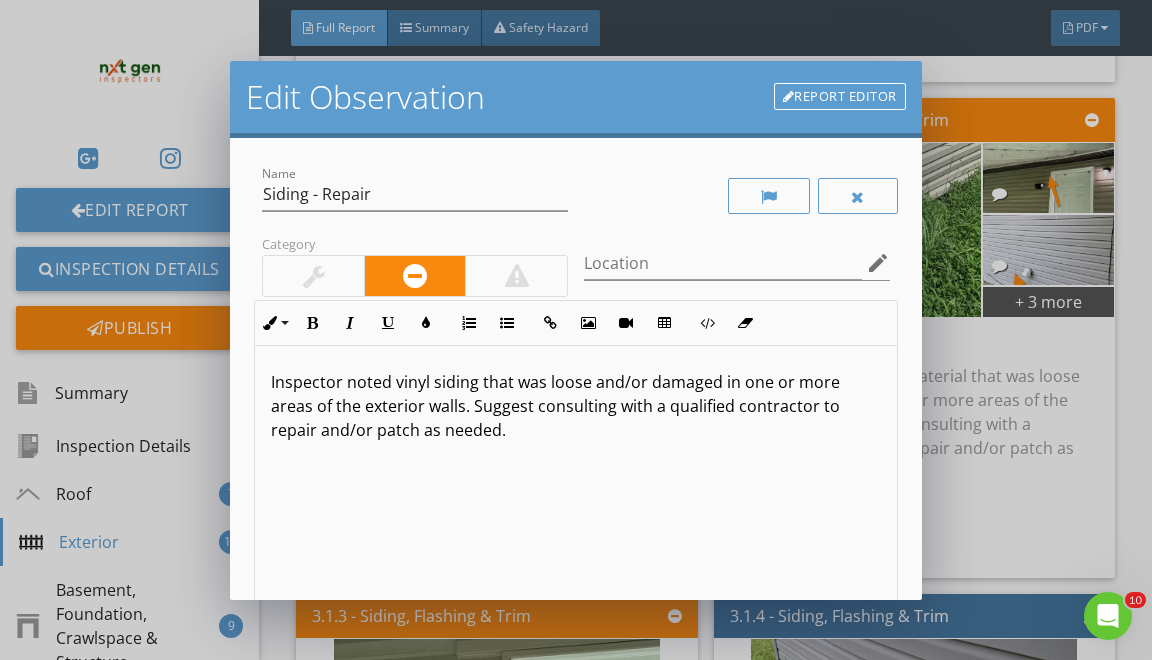 click on "Inspector noted vinyl siding that was loose and/or damaged in one or more areas of the exterior walls. Suggest consulting with a qualified contractor to repair and/or patch as needed." at bounding box center (575, 406) 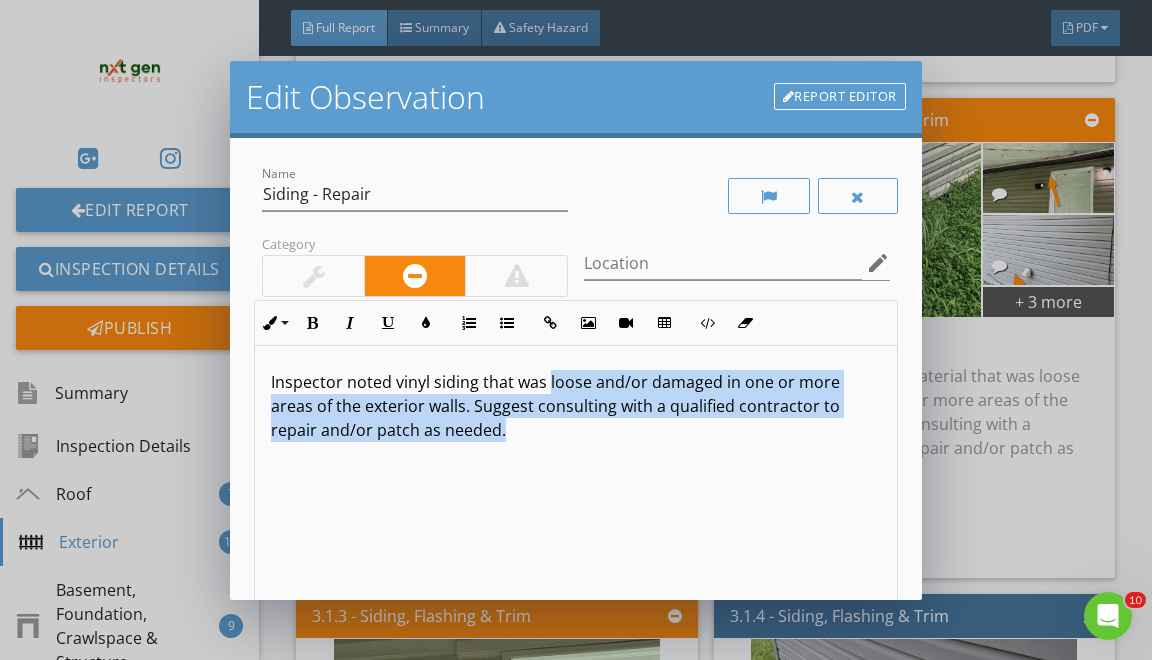 scroll, scrollTop: 48, scrollLeft: 0, axis: vertical 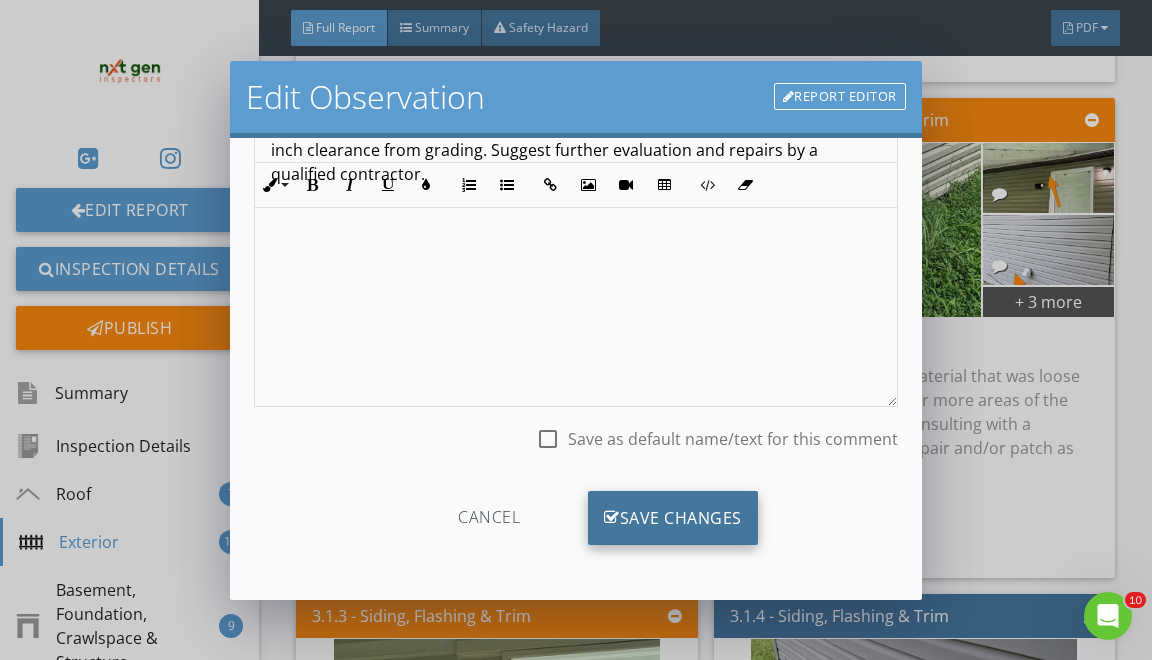 click on "Save Changes" at bounding box center (673, 518) 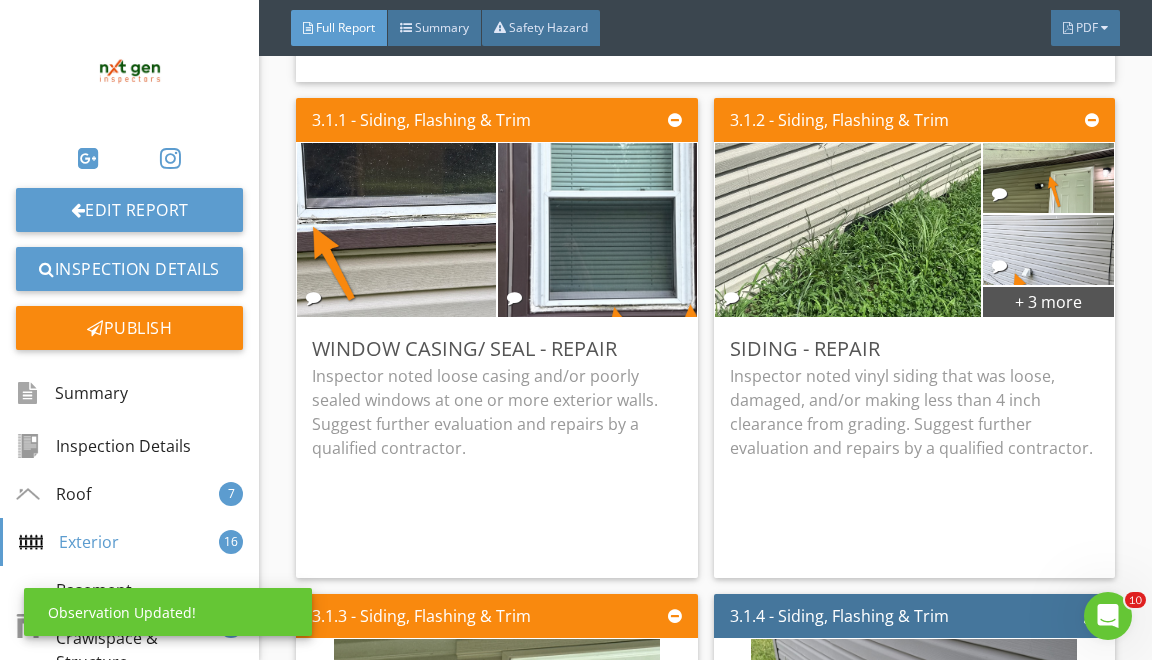 scroll, scrollTop: 19, scrollLeft: 0, axis: vertical 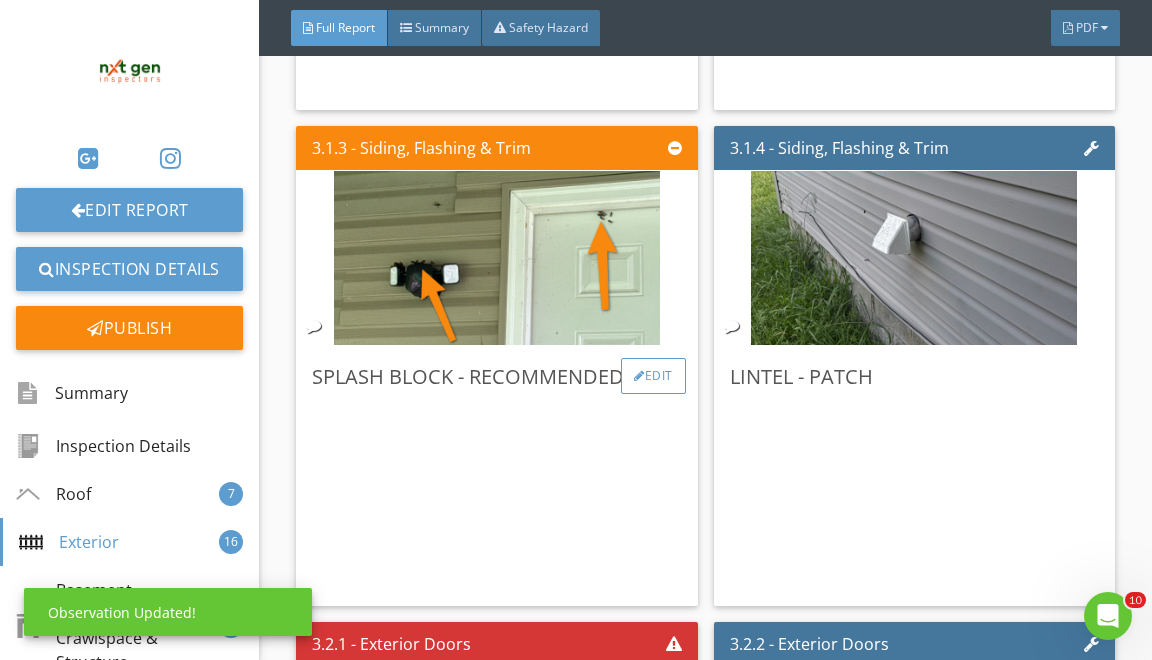 click at bounding box center (639, 376) 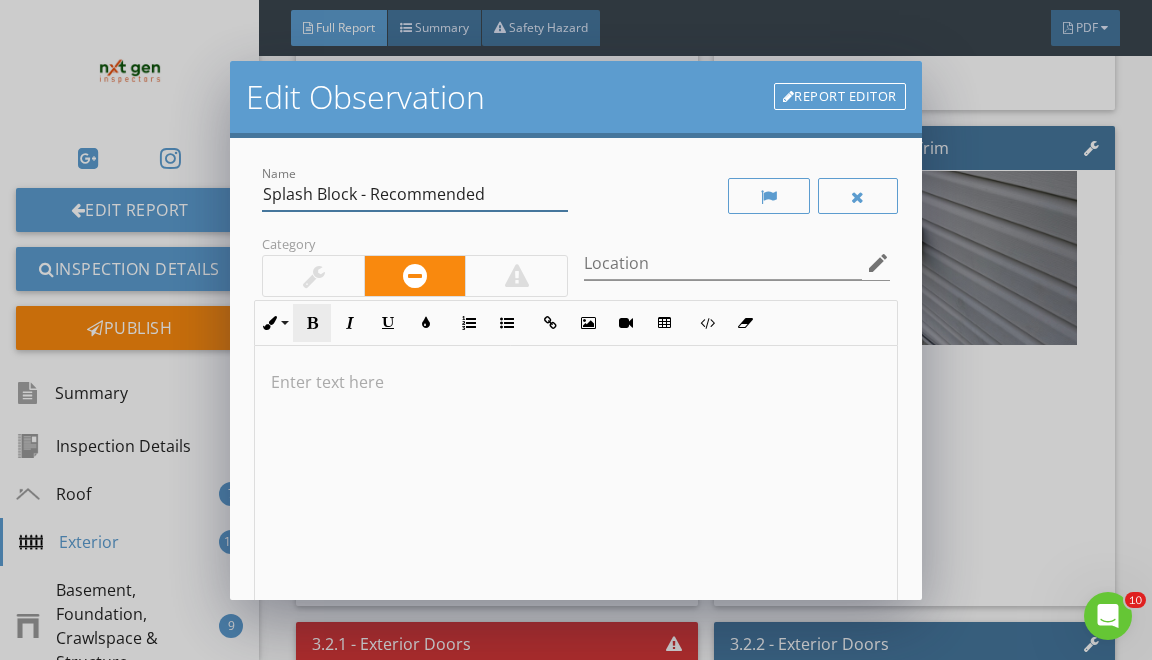 drag, startPoint x: 276, startPoint y: 205, endPoint x: 304, endPoint y: 324, distance: 122.24974 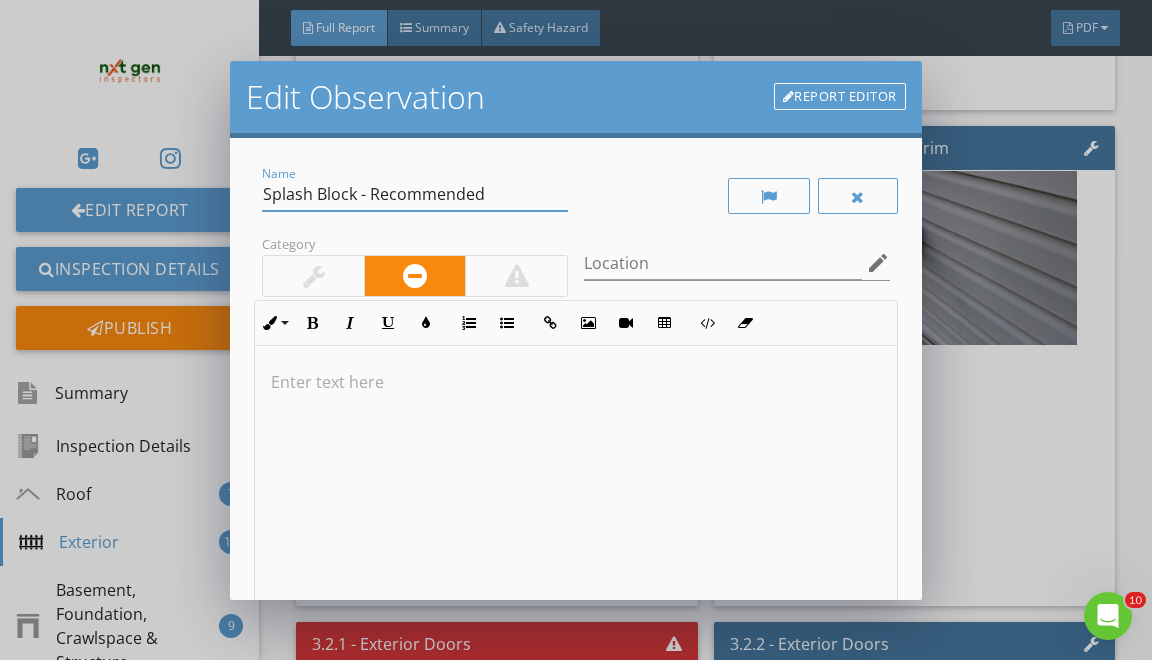 drag, startPoint x: 273, startPoint y: 189, endPoint x: 283, endPoint y: 236, distance: 48.052055 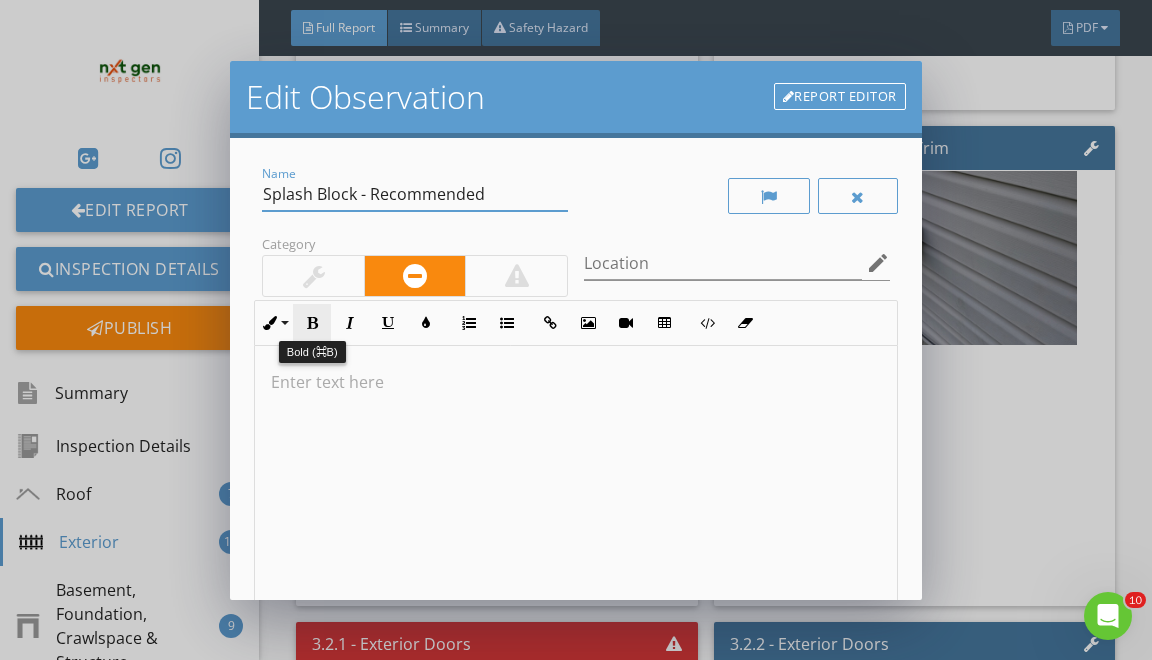 type on "S" 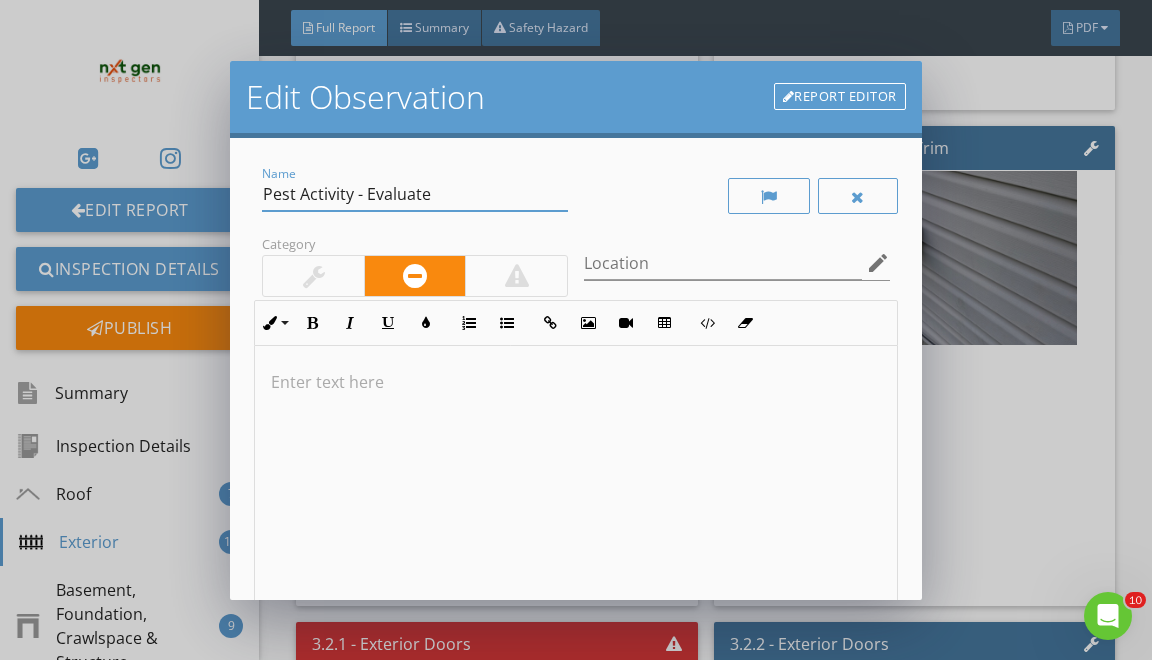 type on "Pest Activity - Evaluate" 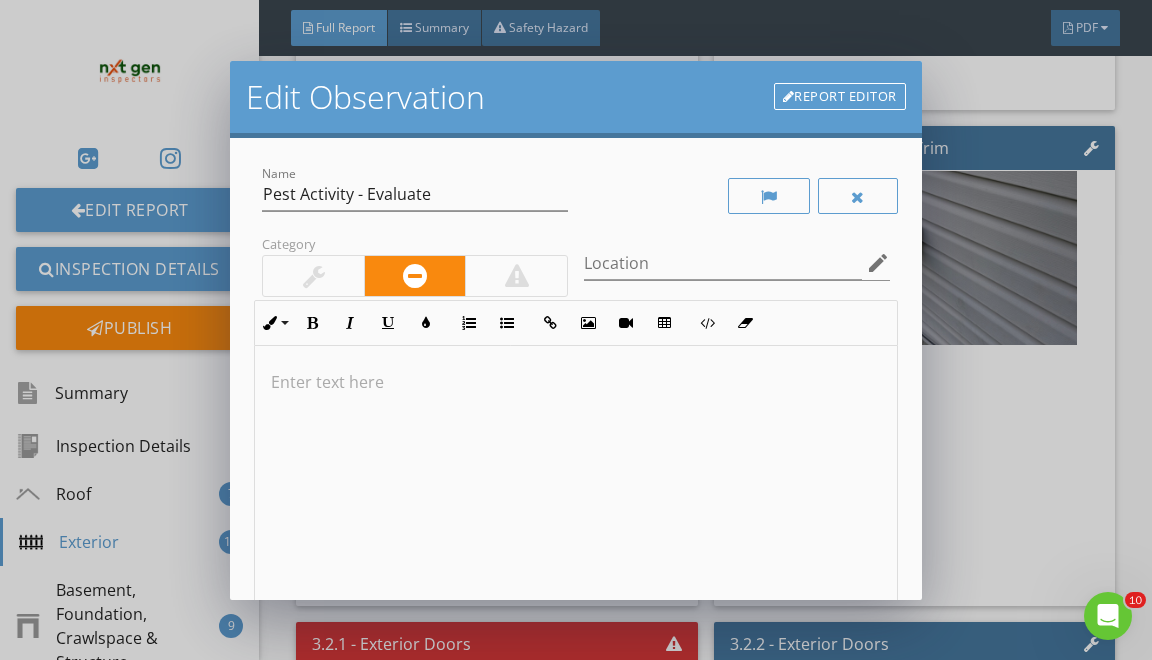click at bounding box center [575, 382] 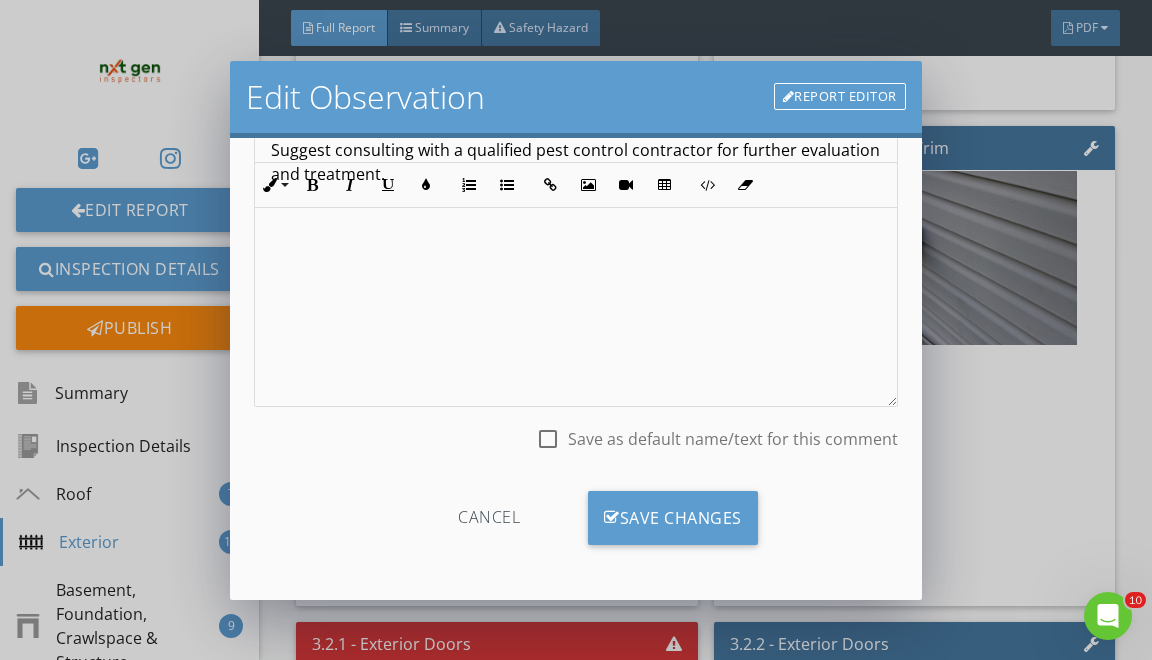 click on "Cancel
Save Changes" at bounding box center (575, 525) 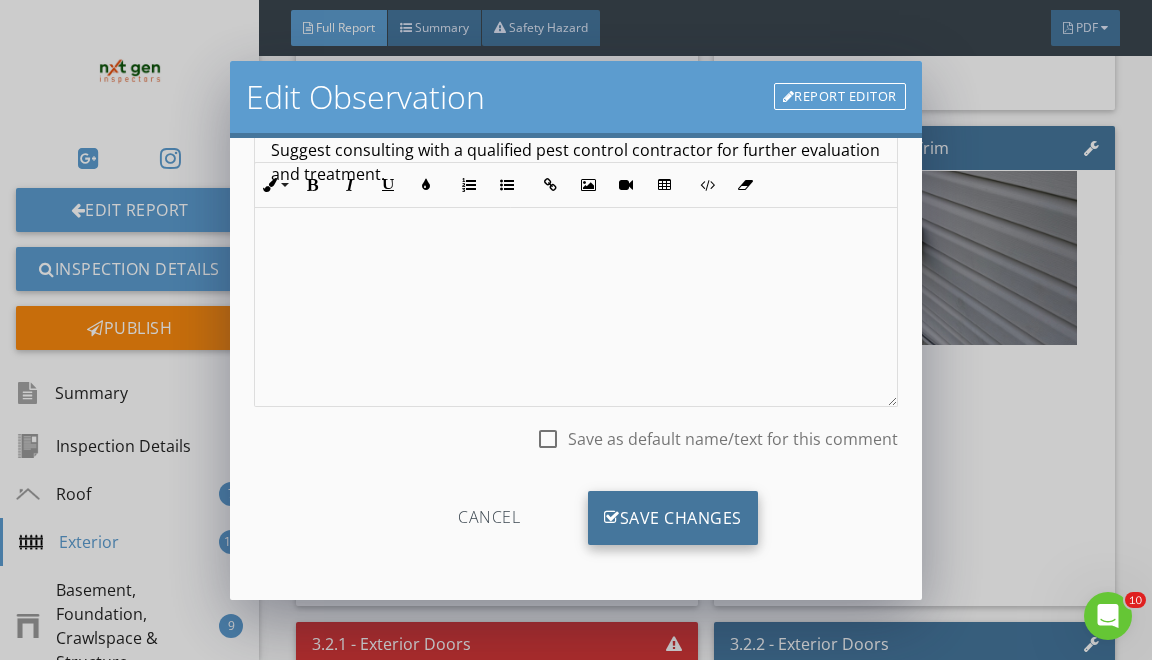click at bounding box center (612, 518) 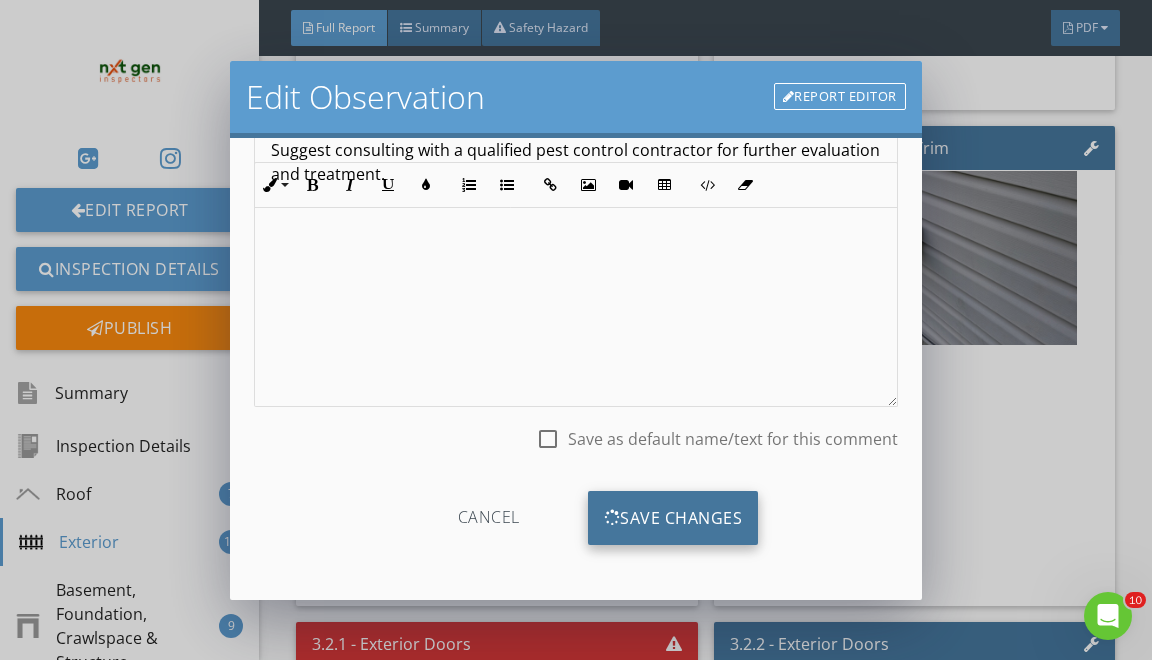 scroll, scrollTop: 19, scrollLeft: 0, axis: vertical 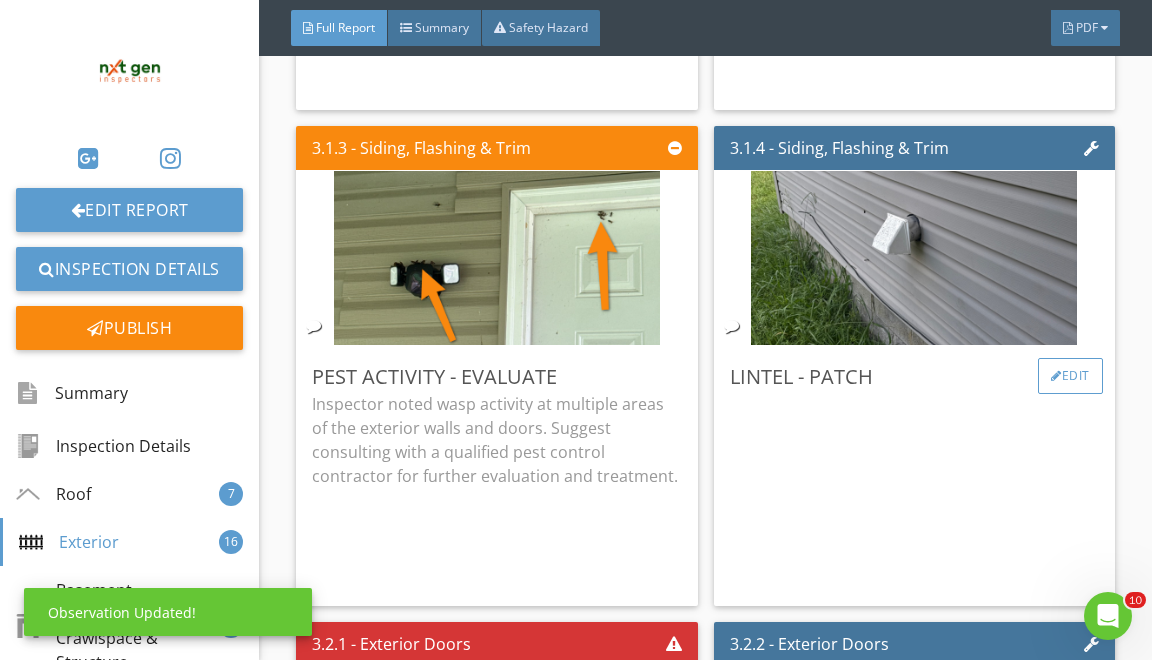 click on "Edit" at bounding box center [1070, 376] 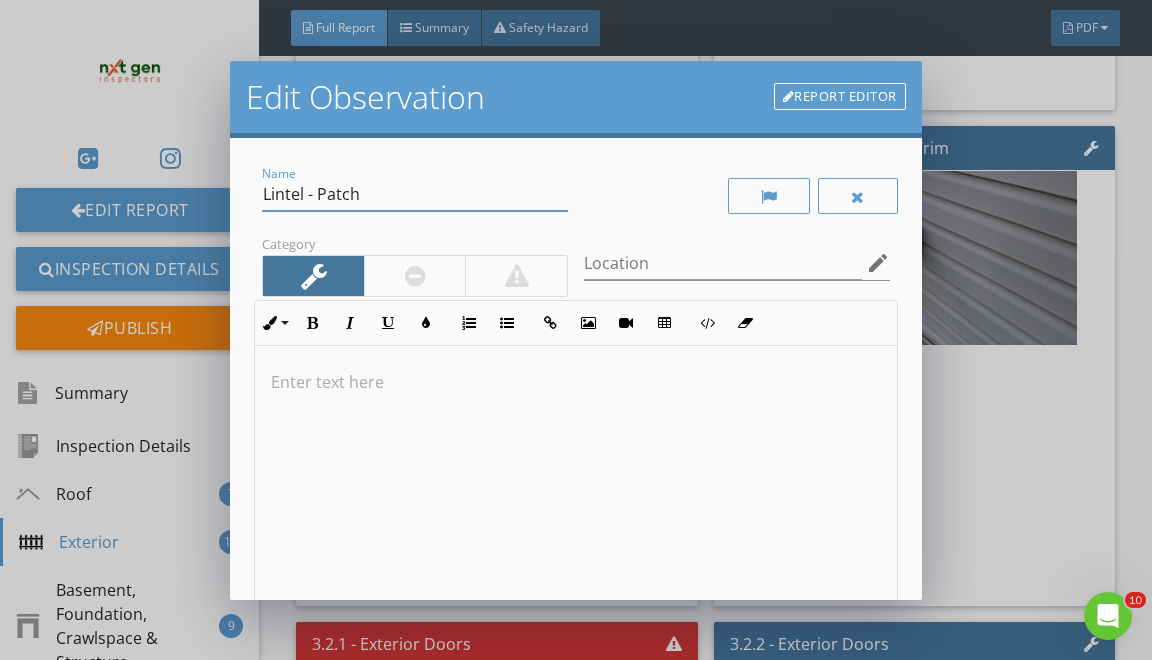 drag, startPoint x: 276, startPoint y: 197, endPoint x: 359, endPoint y: 368, distance: 190.07893 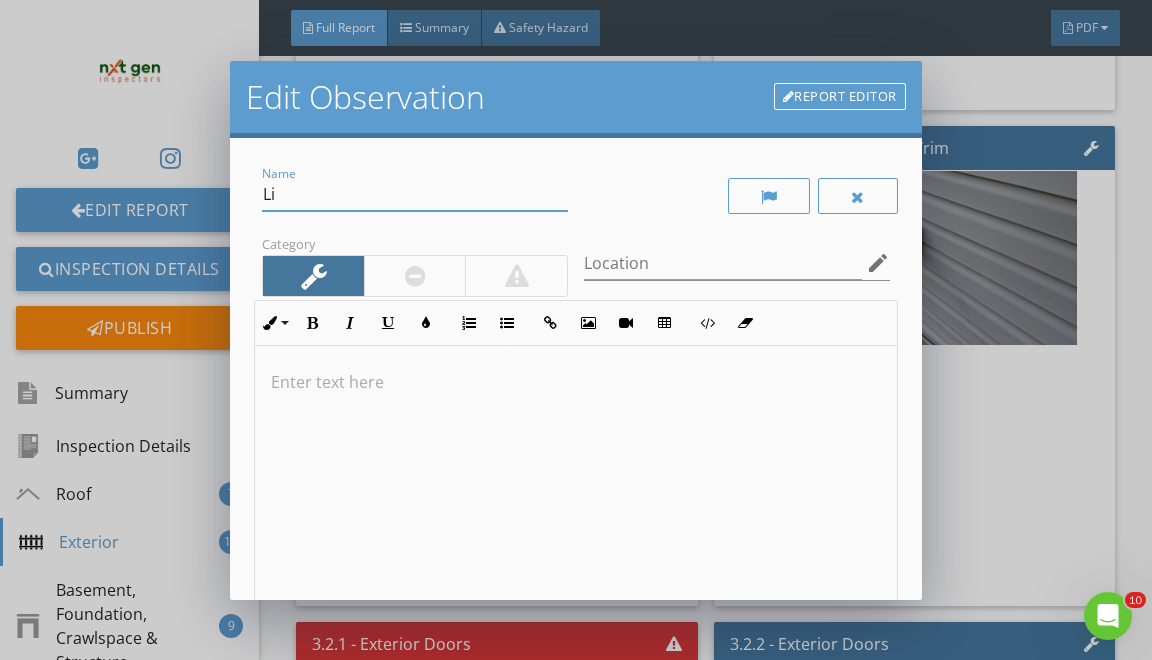 type on "L" 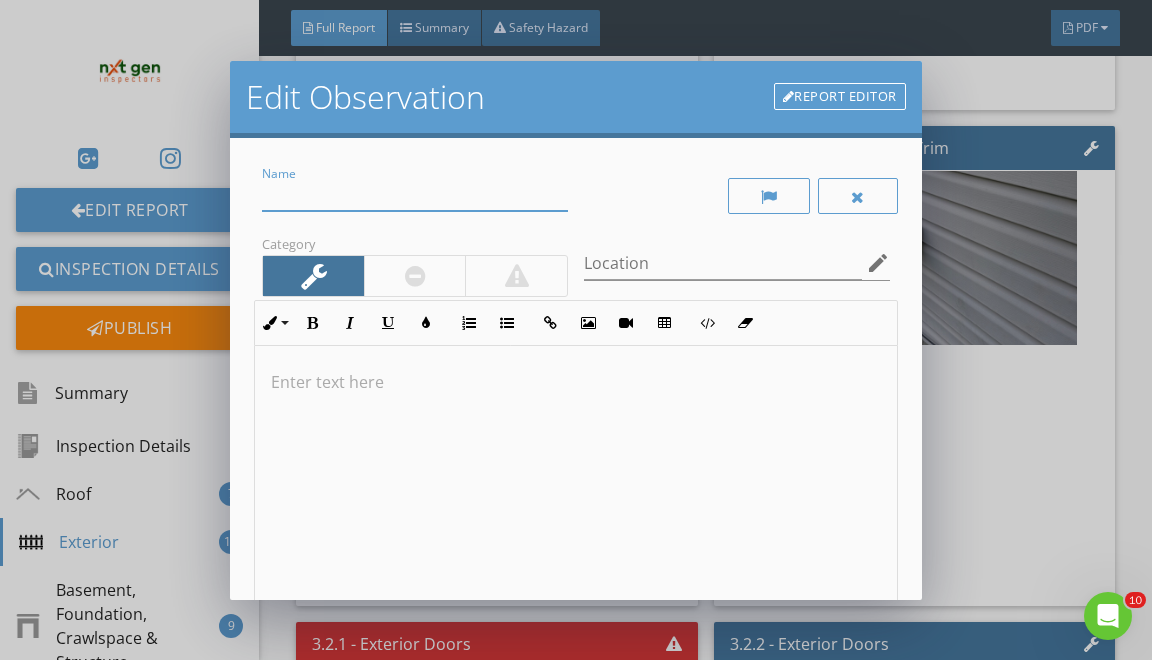 click at bounding box center (415, 276) 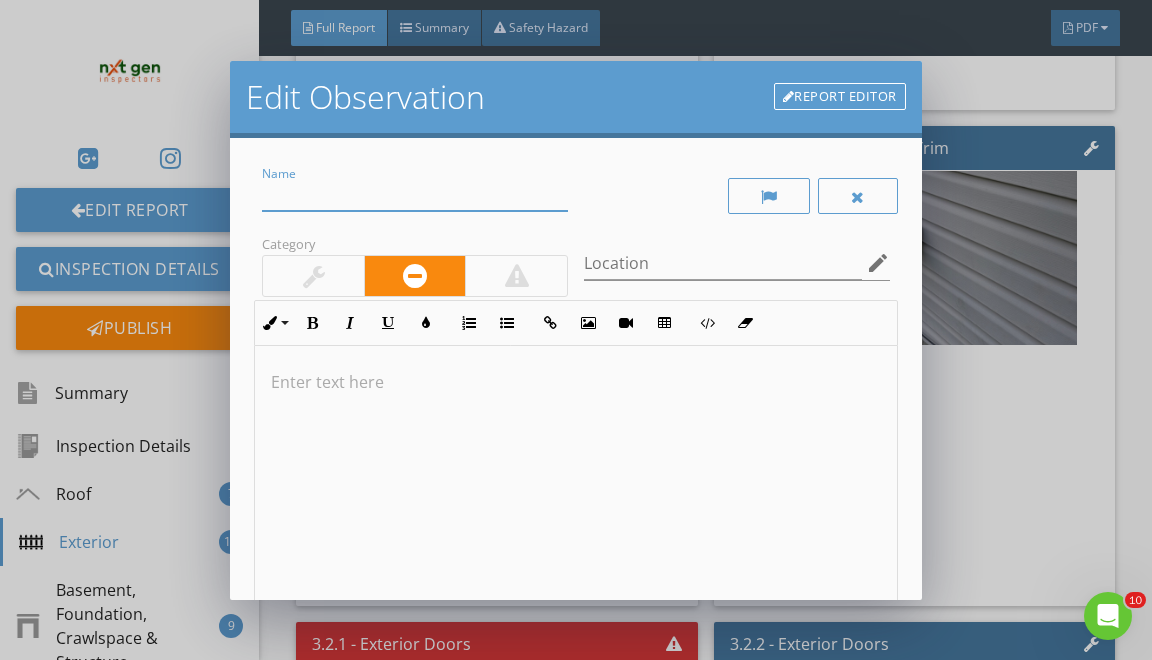 click at bounding box center [415, 194] 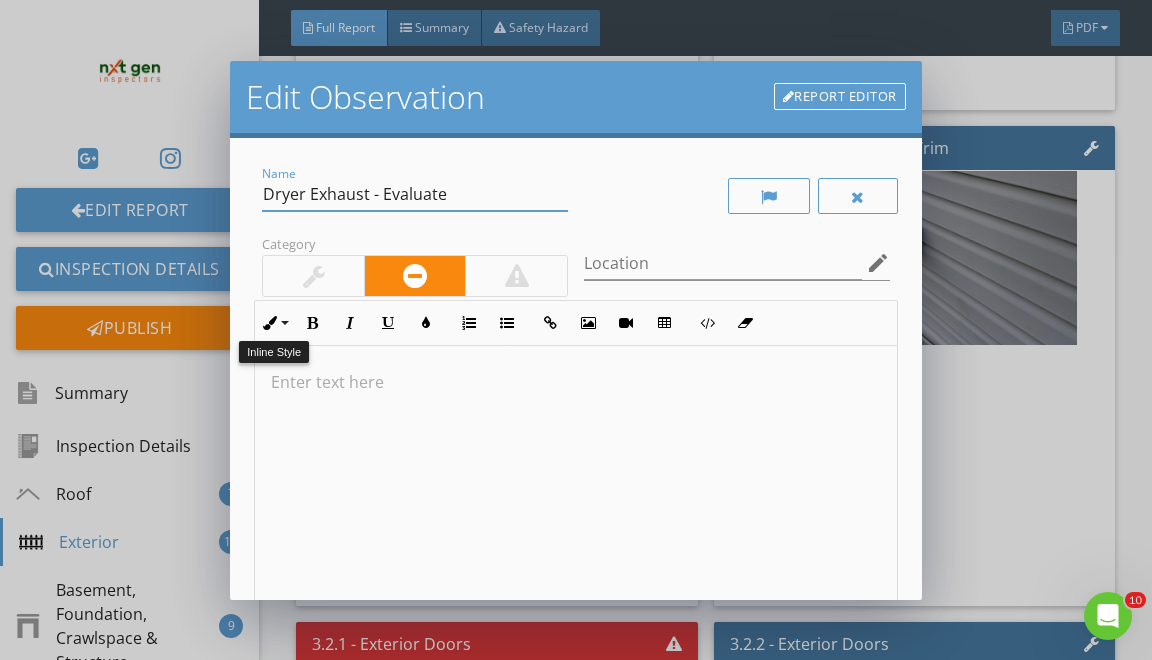 type on "Dryer Exhaust - Evaluate" 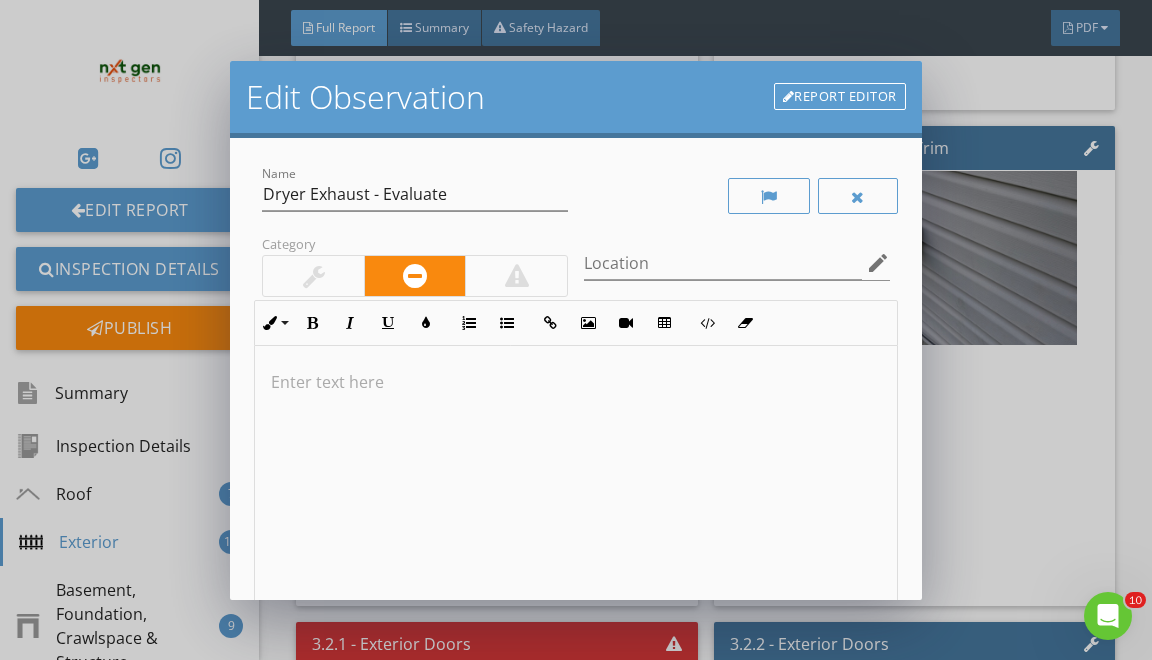 click at bounding box center [575, 504] 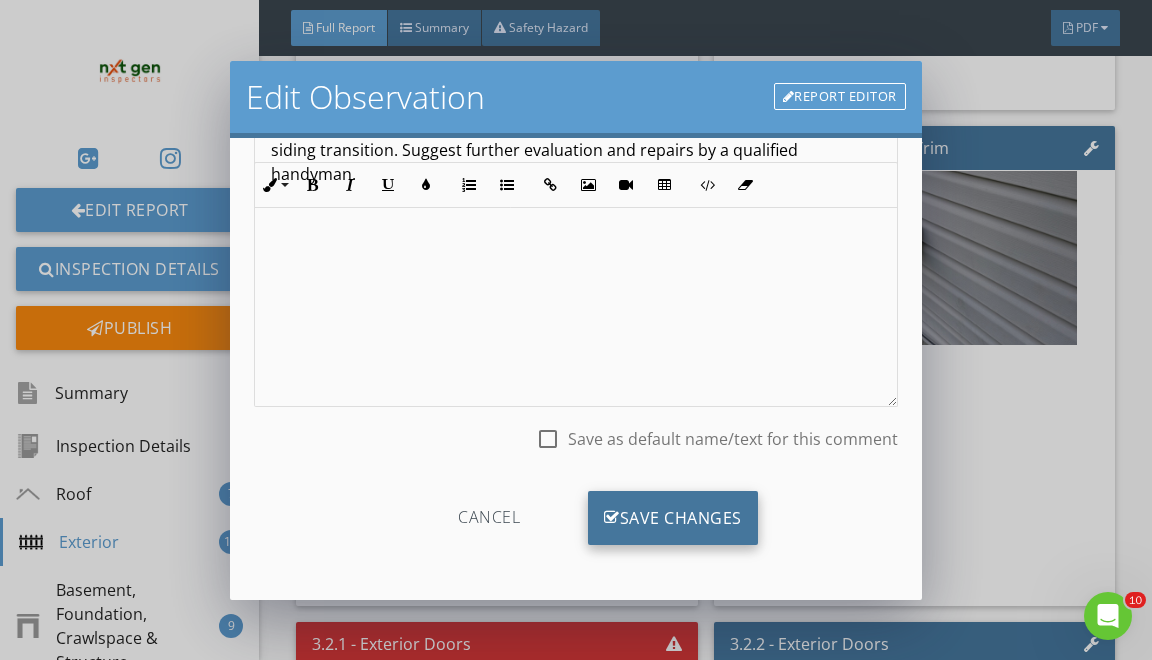 click on "Save Changes" at bounding box center (673, 518) 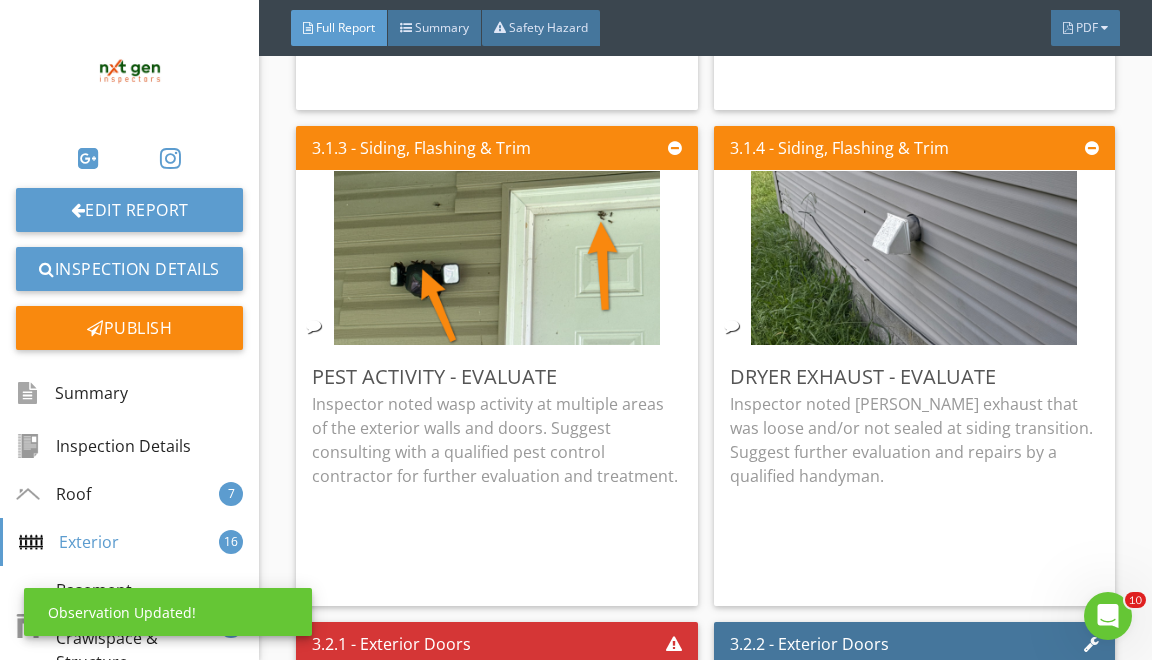 scroll, scrollTop: 19, scrollLeft: 0, axis: vertical 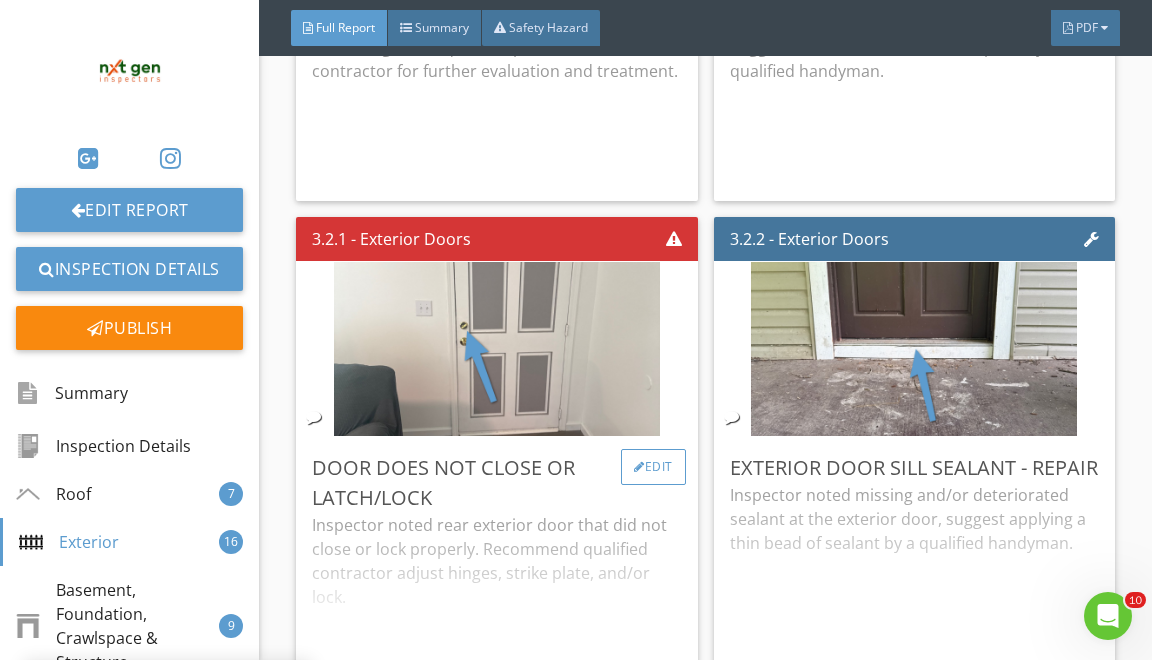 click on "Edit" at bounding box center (653, 467) 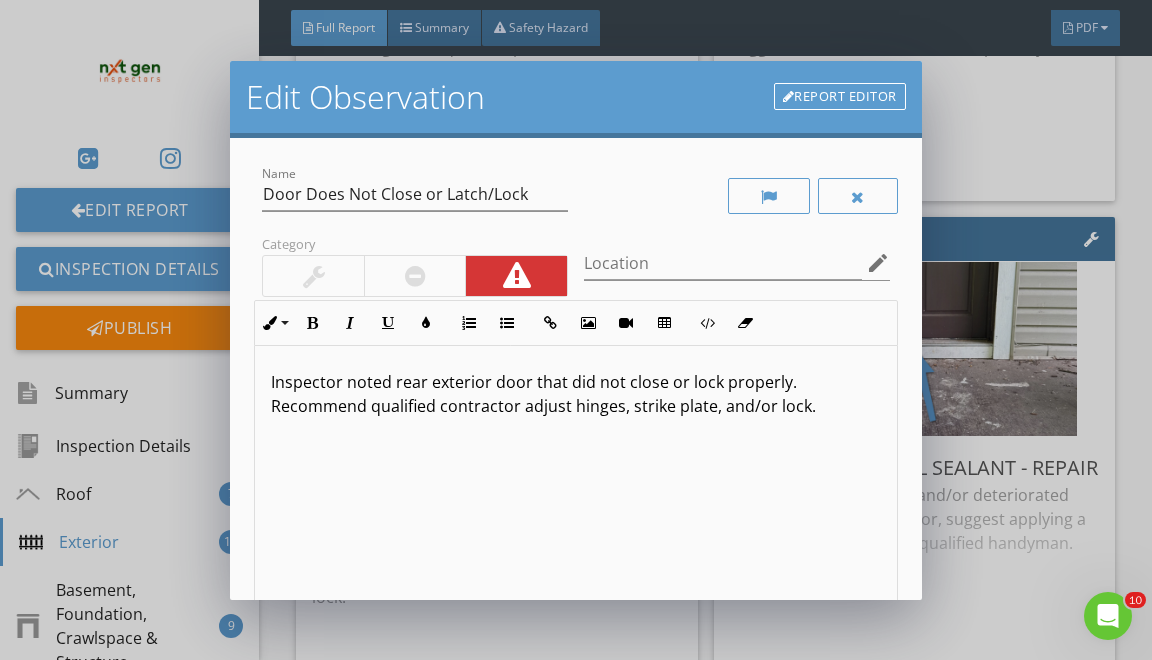 click at bounding box center (313, 276) 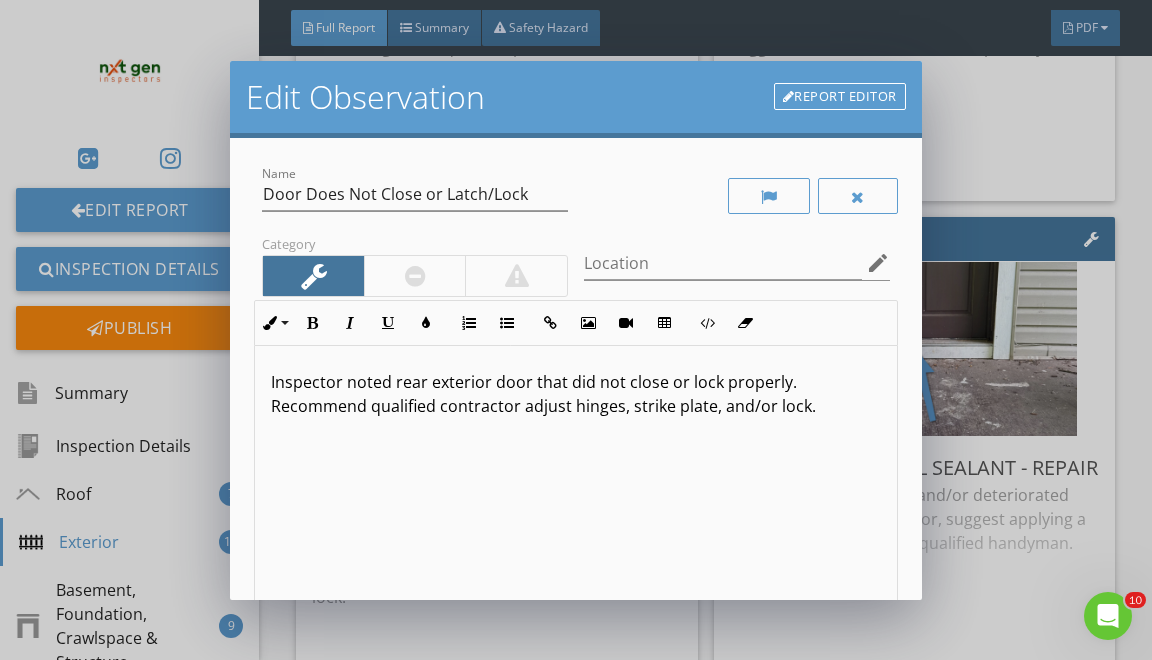 click on "Inspector noted rear exterior door that did not close or lock properly. Recommend qualified contractor adjust hinges, strike plate, and/or lock." at bounding box center [575, 394] 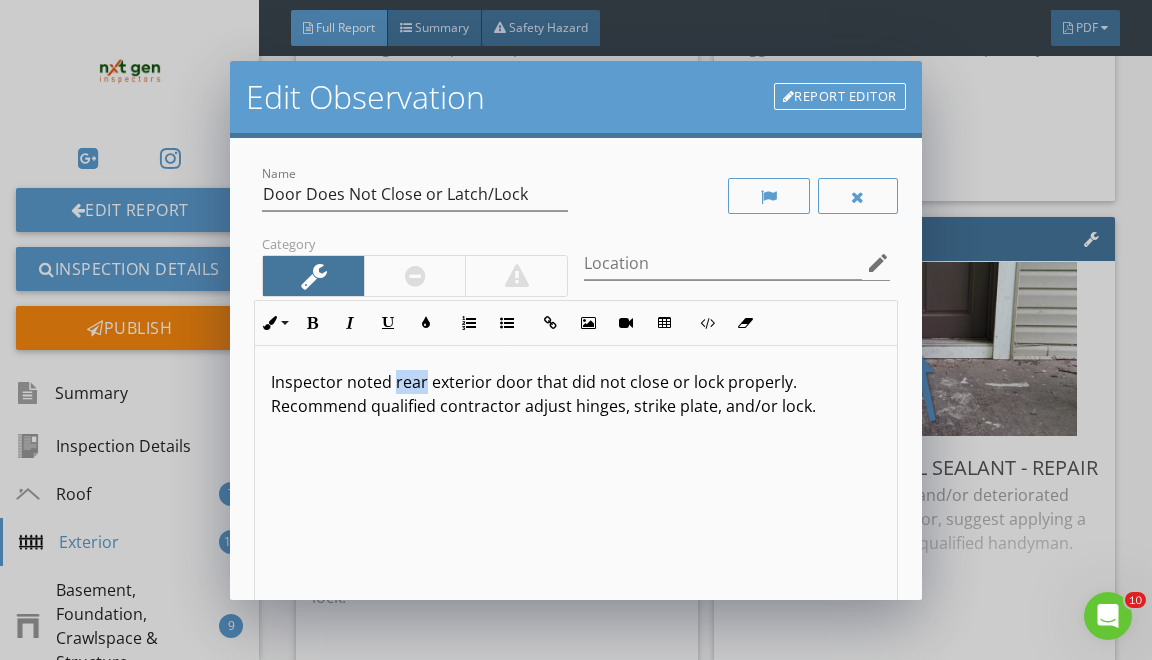 click on "Inspector noted rear exterior door that did not close or lock properly. Recommend qualified contractor adjust hinges, strike plate, and/or lock." at bounding box center [575, 394] 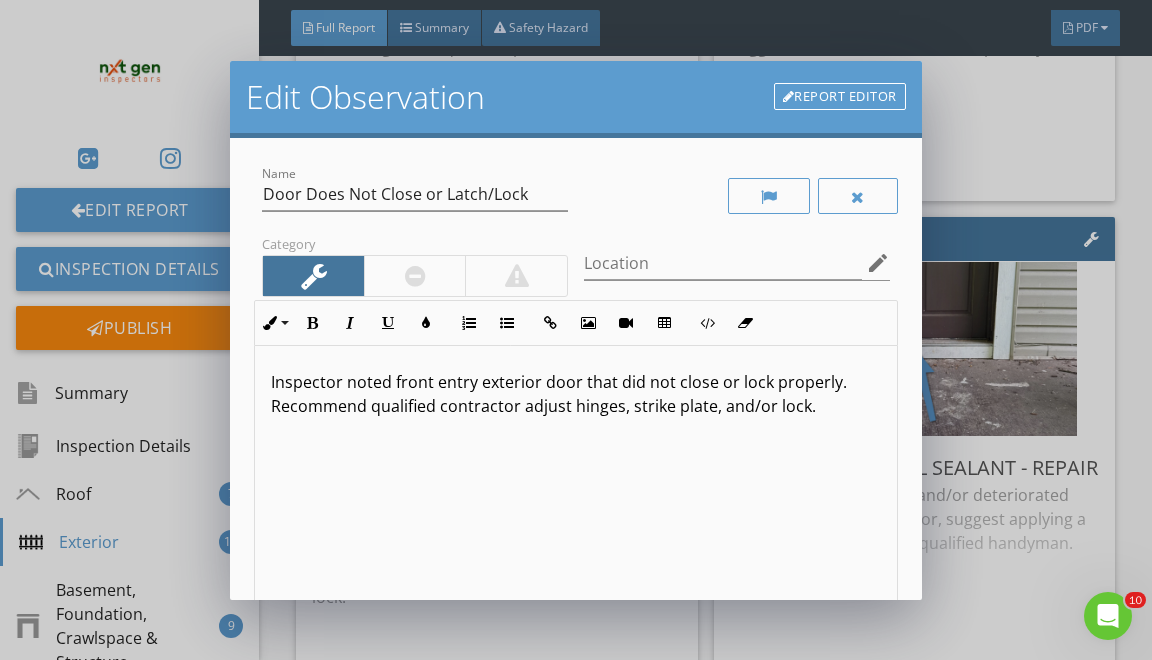 click on "Inspector noted front entry exterior door that did not close or lock properly. Recommend qualified contractor adjust hinges, strike plate, and/or lock." at bounding box center (575, 394) 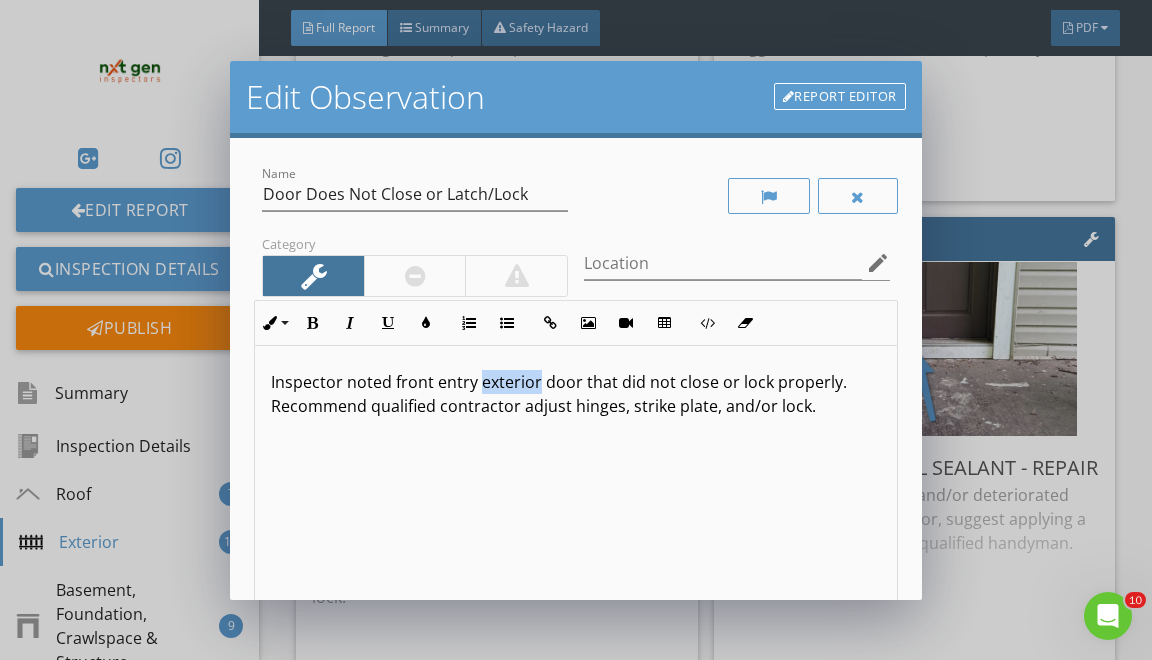 click on "Inspector noted front entry exterior door that did not close or lock properly. Recommend qualified contractor adjust hinges, strike plate, and/or lock." at bounding box center [575, 394] 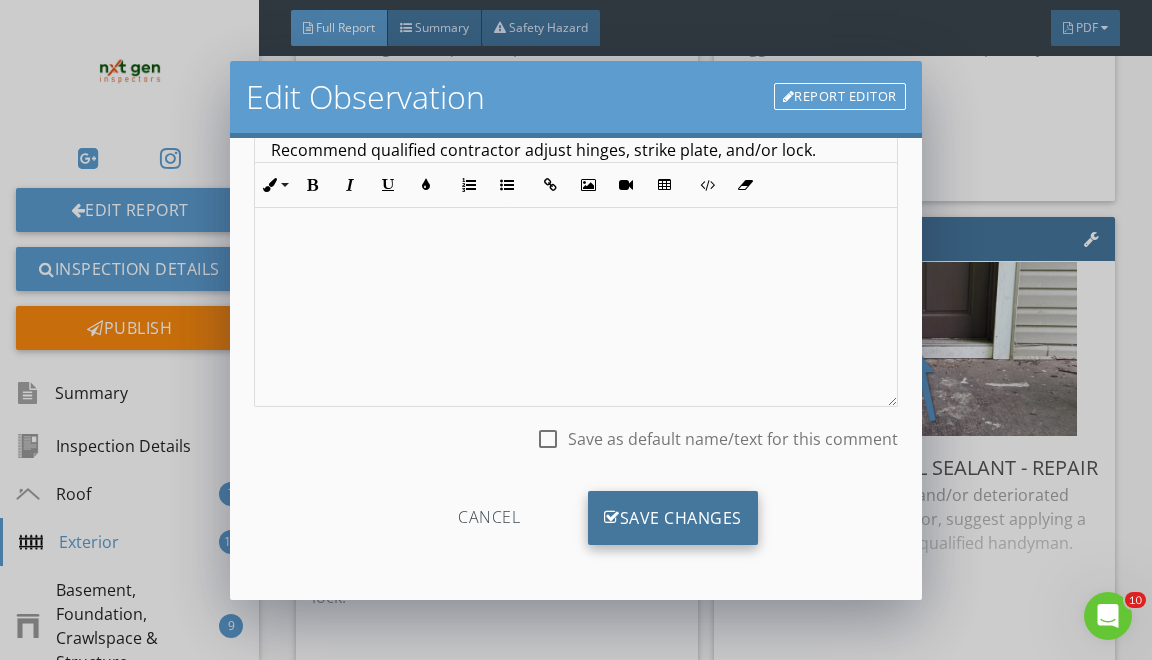 click on "Save Changes" at bounding box center (673, 518) 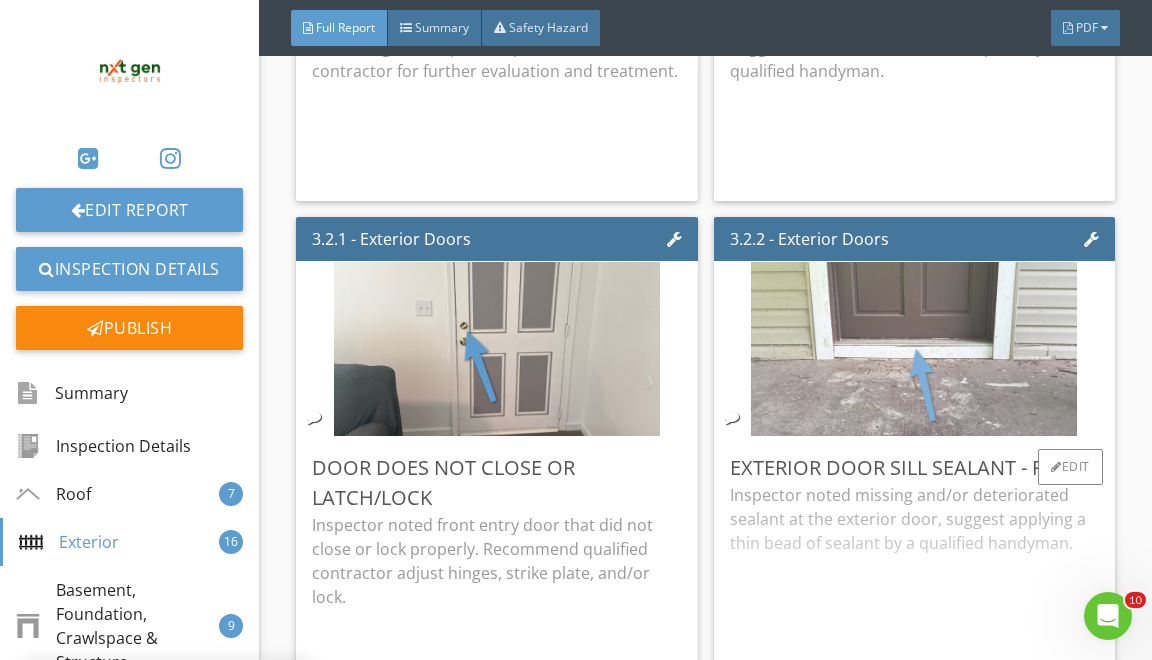 scroll, scrollTop: 19, scrollLeft: 0, axis: vertical 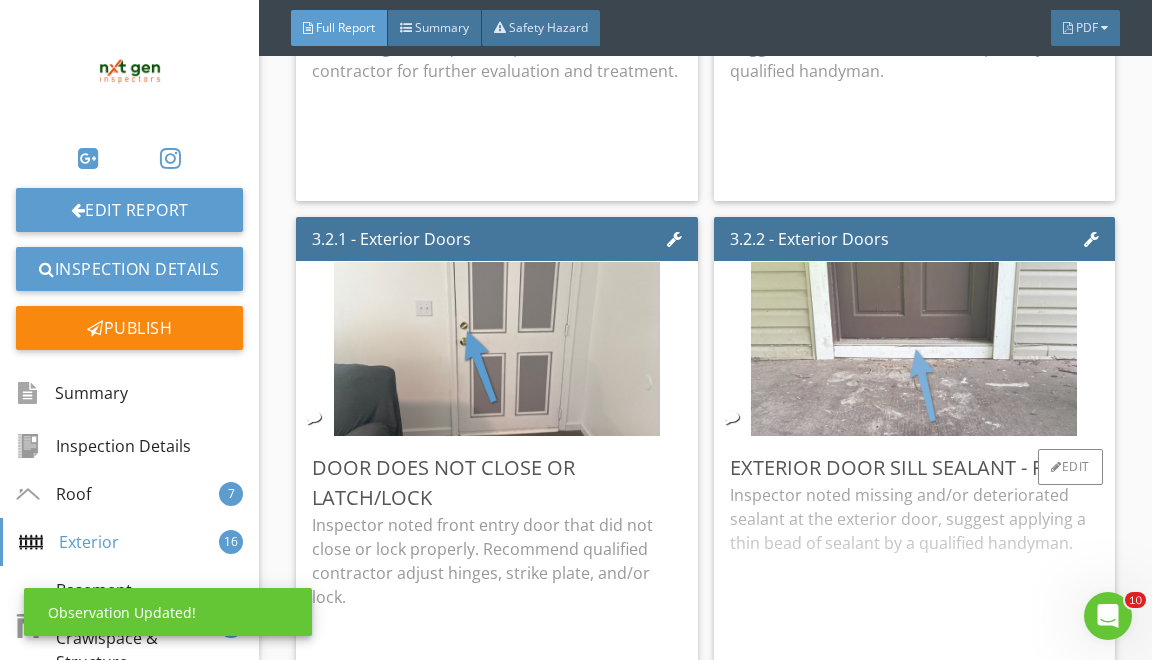 click at bounding box center (914, 348) 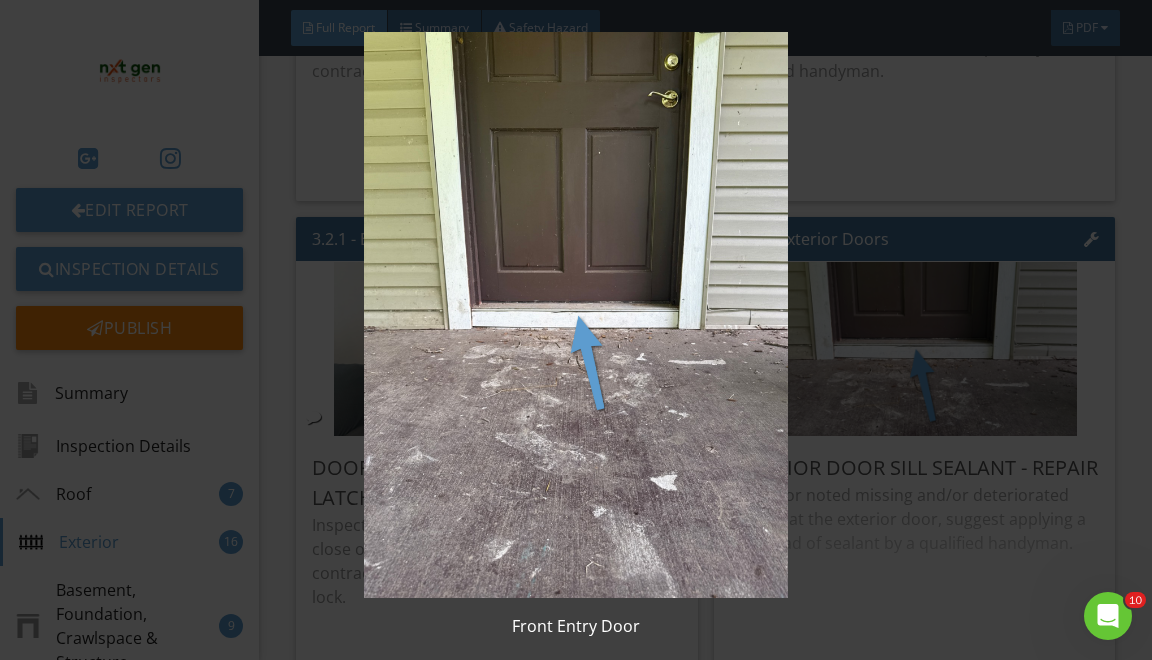 click at bounding box center (576, 315) 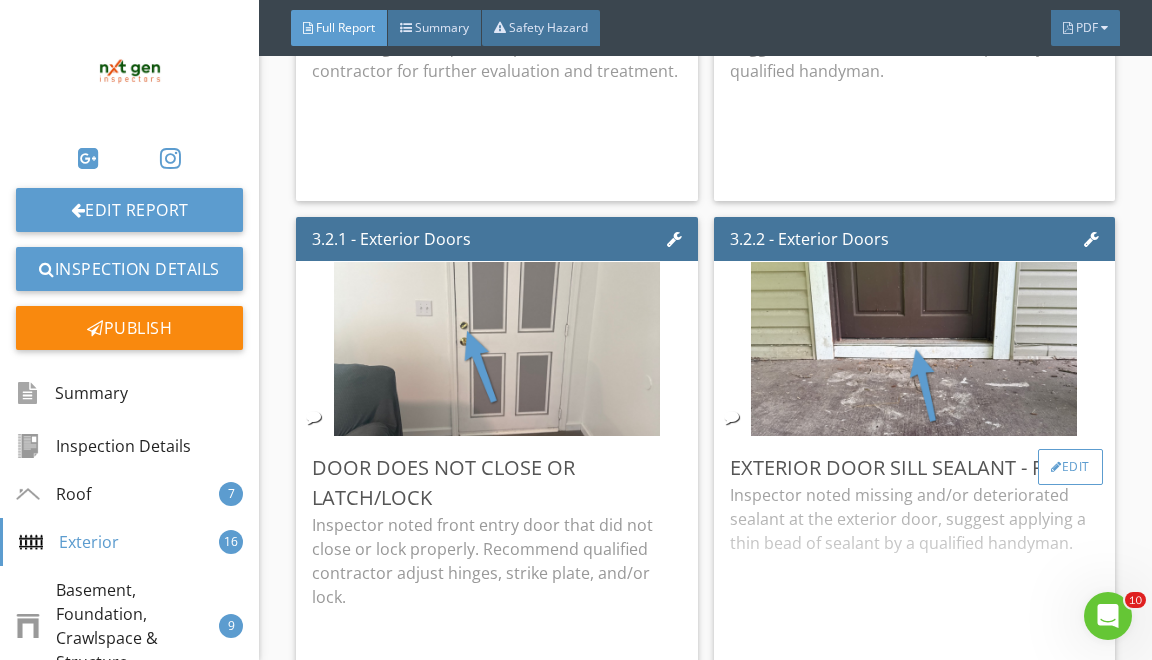 click on "Edit" at bounding box center (1070, 467) 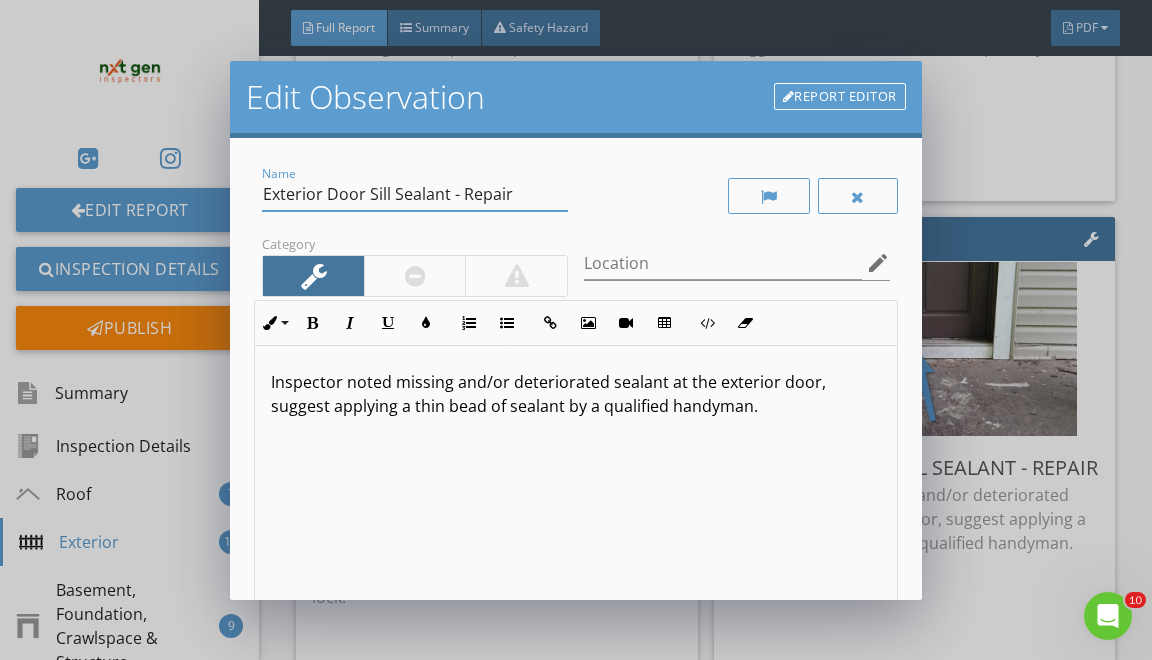 click on "Exterior Door Sill Sealant - Repair" at bounding box center [415, 194] 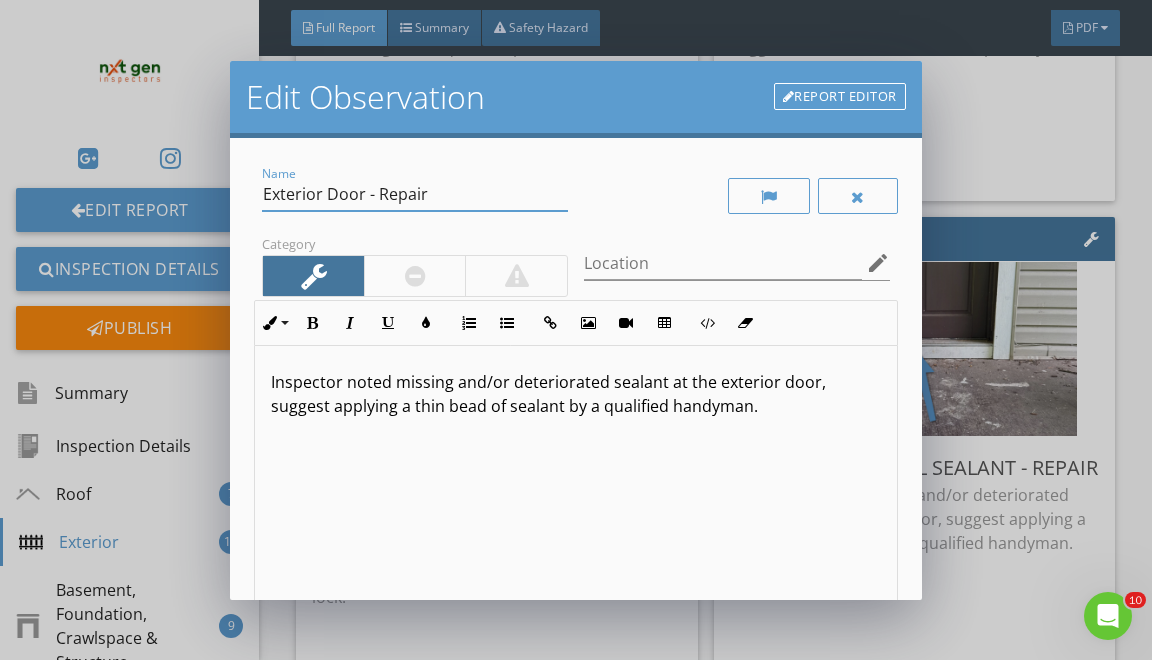 type on "Exterior Door - Repair" 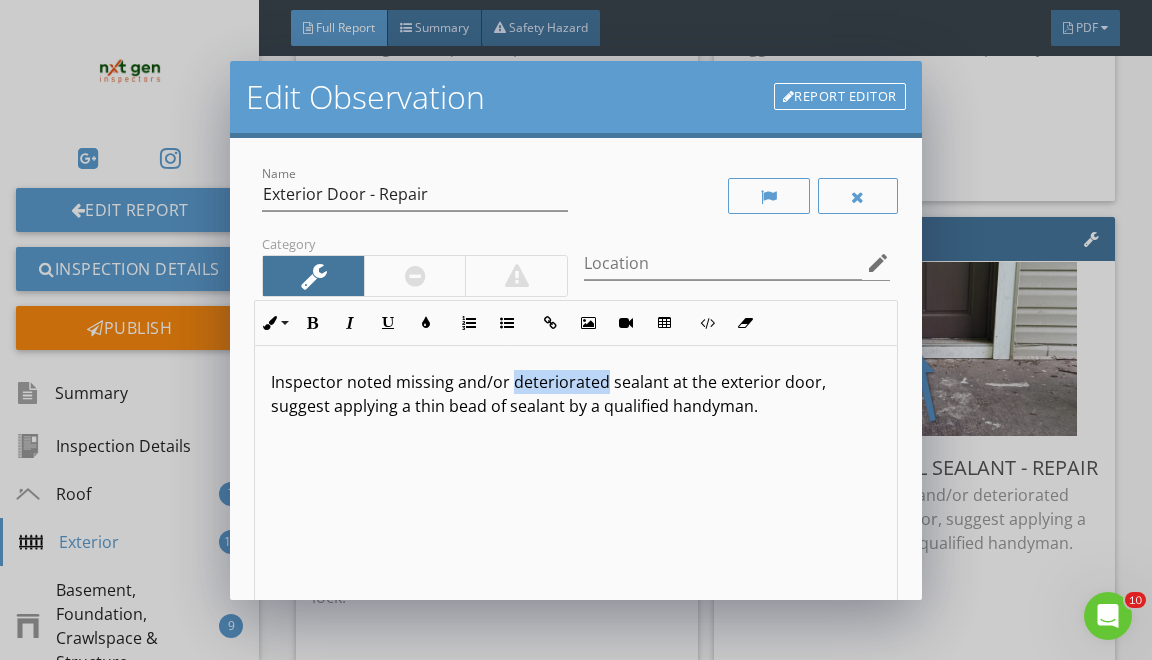 click on "Inspector noted missing and/or deteriorated sealant at the exterior door, suggest applying a thin bead of sealant by a qualified handyman." at bounding box center (575, 394) 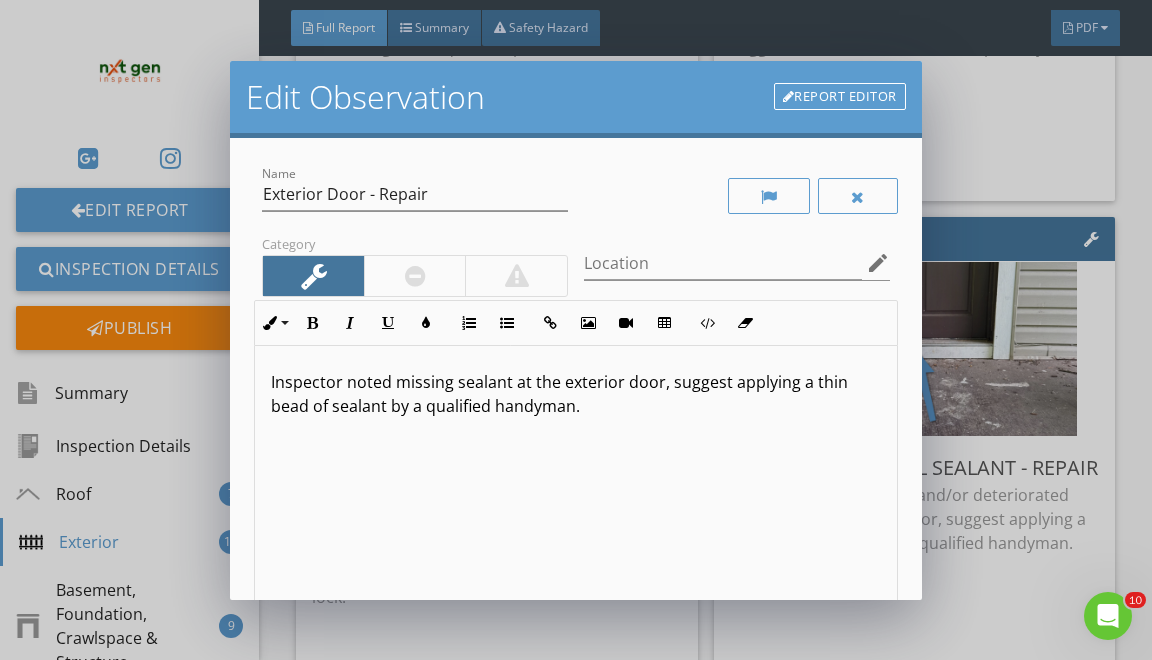 click on "Inspector noted missing sealant at the exterior door, suggest applying a thin bead of sealant by a qualified handyman." at bounding box center (575, 394) 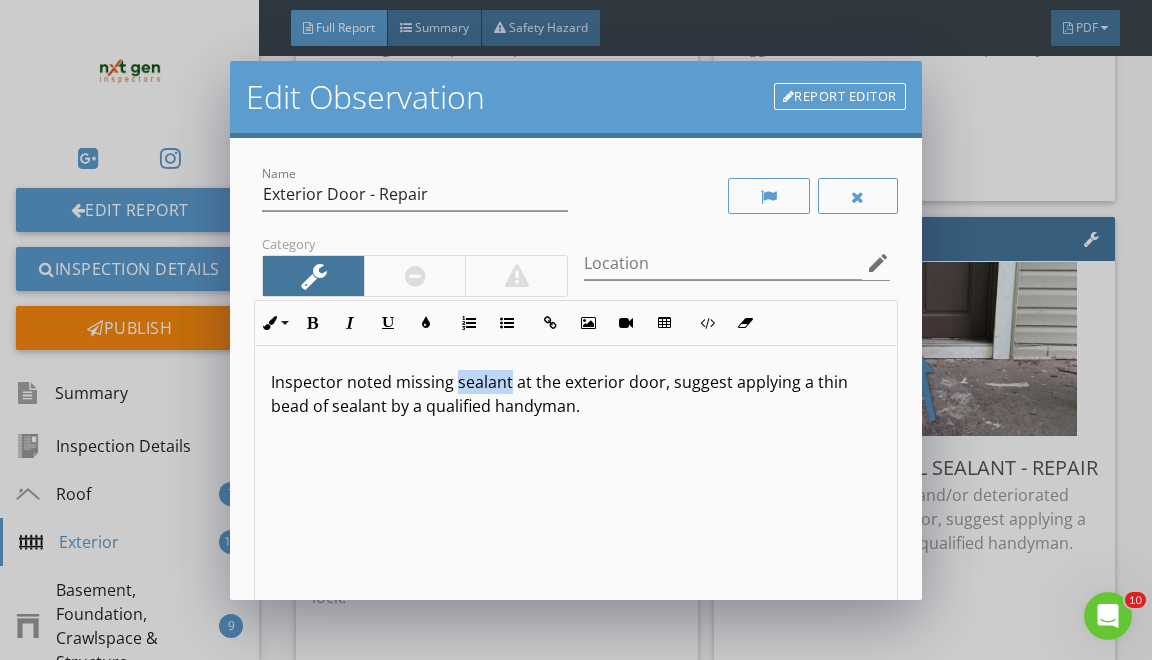 click on "Inspector noted missing sealant at the exterior door, suggest applying a thin bead of sealant by a qualified handyman." at bounding box center [575, 394] 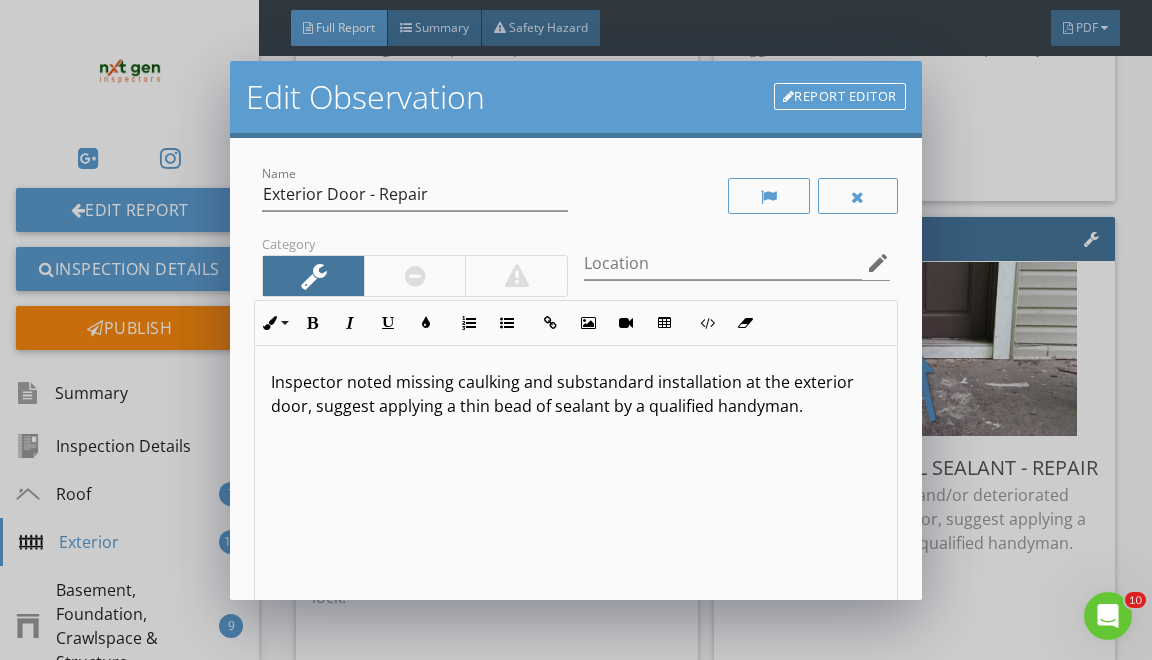click on "Inspector noted missing caulking and substandard installation at the exterior door, suggest applying a thin bead of sealant by a qualified handyman." at bounding box center (575, 394) 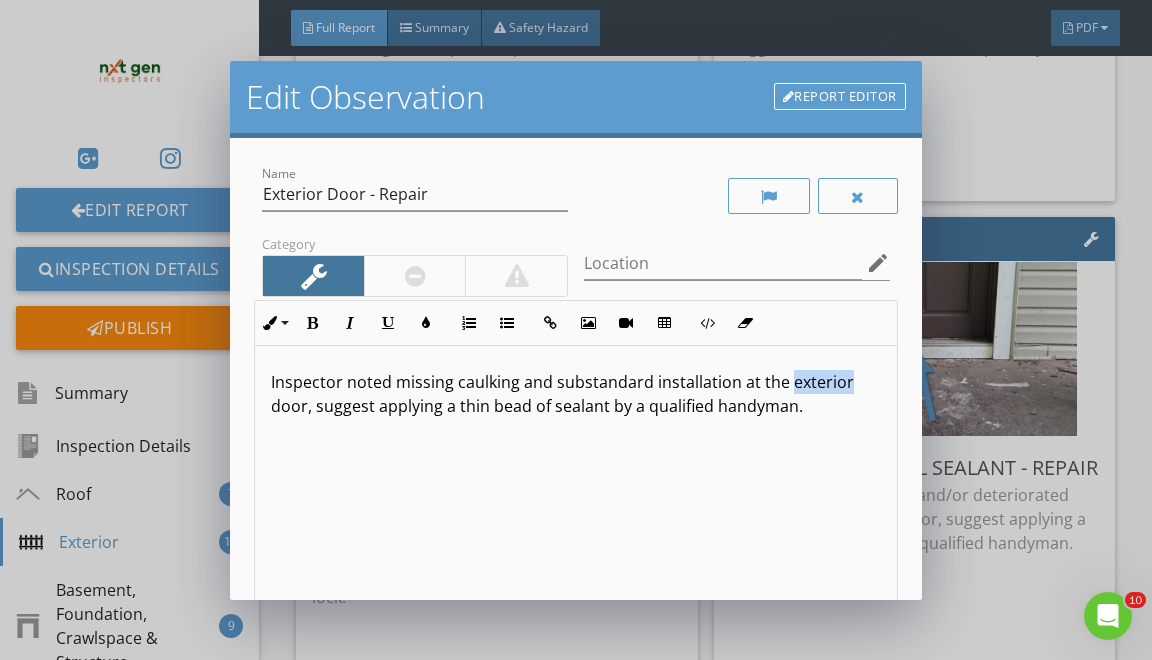 click on "Inspector noted missing caulking and substandard installation at the exterior door, suggest applying a thin bead of sealant by a qualified handyman." at bounding box center (575, 394) 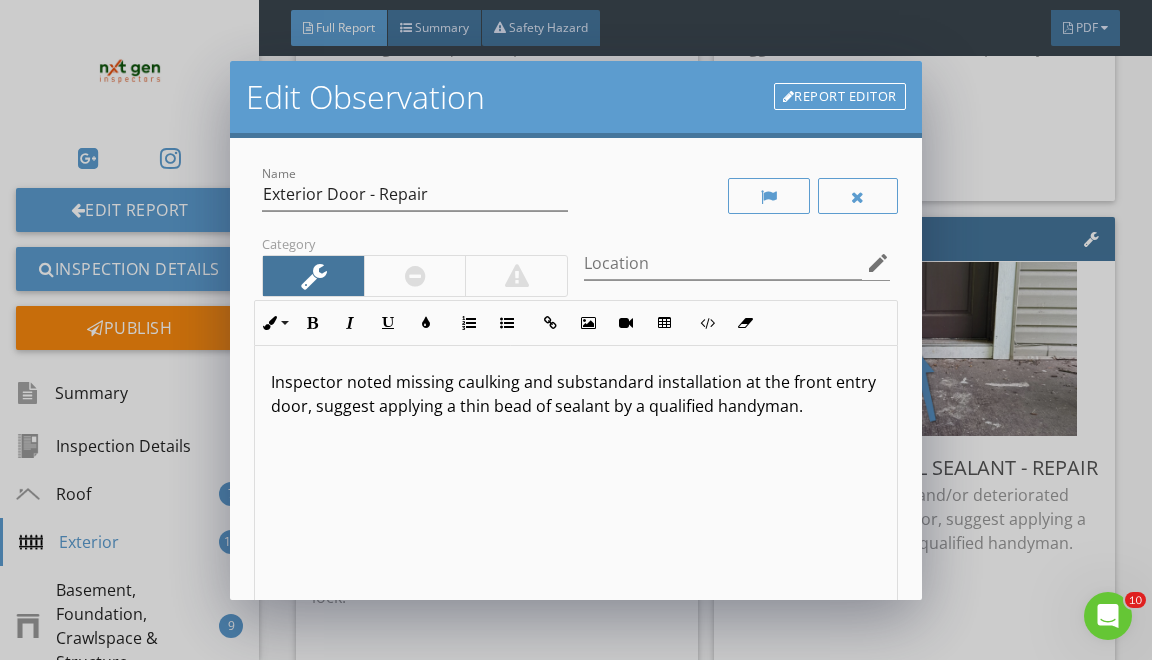 click on "Inspector noted missing caulking and substandard installation at the front entry door, suggest applying a thin bead of sealant by a qualified handyman." at bounding box center [575, 394] 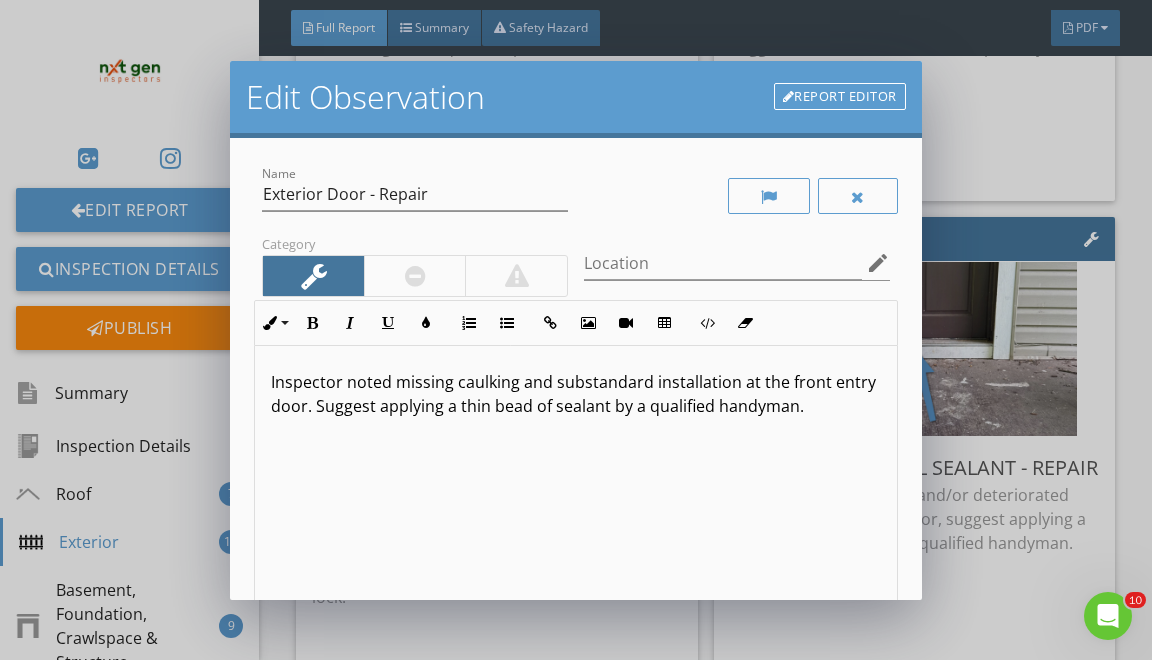 click on "Inspector noted missing caulking and substandard installation at the front entry door. Suggest applying a thin bead of sealant by a qualified handyman." at bounding box center (575, 394) 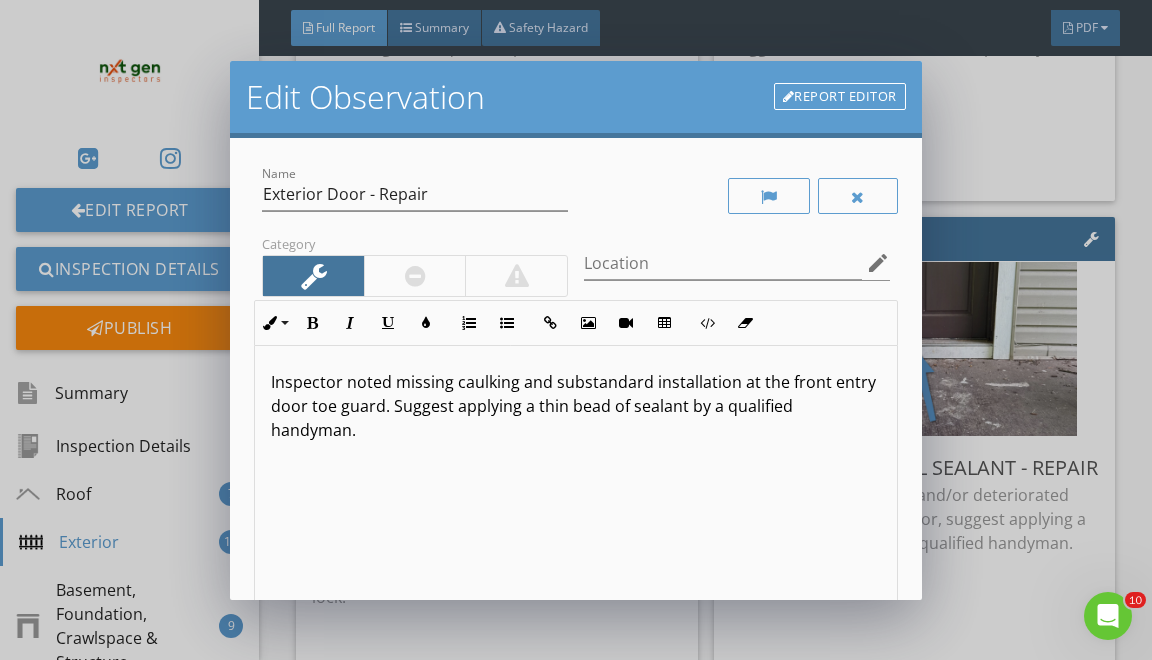 drag, startPoint x: 464, startPoint y: 403, endPoint x: 466, endPoint y: 584, distance: 181.01105 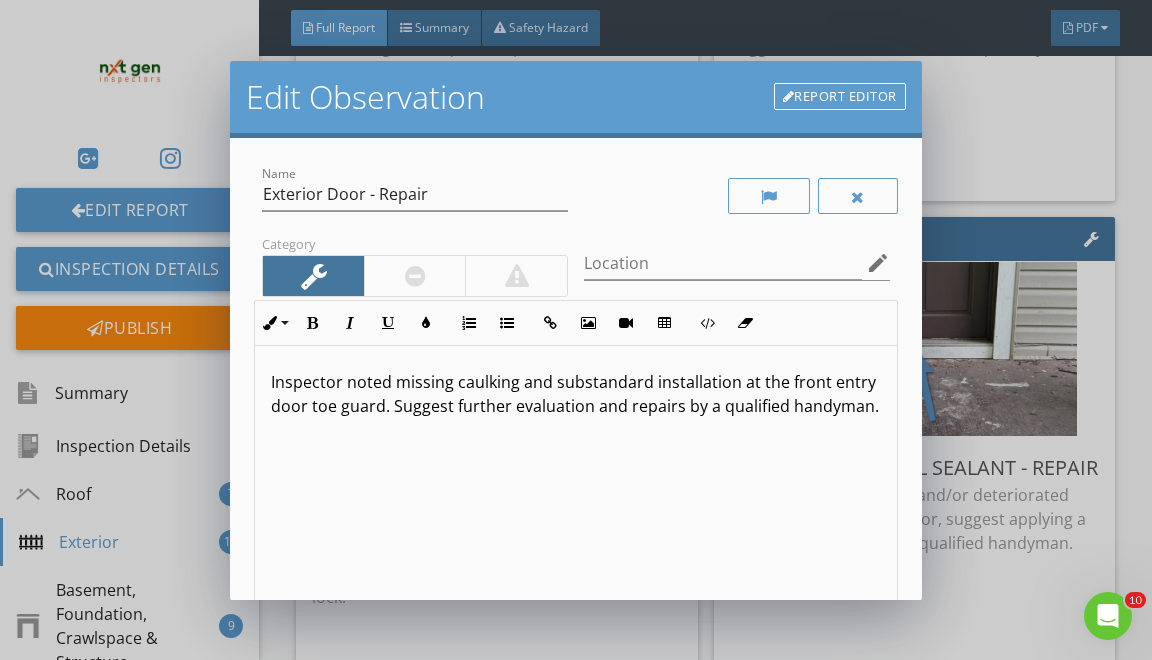 scroll, scrollTop: 246, scrollLeft: 0, axis: vertical 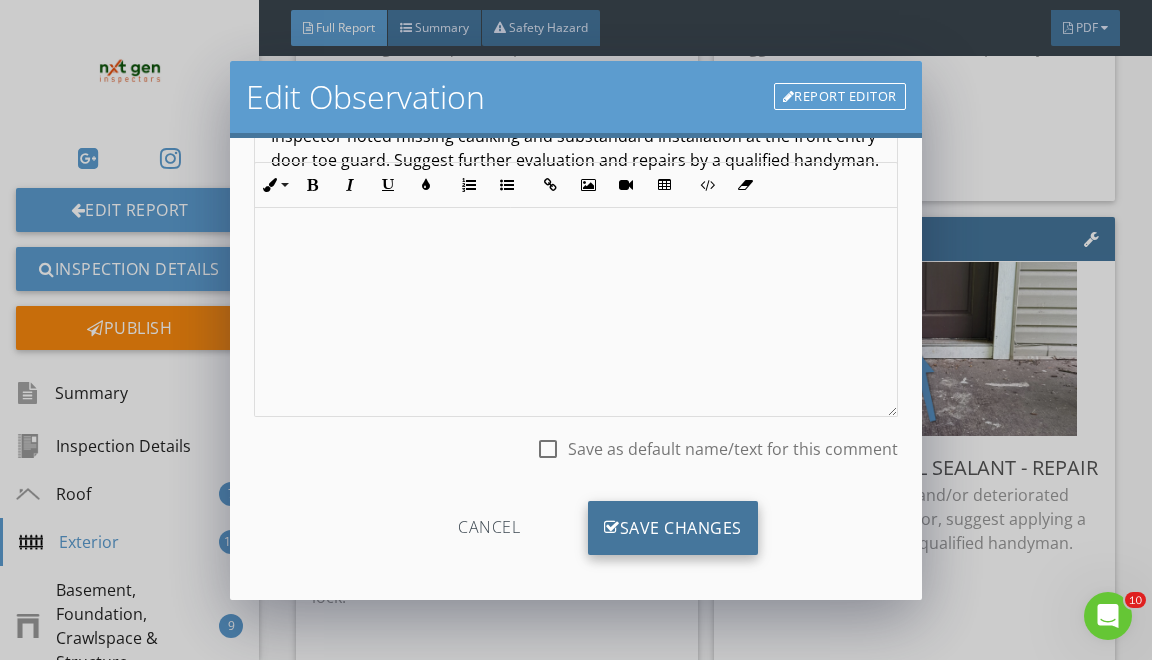 click on "Save Changes" at bounding box center [673, 528] 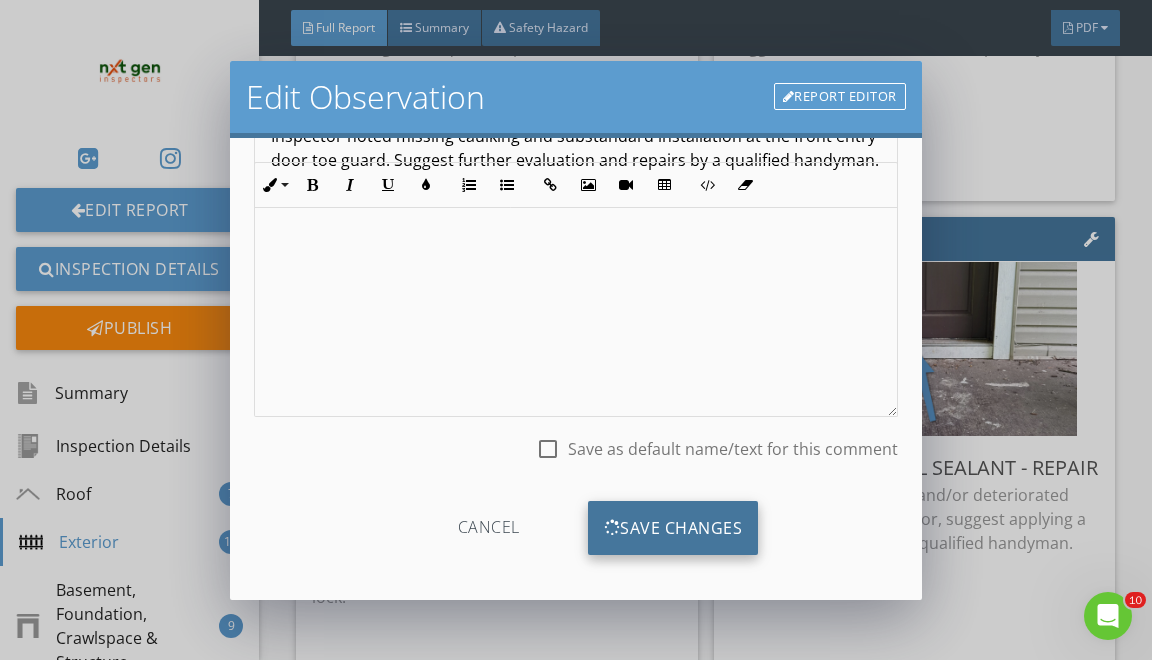 scroll, scrollTop: 19, scrollLeft: 0, axis: vertical 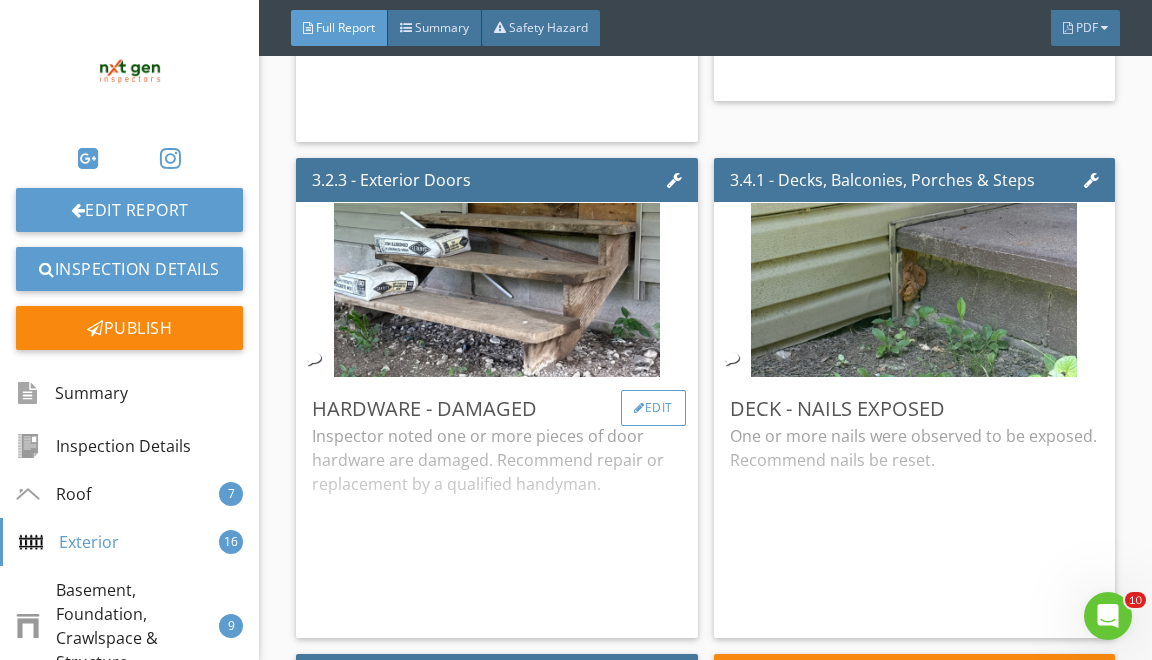 click on "Edit" at bounding box center [653, 408] 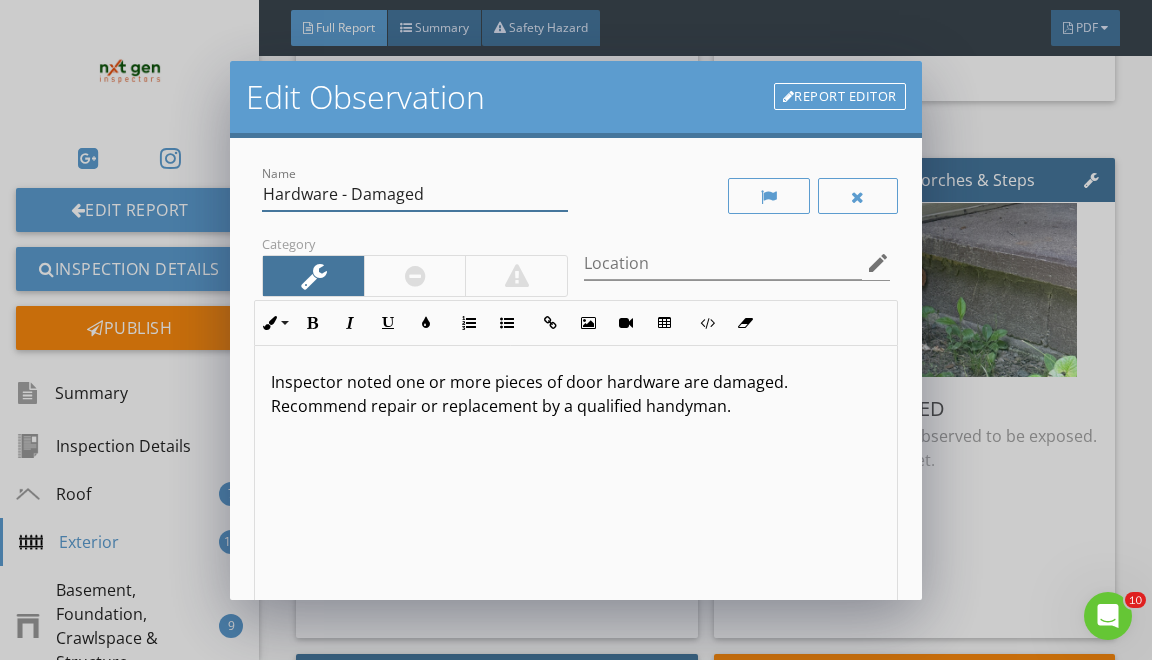 click on "Hardware - Damaged" at bounding box center (415, 194) 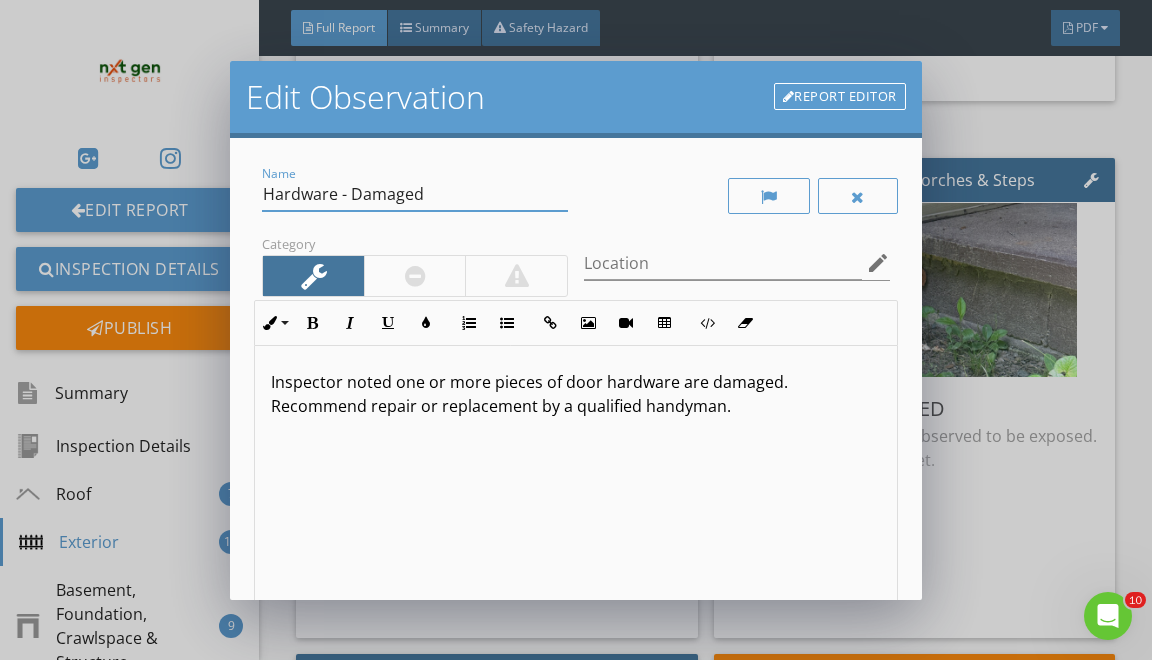type on "H" 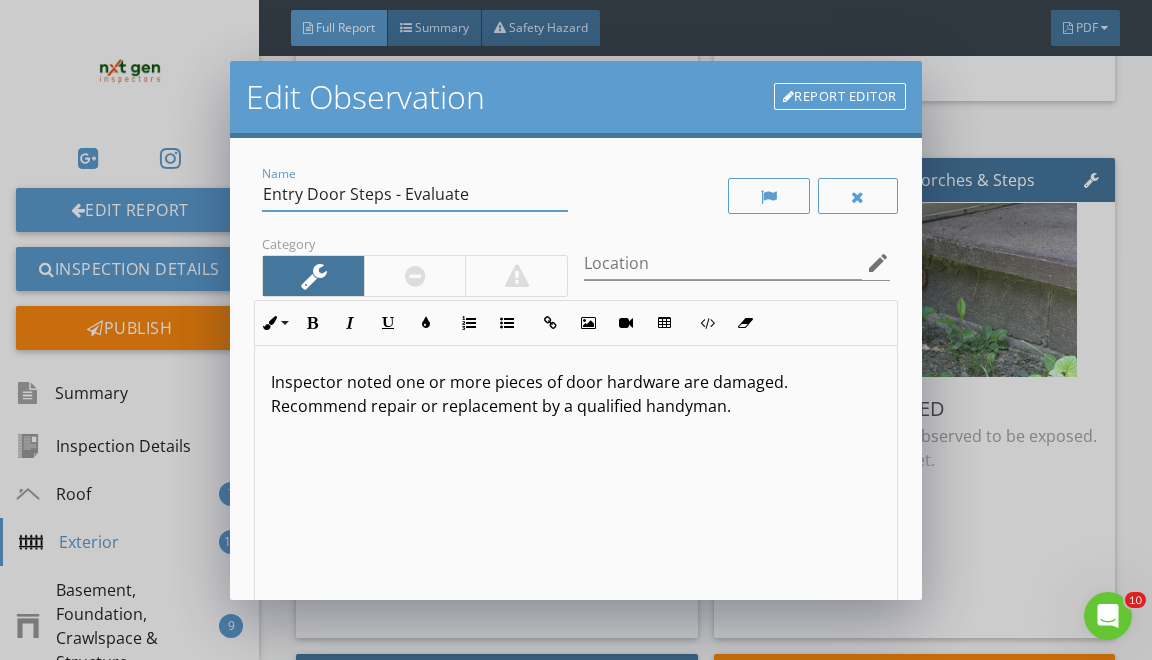 type on "Entry Door Steps - Evaluate" 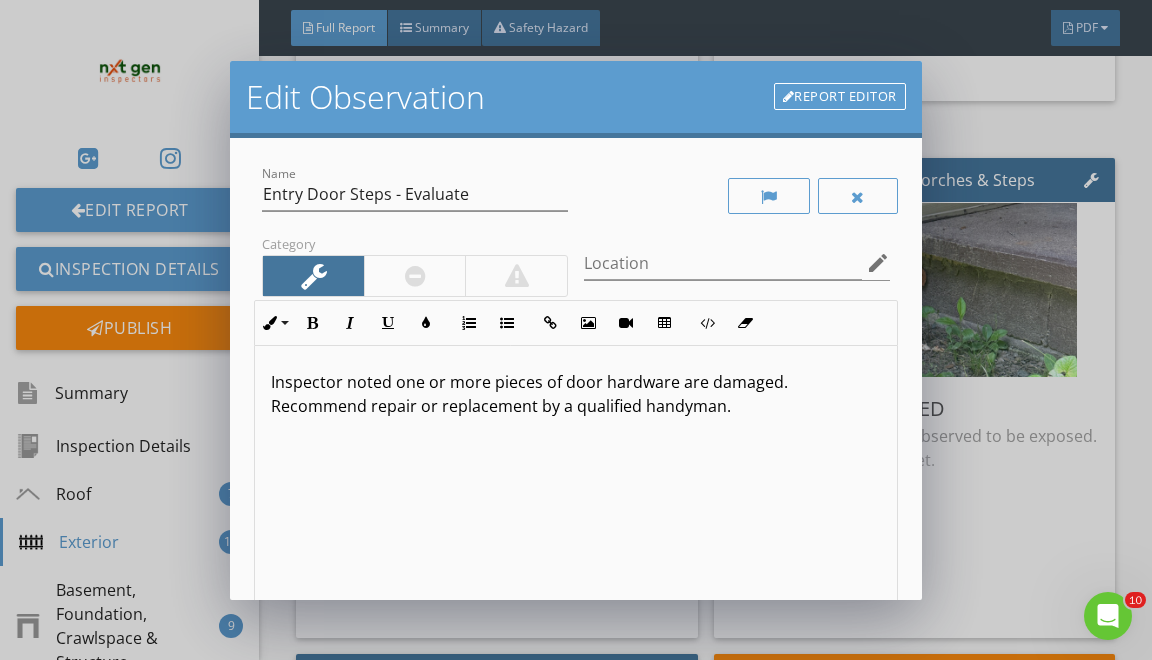 drag, startPoint x: 394, startPoint y: 382, endPoint x: 398, endPoint y: 561, distance: 179.0447 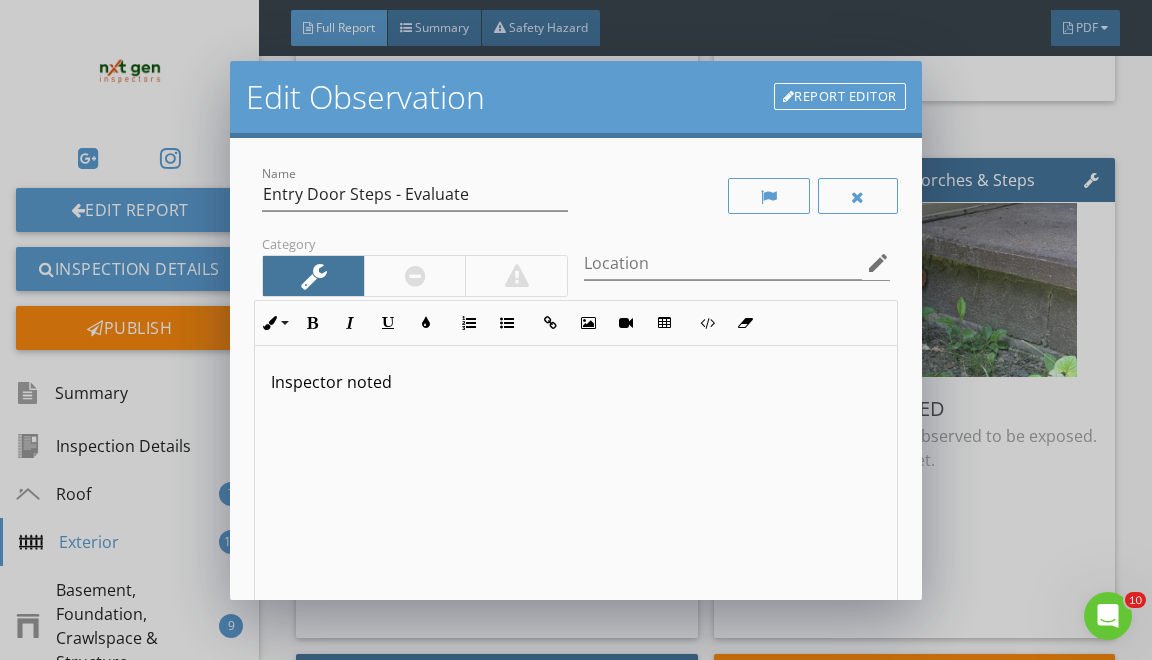 type 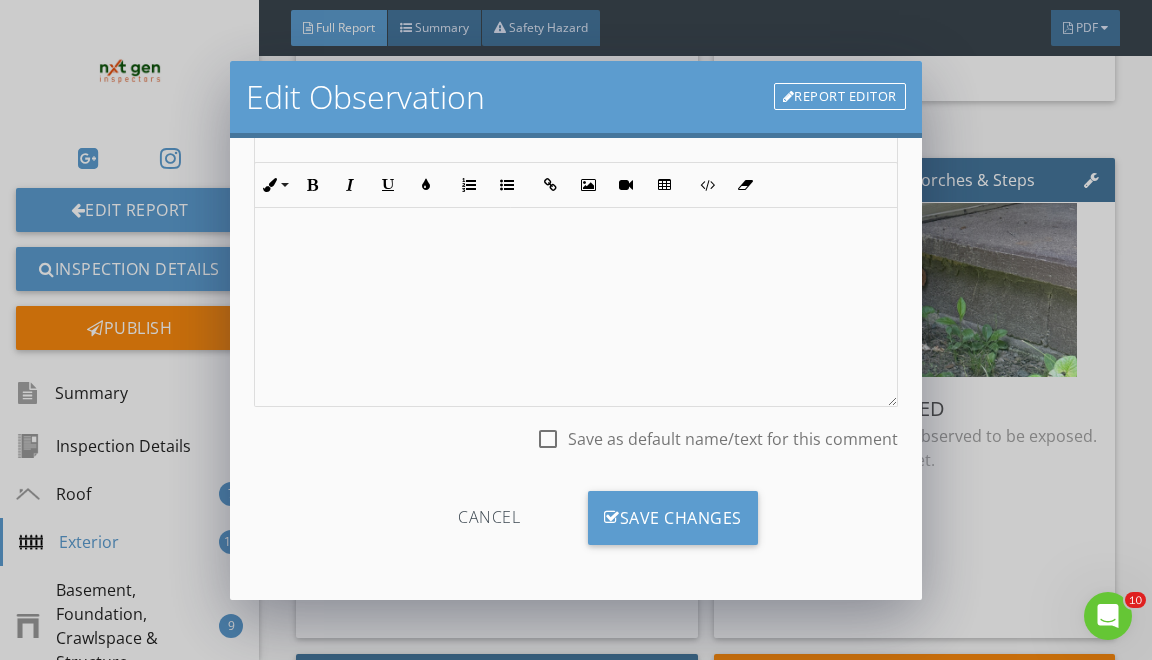 click on "Cancel
Save Changes" at bounding box center (575, 525) 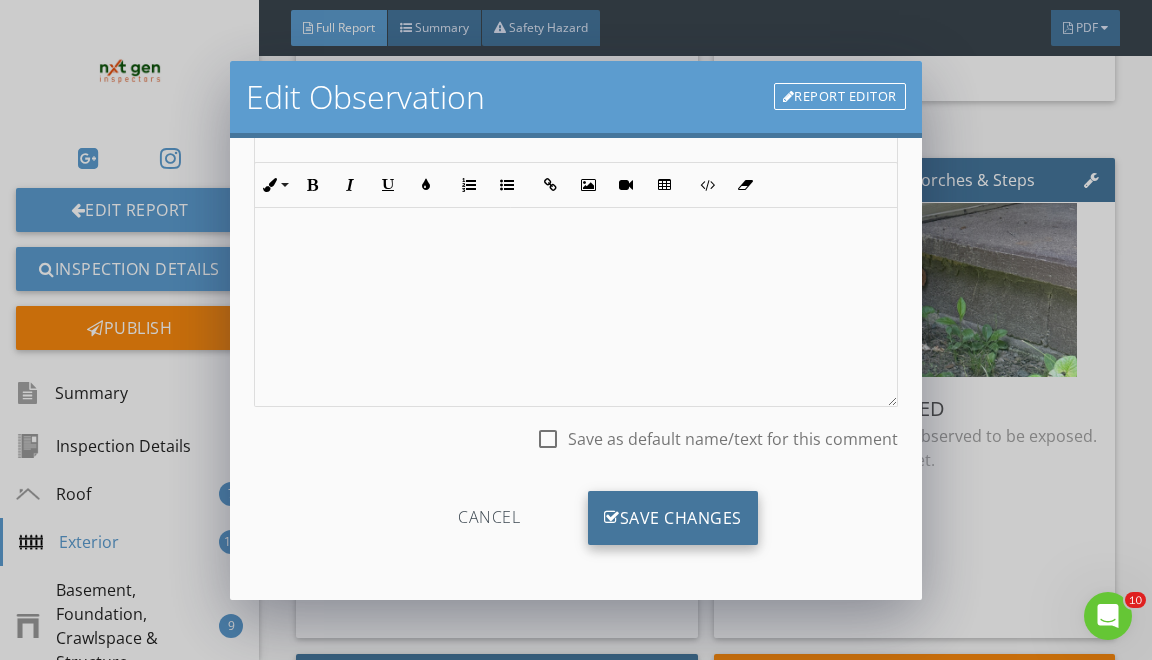 click on "Save Changes" at bounding box center [673, 518] 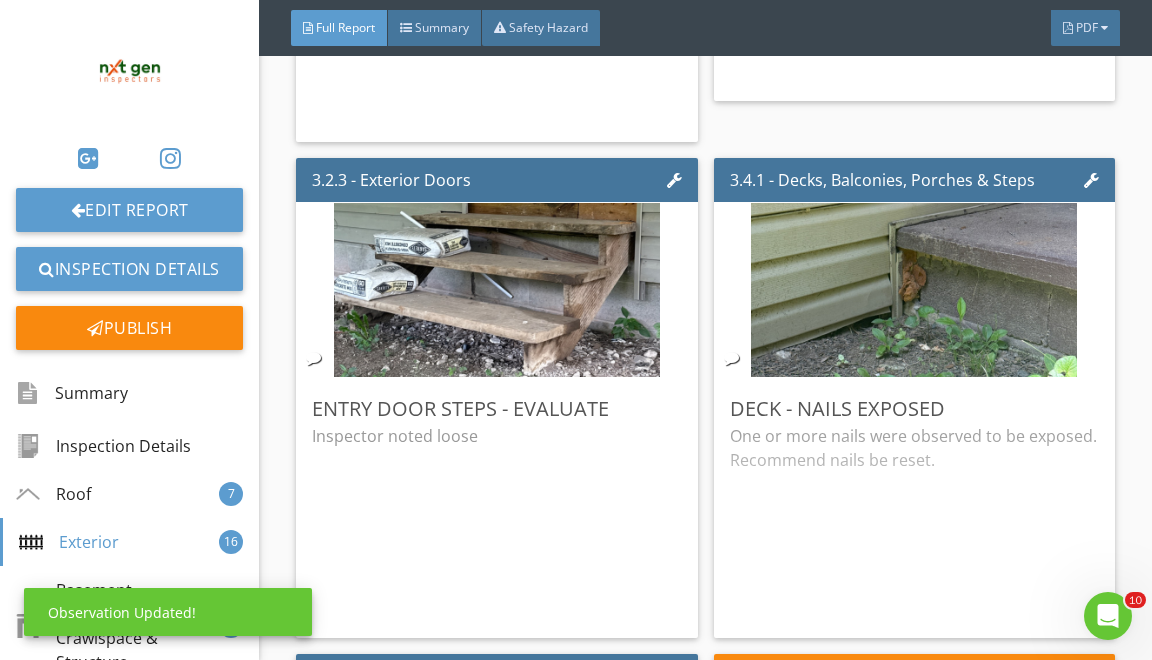 scroll, scrollTop: 19, scrollLeft: 0, axis: vertical 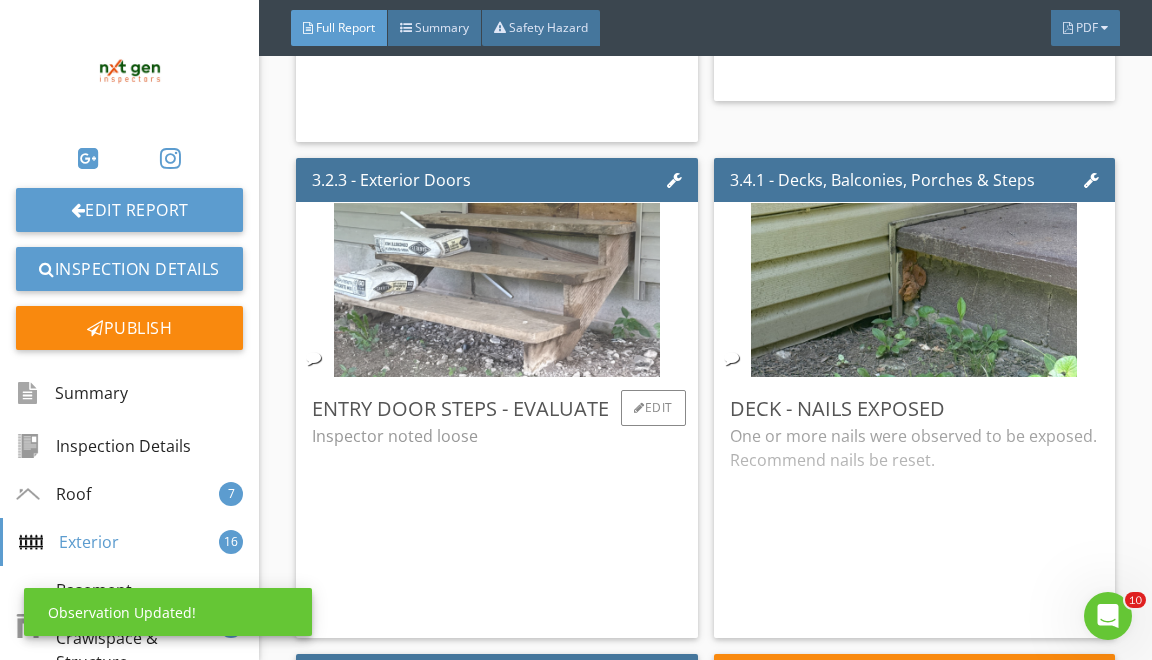 click at bounding box center [497, 290] 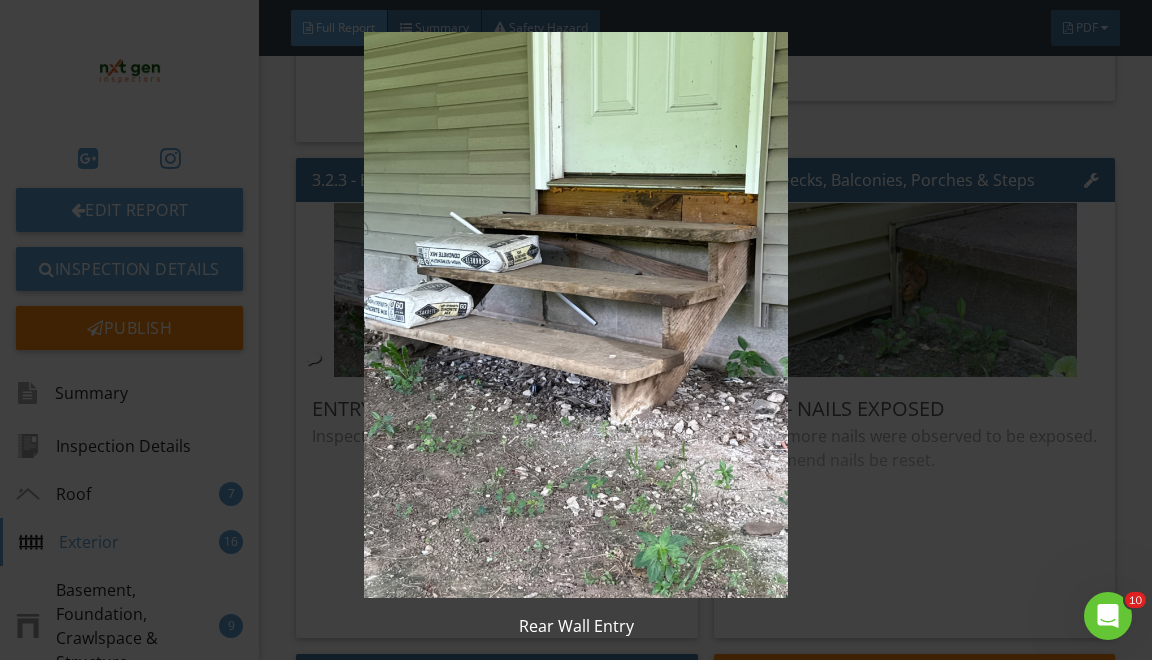 click at bounding box center (576, 315) 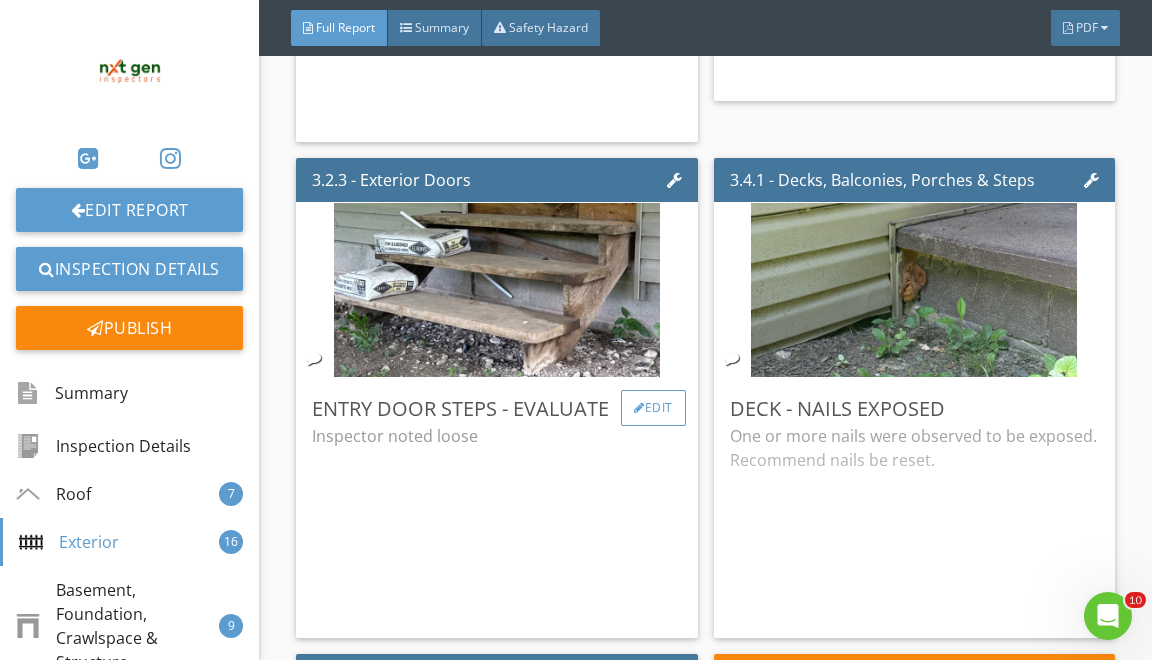 click on "Edit" at bounding box center [653, 408] 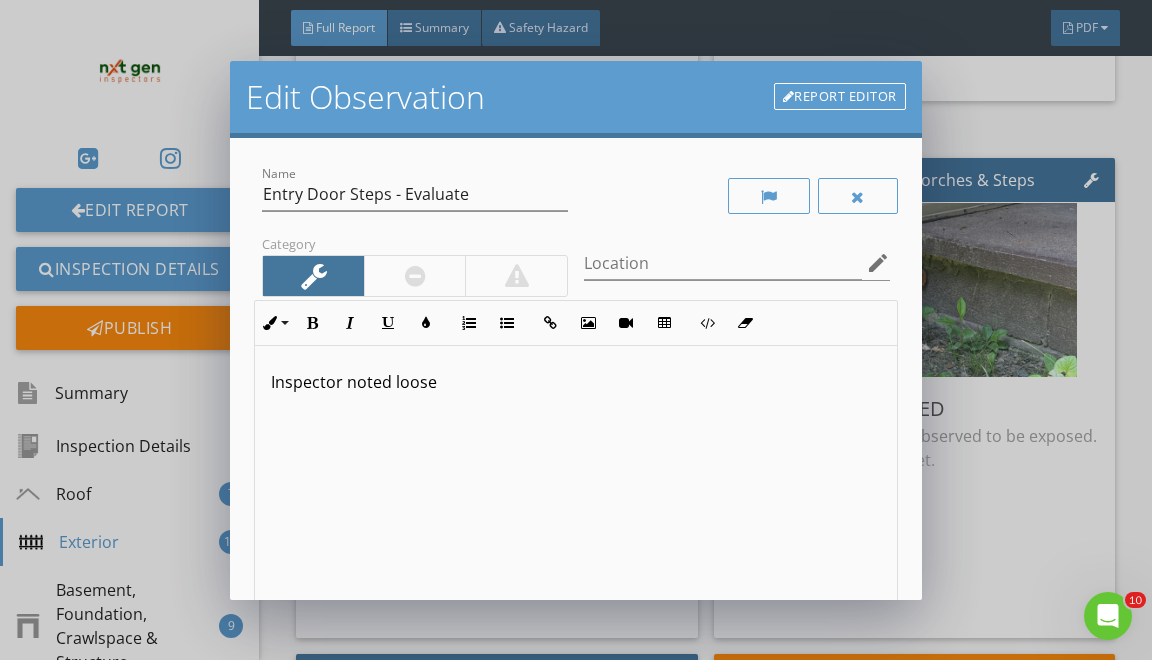 click on "Report Editor" at bounding box center (840, 97) 